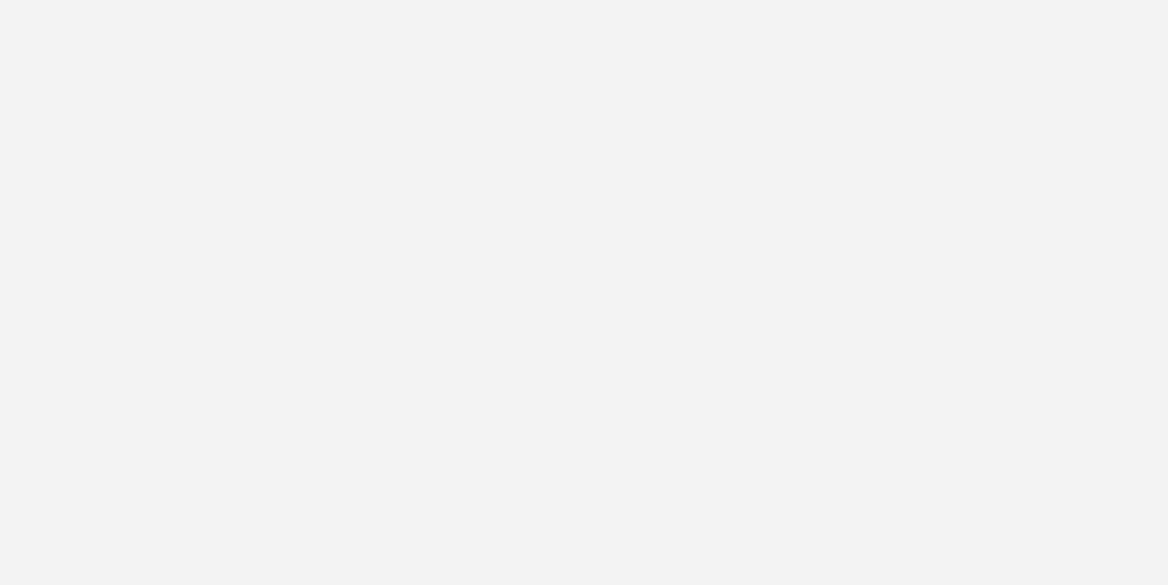 scroll, scrollTop: 0, scrollLeft: 0, axis: both 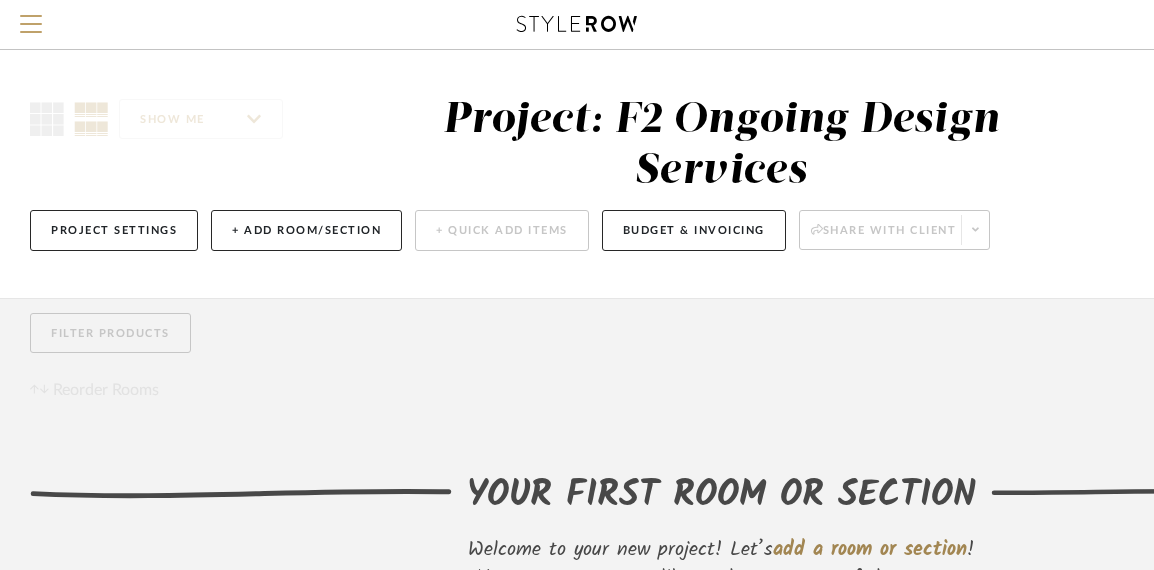 click on "SHOW ME  Project: F2 Ongoing Design Services   Project Settings   + Add Room/Section   + Quick Add Items   Budget & Invoicing   Share with client   More tools" 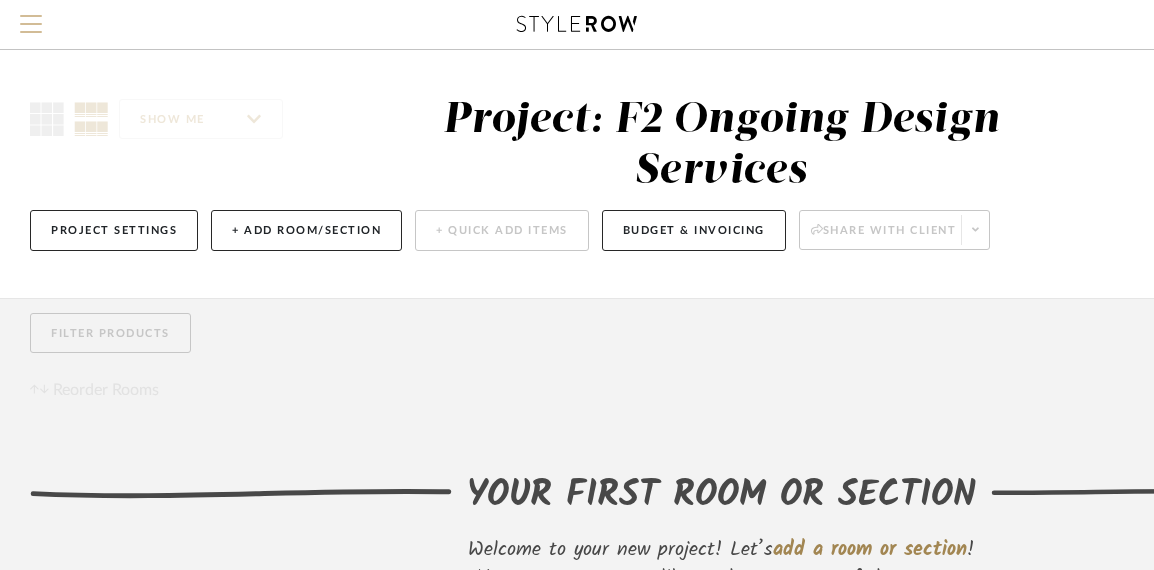 click at bounding box center (31, 30) 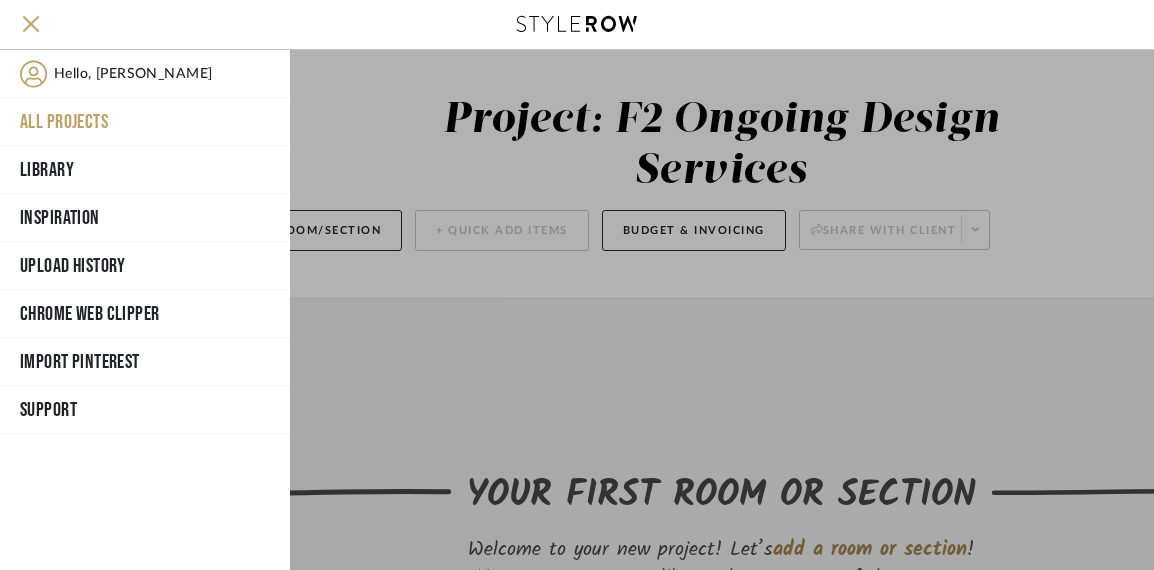 click on "All Projects" at bounding box center [145, 122] 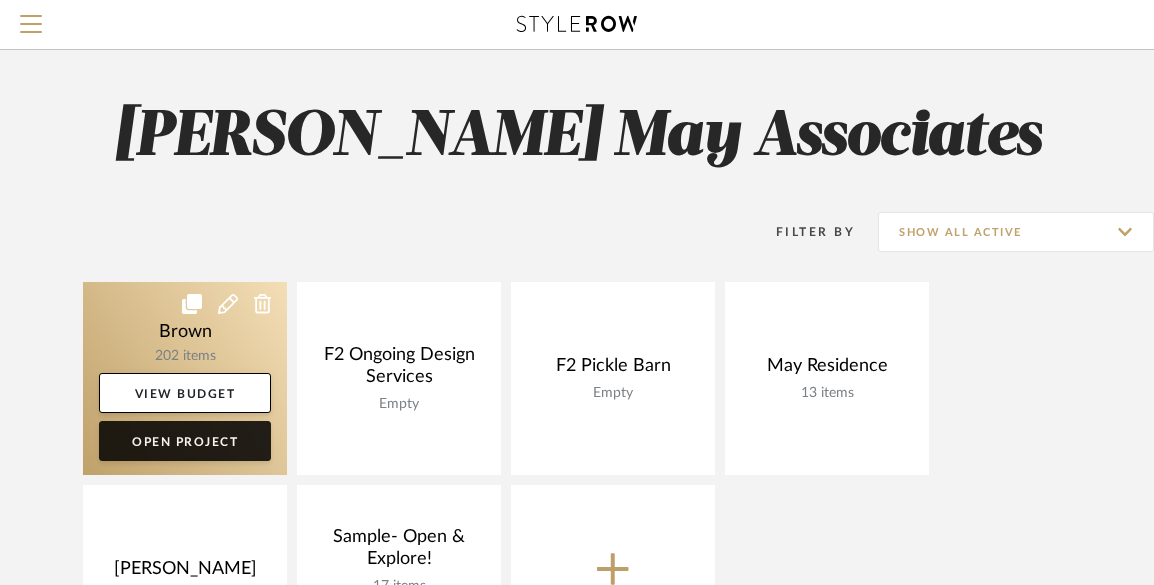 click on "Open Project" 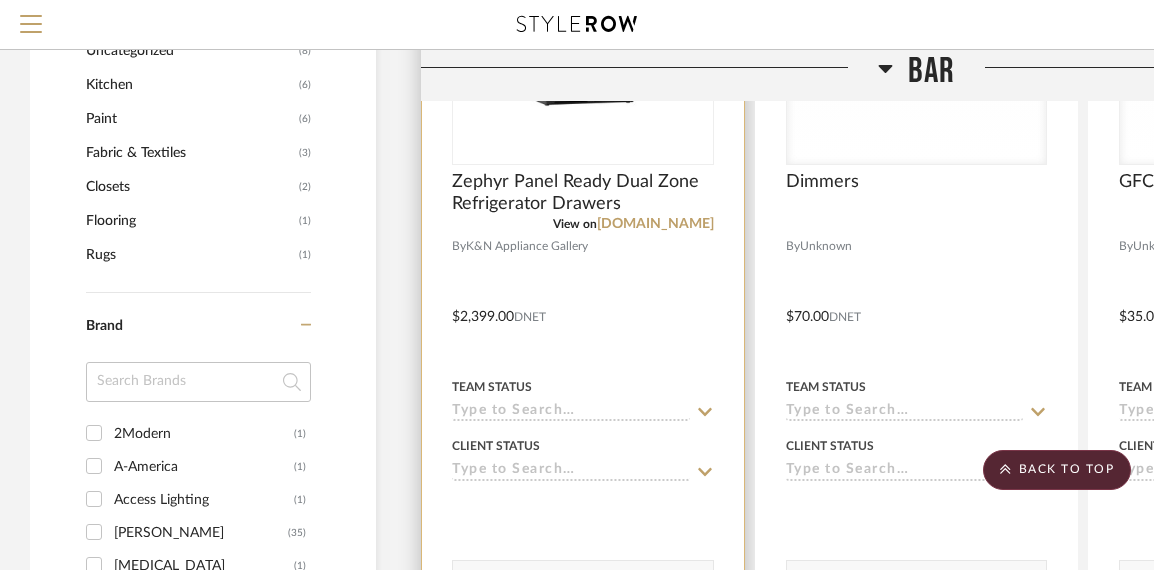 scroll, scrollTop: 2456, scrollLeft: 0, axis: vertical 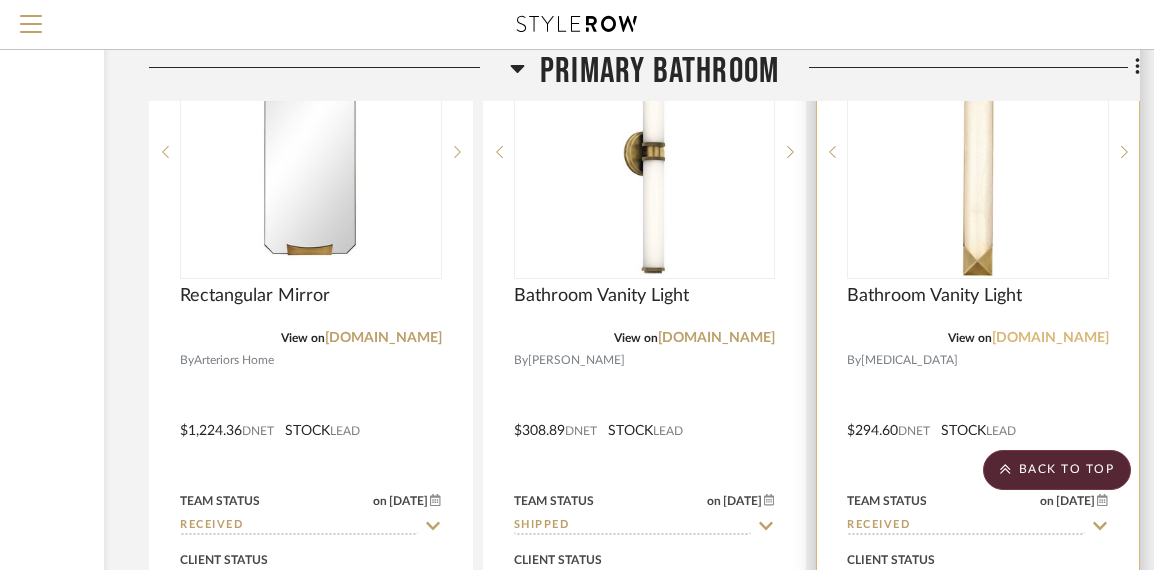 click on "[DOMAIN_NAME]" at bounding box center (1050, 338) 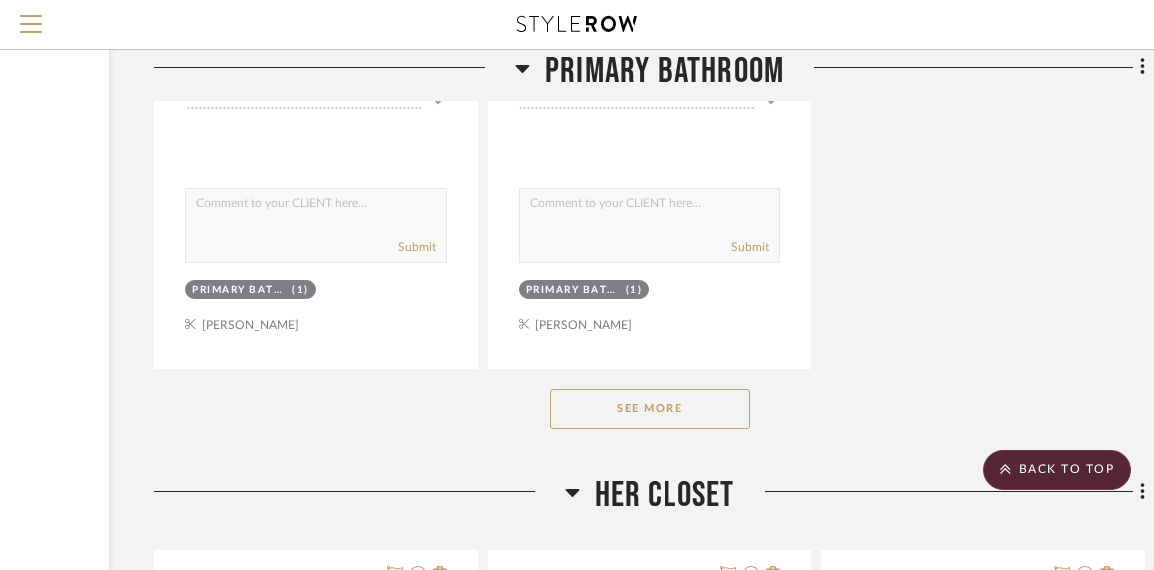 scroll, scrollTop: 15138, scrollLeft: 267, axis: both 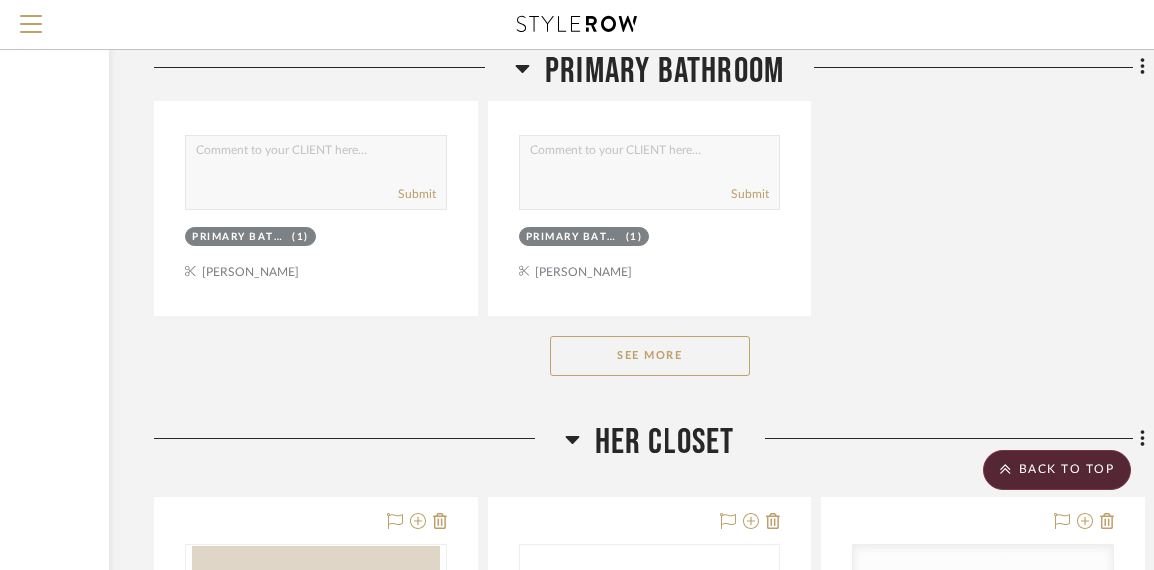 click on "See More" 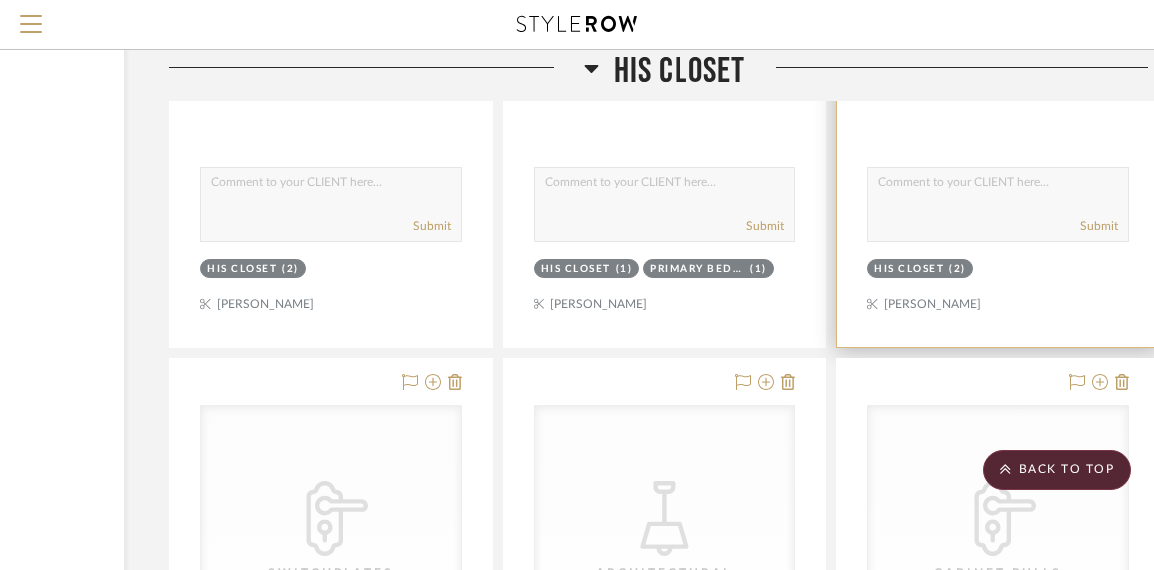 scroll, scrollTop: 29642, scrollLeft: 252, axis: both 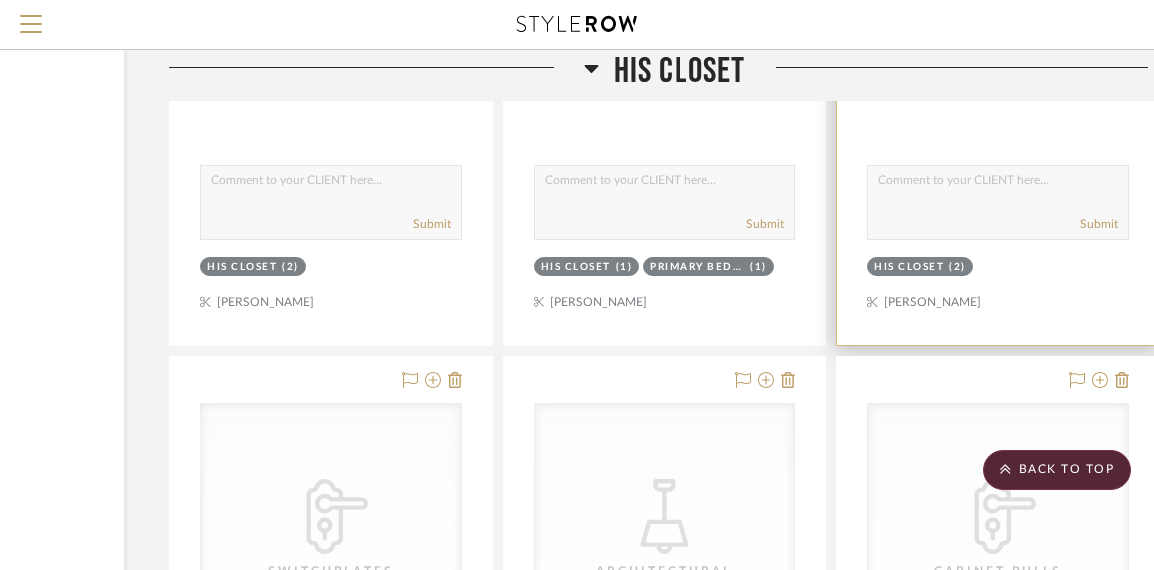 click at bounding box center [998, -93] 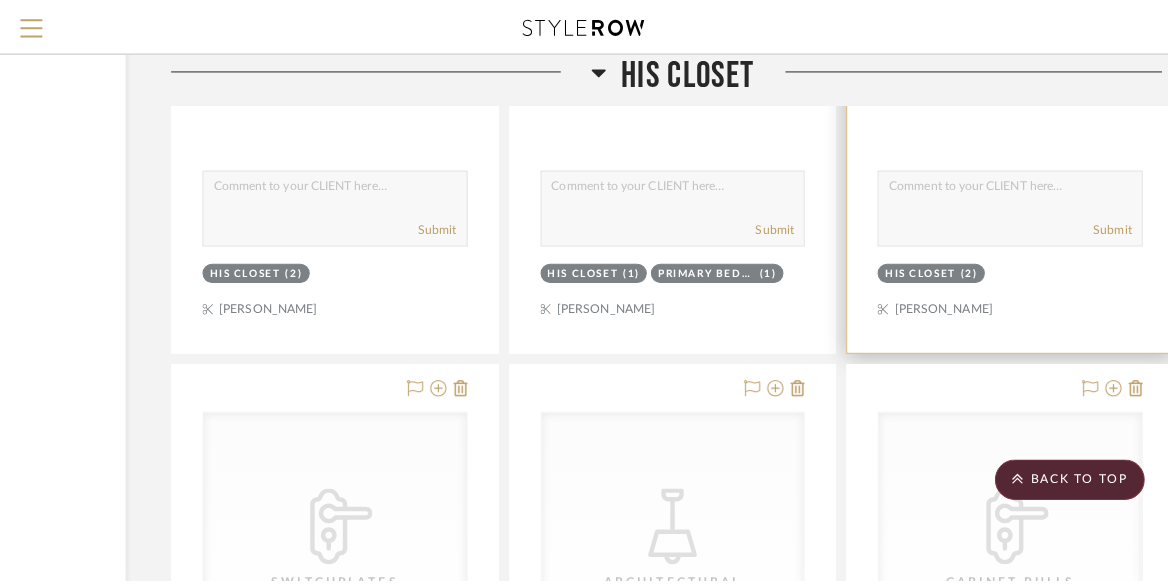 scroll, scrollTop: 0, scrollLeft: 0, axis: both 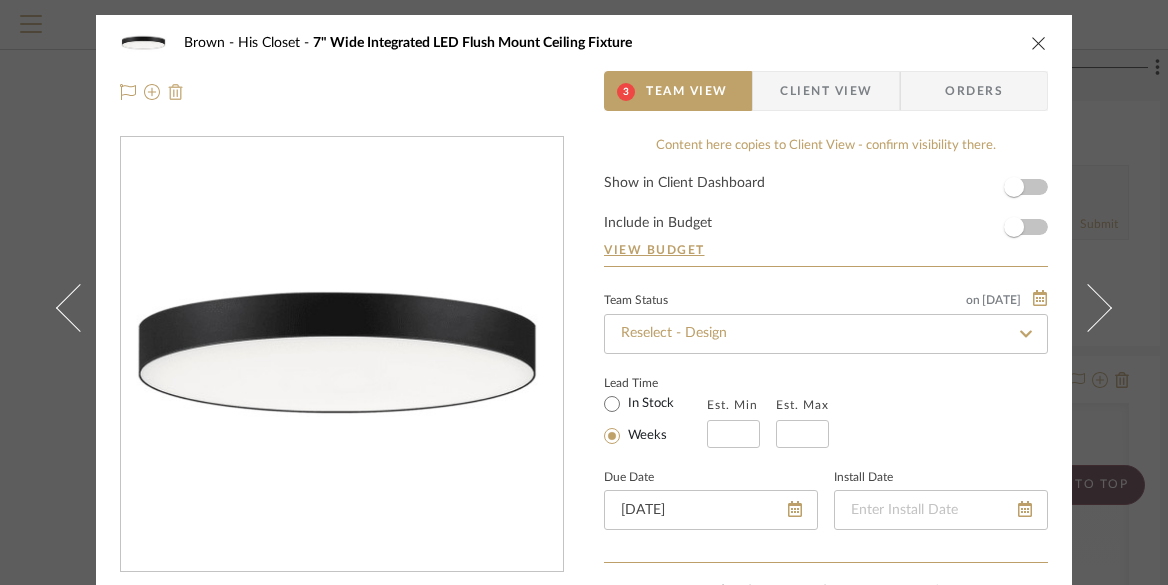 click at bounding box center (176, 92) 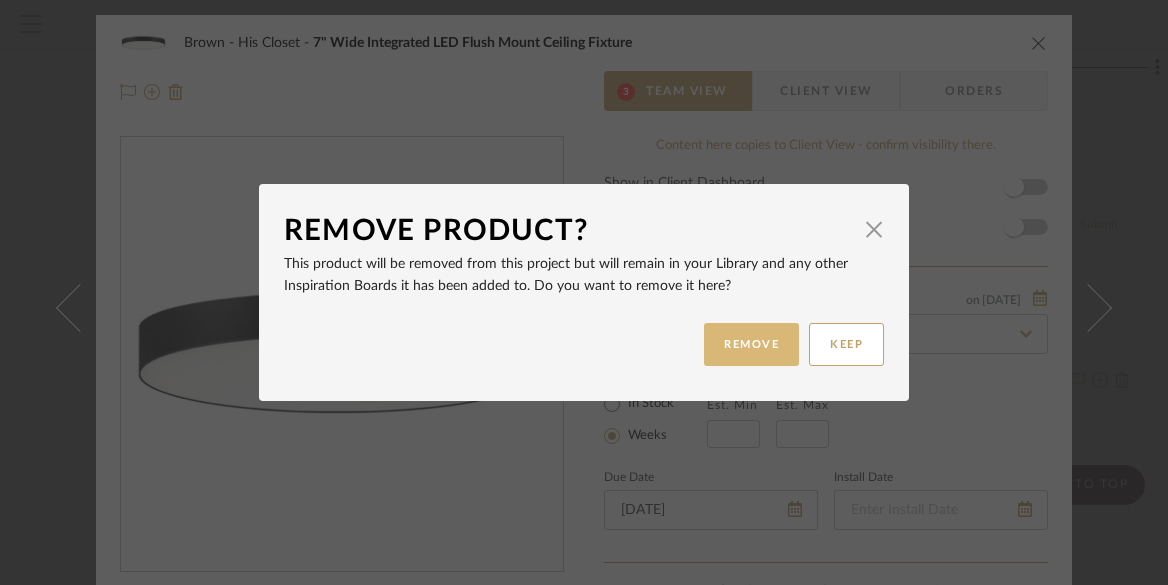 click on "REMOVE" at bounding box center (751, 344) 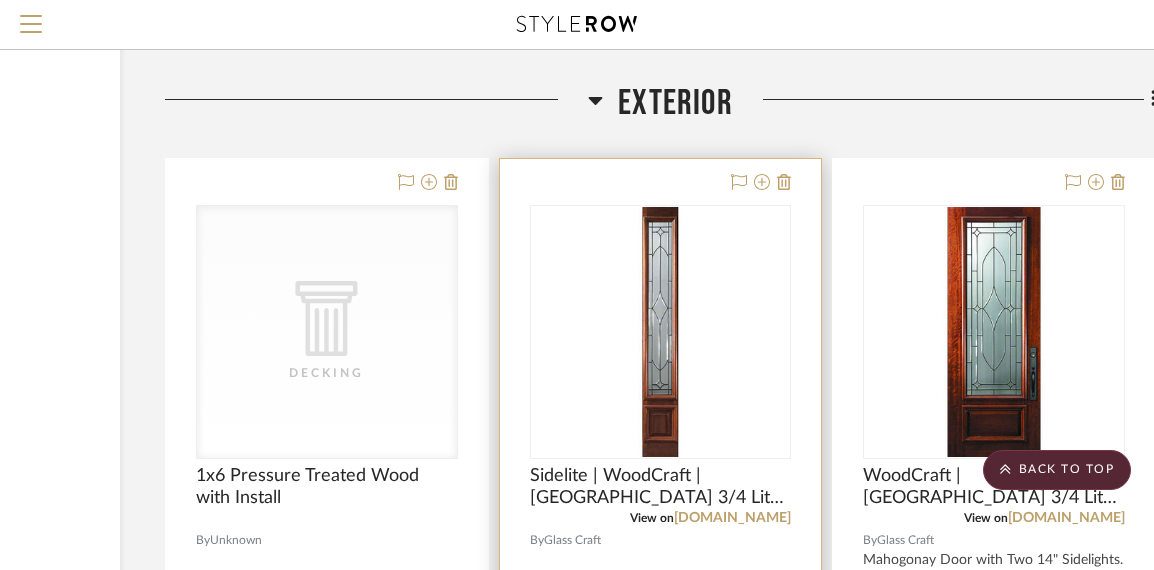 scroll, scrollTop: 35599, scrollLeft: 256, axis: both 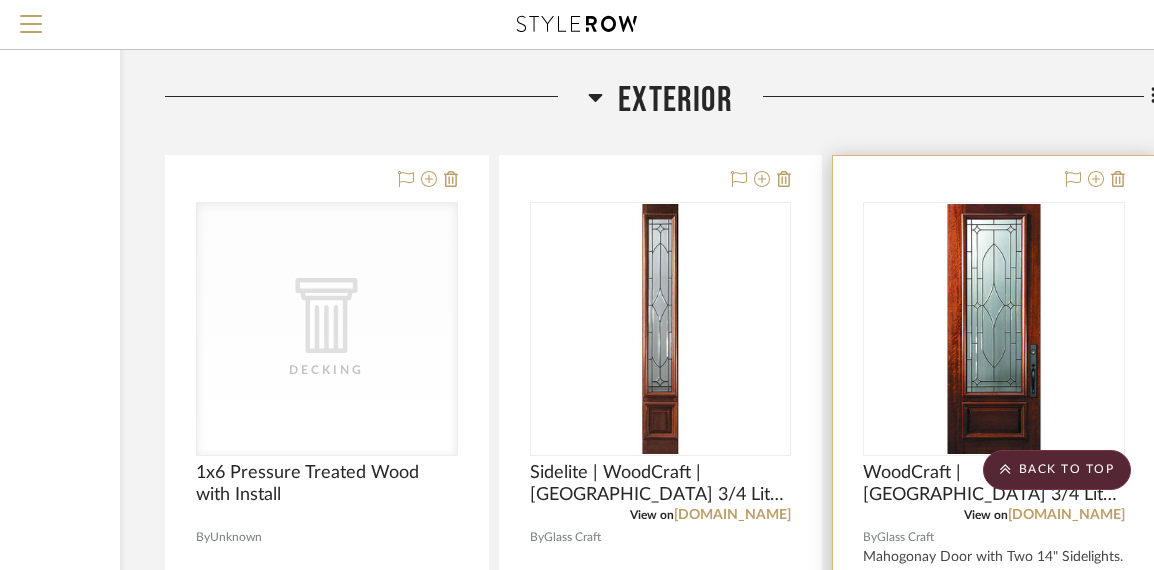 click at bounding box center (994, 329) 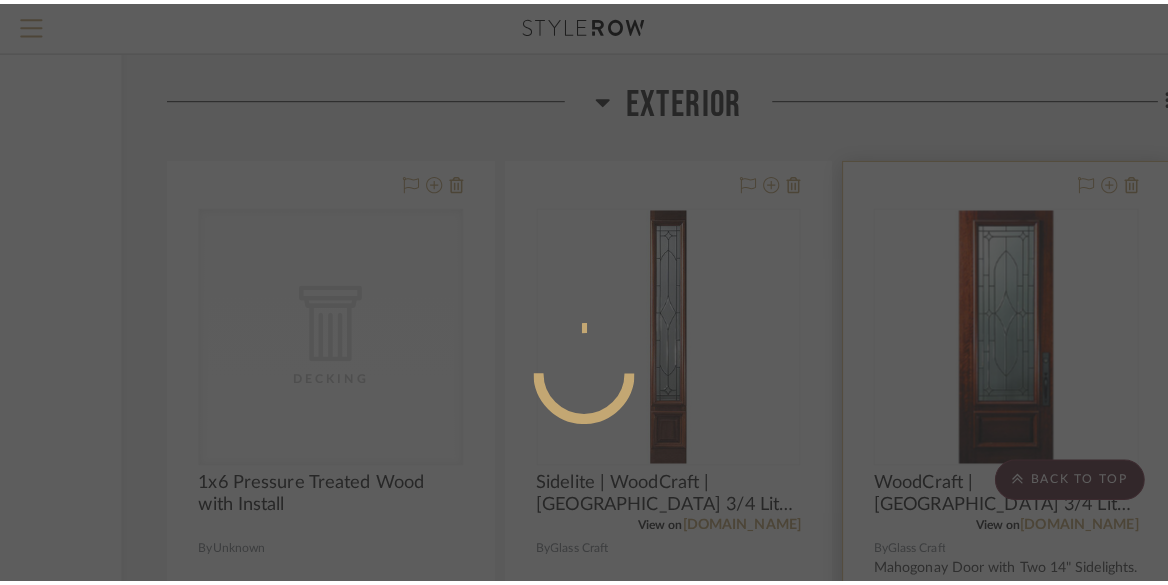 scroll, scrollTop: 0, scrollLeft: 0, axis: both 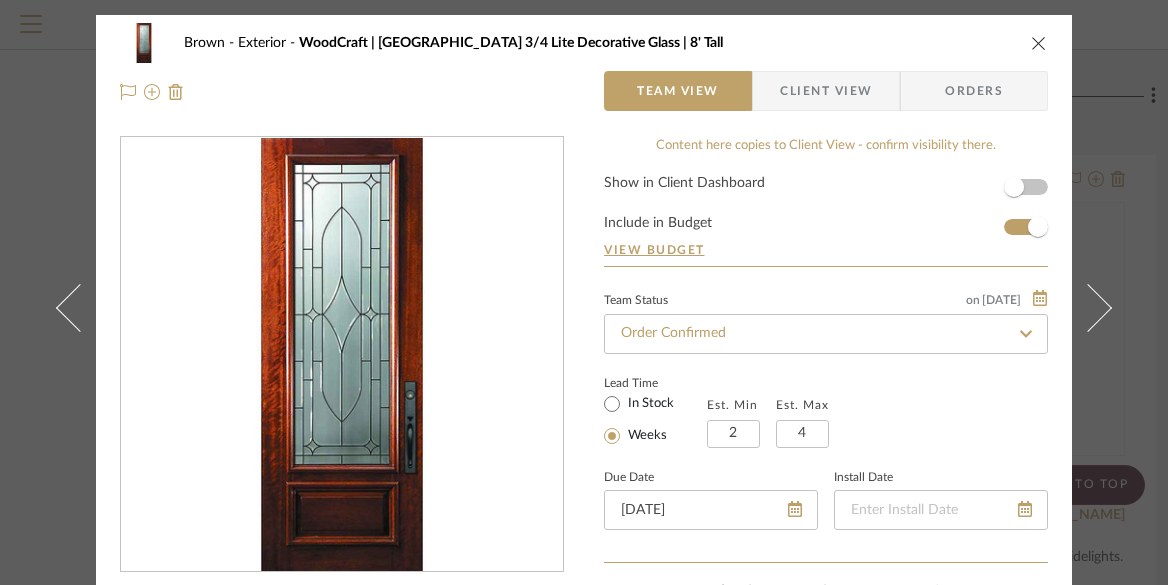 click at bounding box center (1039, 43) 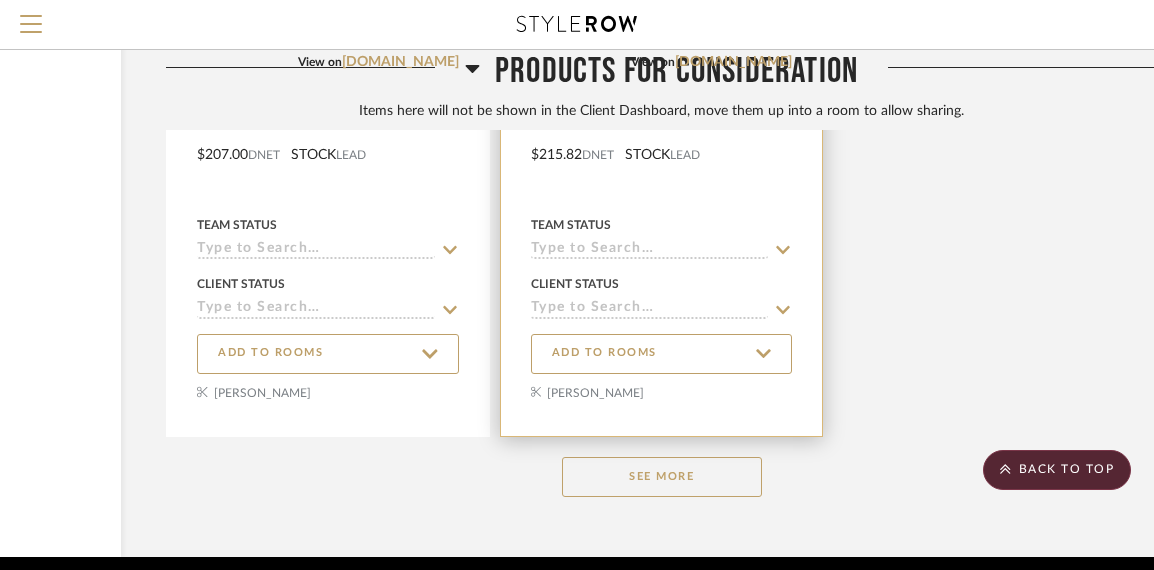 scroll, scrollTop: 39438, scrollLeft: 255, axis: both 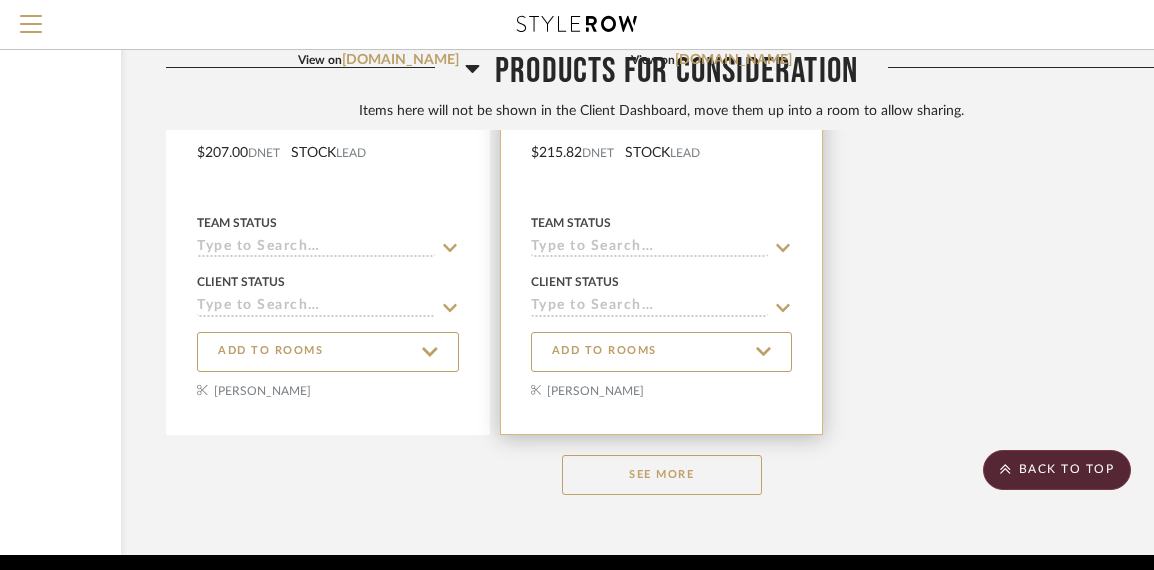 click at bounding box center (662, 67) 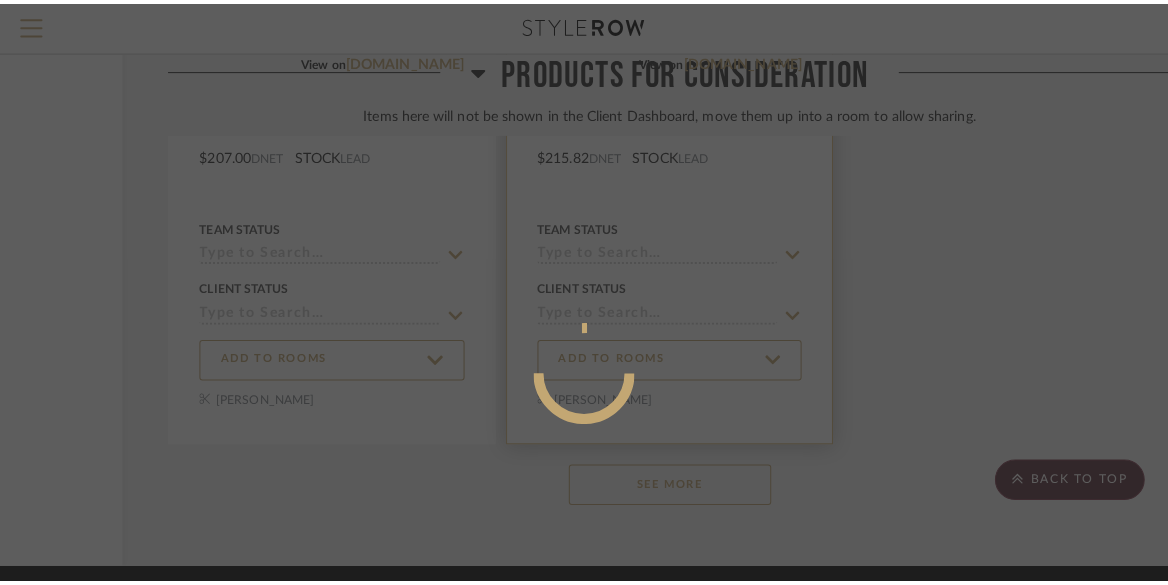 scroll, scrollTop: 0, scrollLeft: 0, axis: both 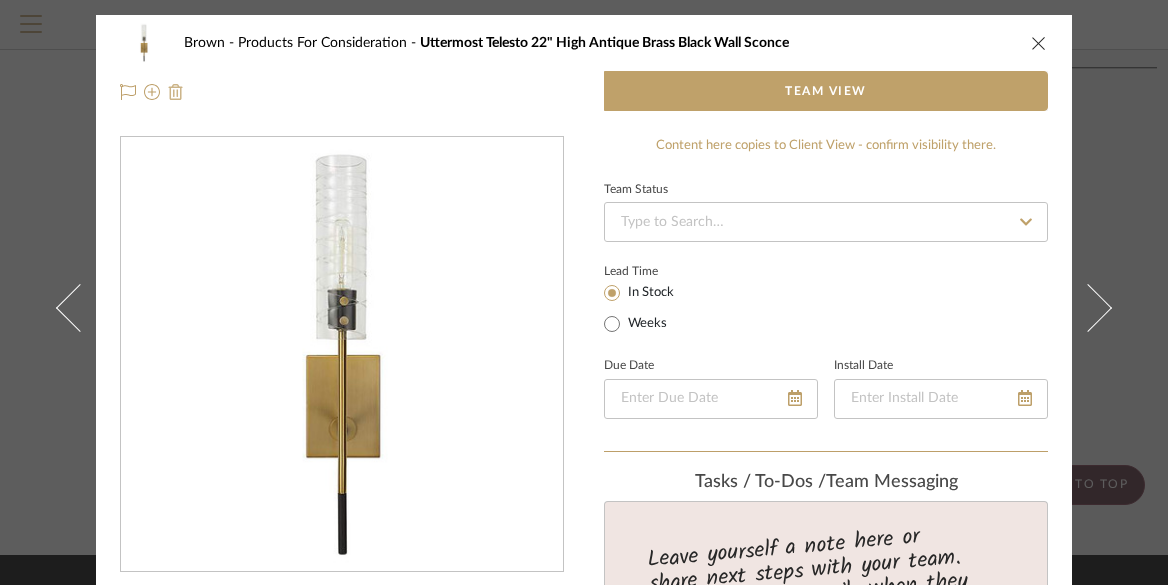 click at bounding box center [176, 92] 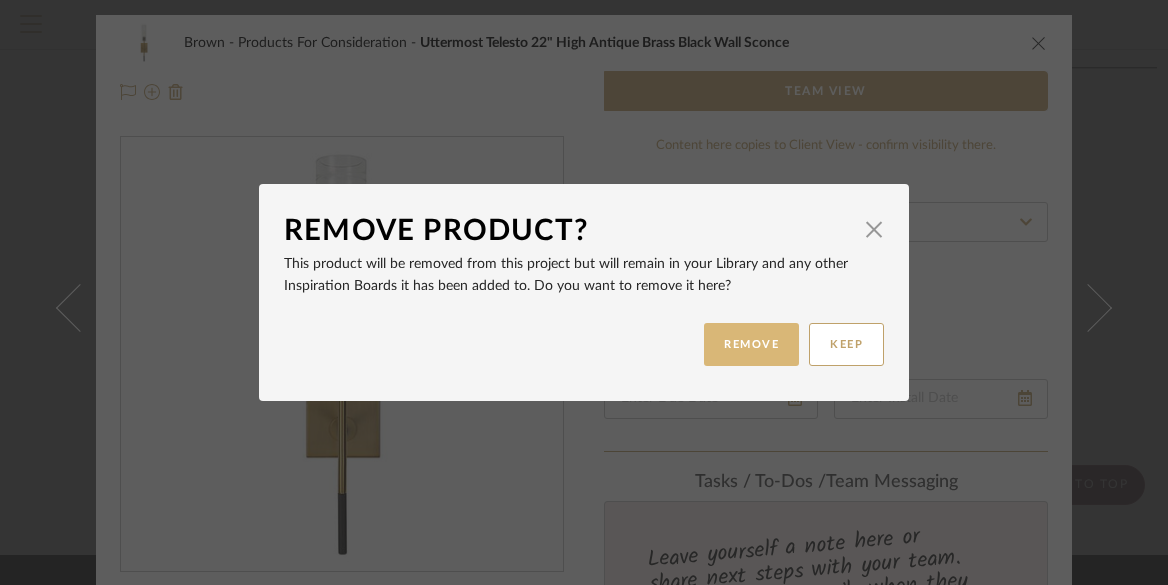 click on "REMOVE" at bounding box center [751, 344] 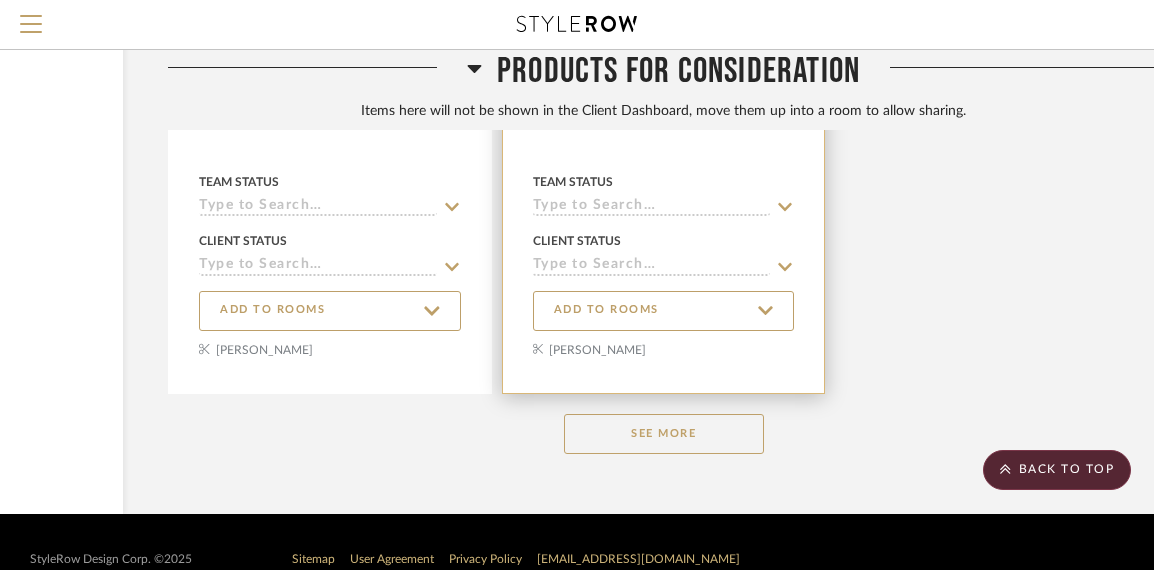 scroll, scrollTop: 39497, scrollLeft: 253, axis: both 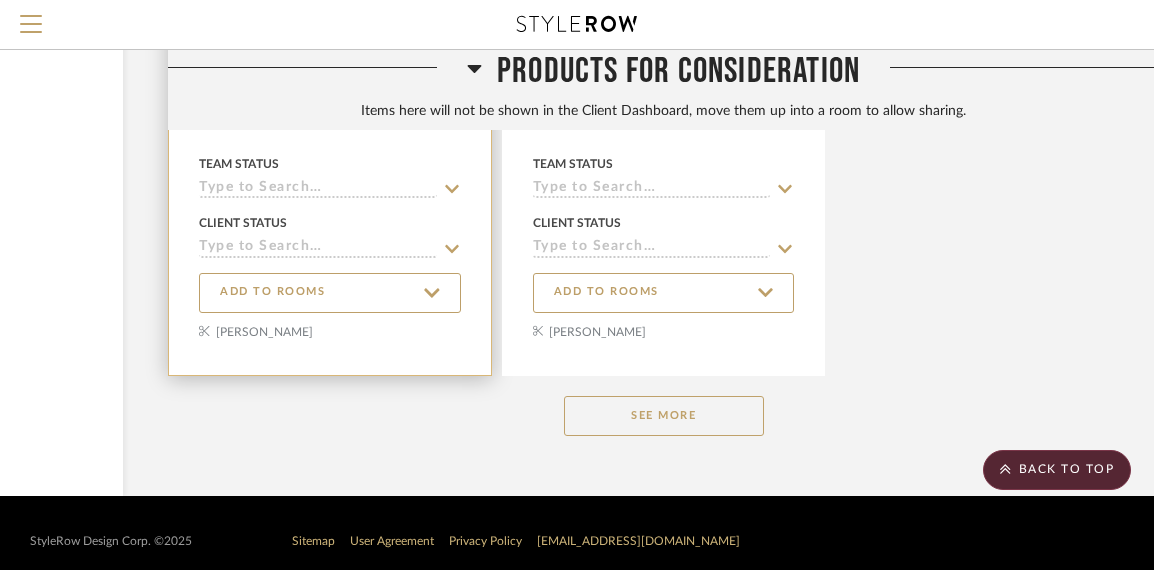 click at bounding box center (330, 8) 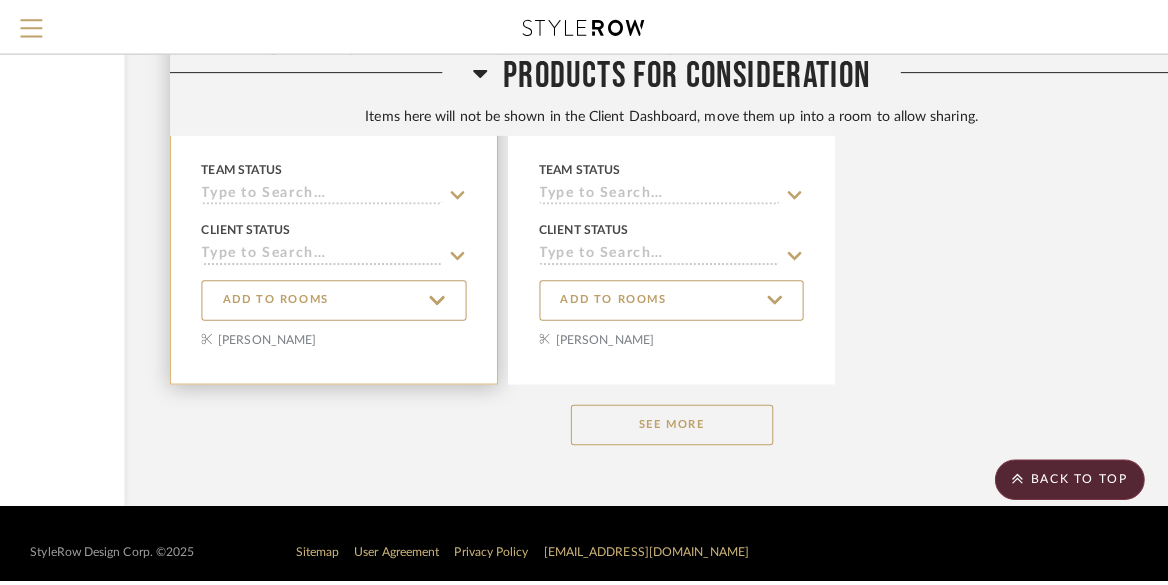 scroll, scrollTop: 0, scrollLeft: 0, axis: both 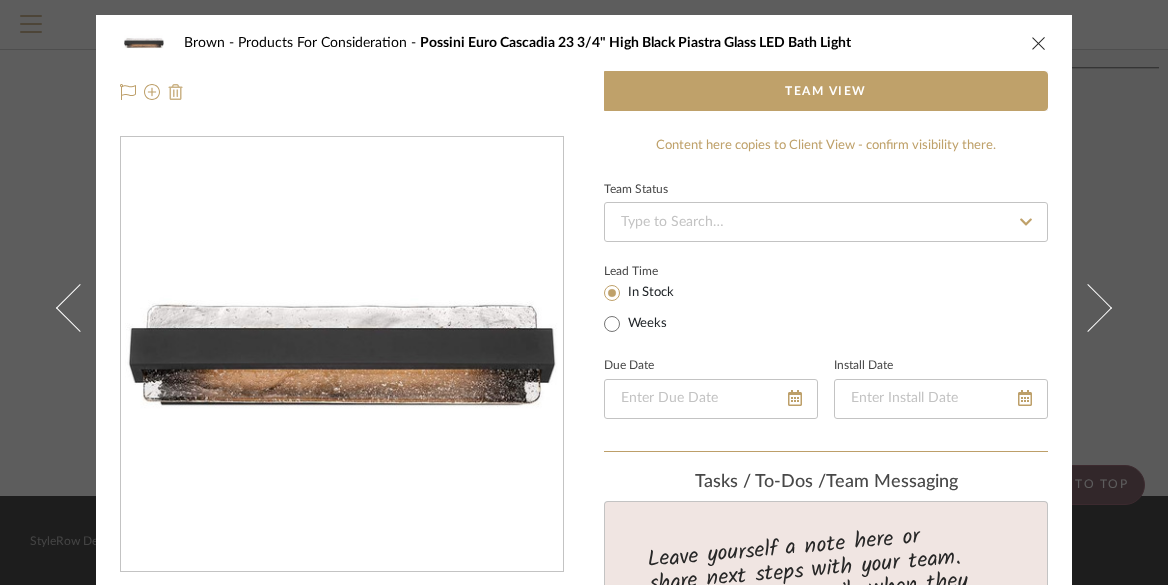 click at bounding box center (176, 92) 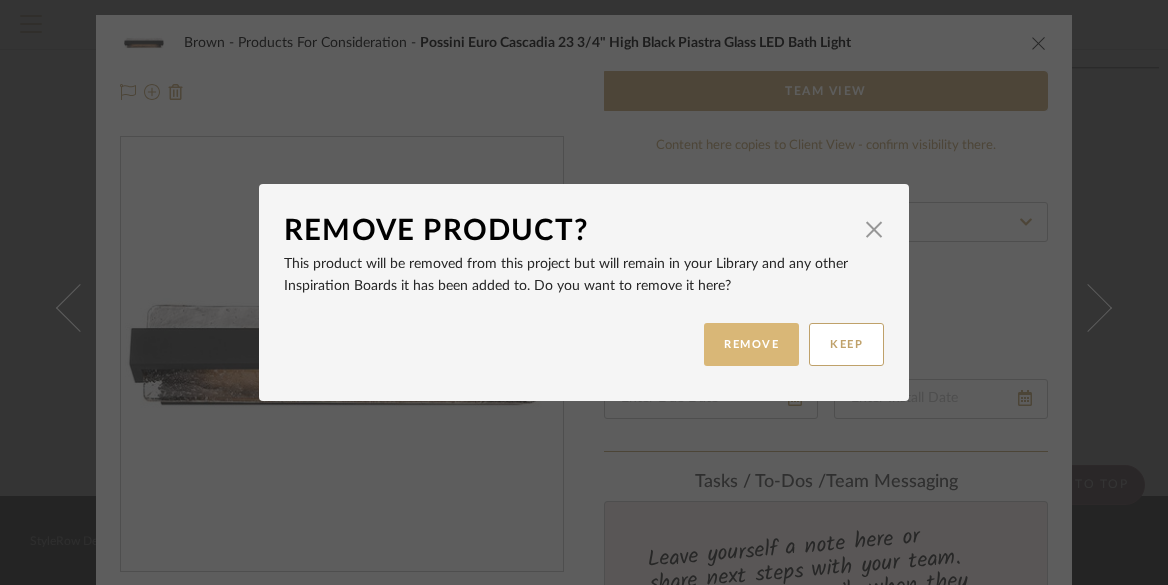 click on "REMOVE" at bounding box center [751, 344] 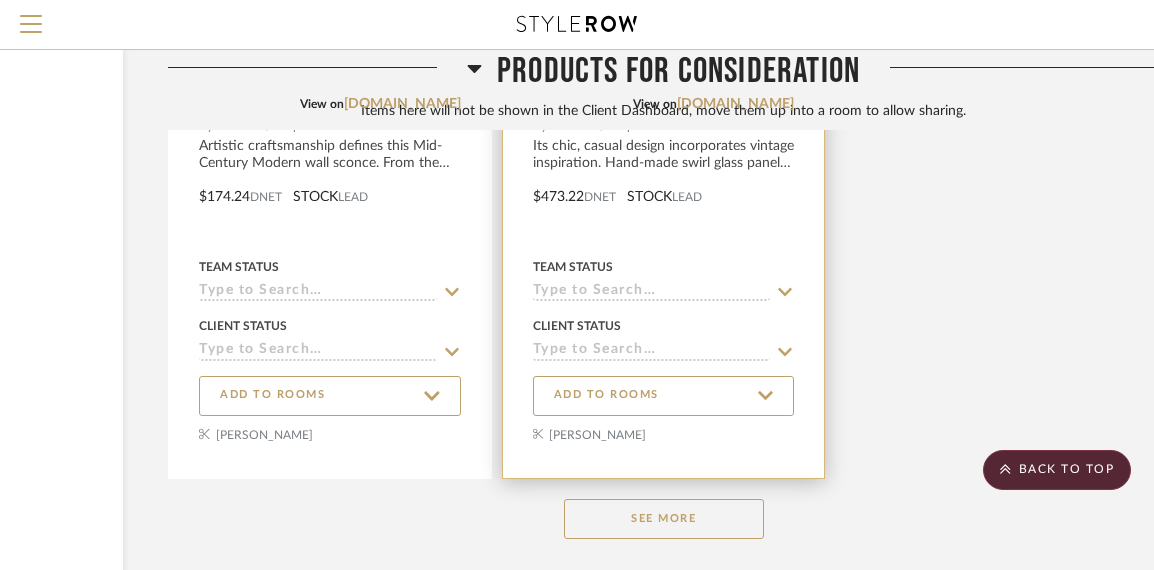 scroll, scrollTop: 39469, scrollLeft: 253, axis: both 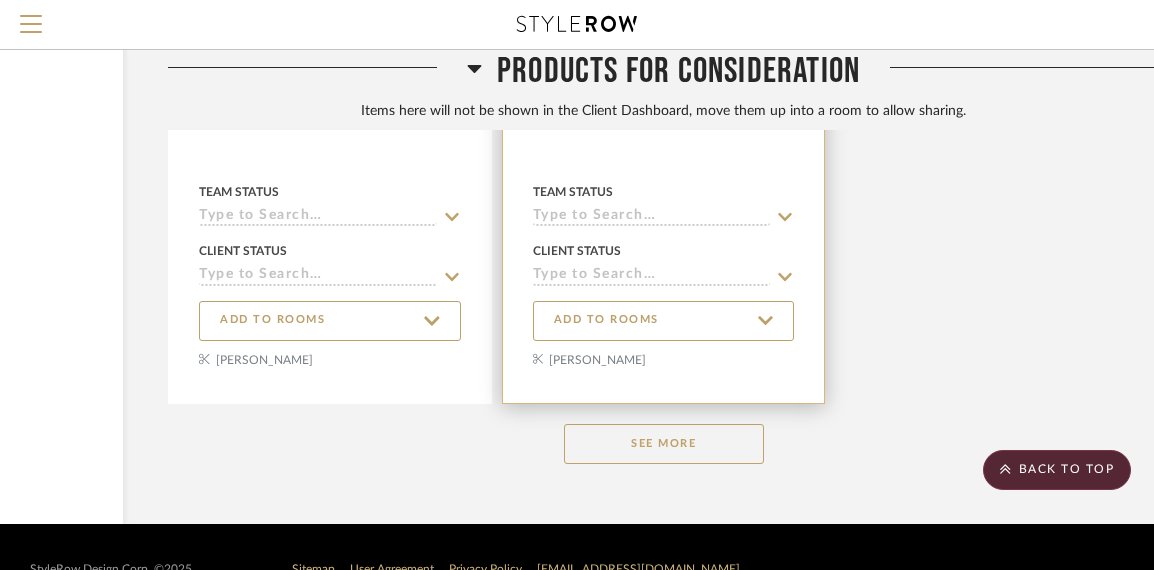 click at bounding box center (664, 36) 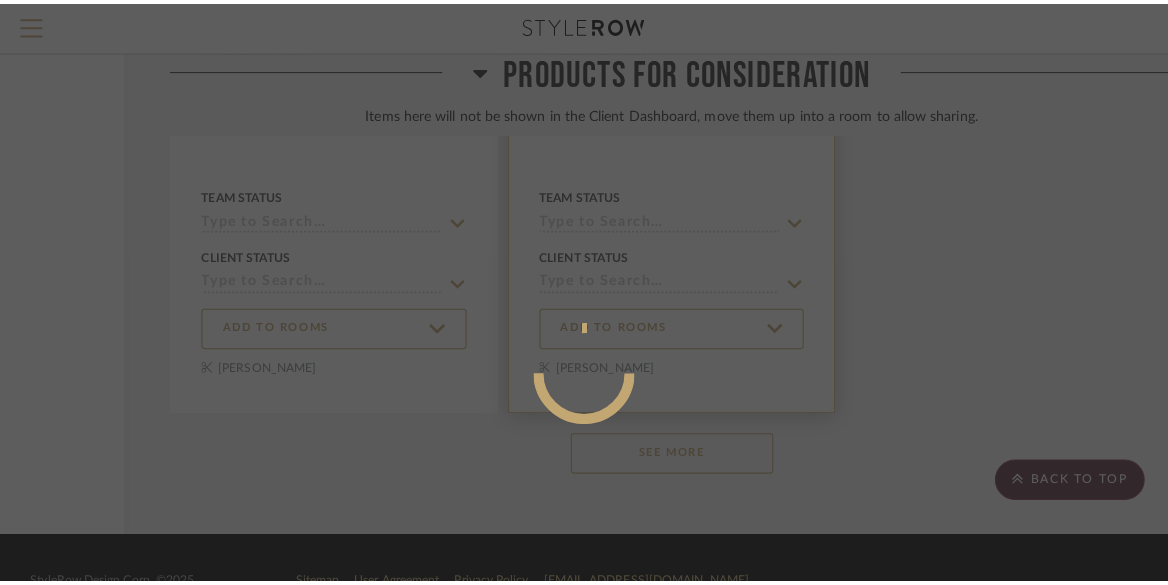 scroll, scrollTop: 0, scrollLeft: 0, axis: both 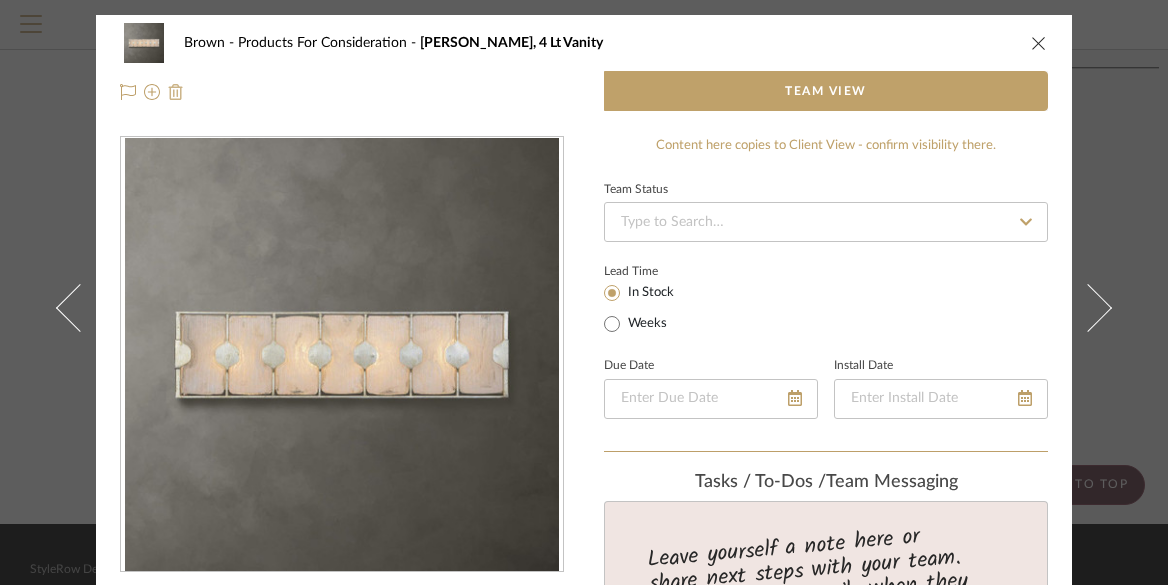 click at bounding box center (176, 92) 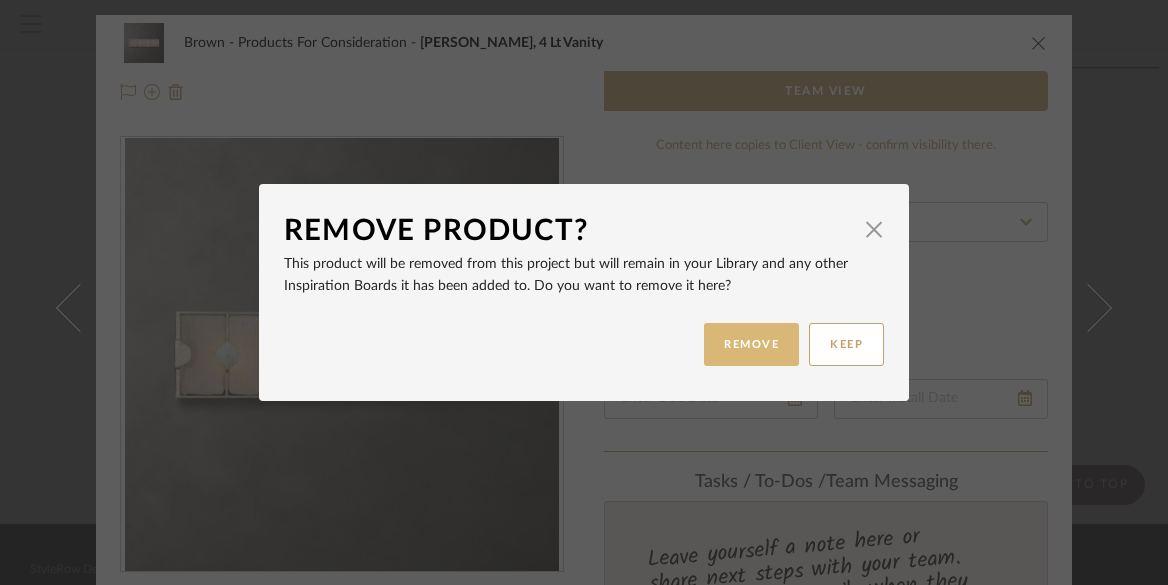 click on "REMOVE" at bounding box center (751, 344) 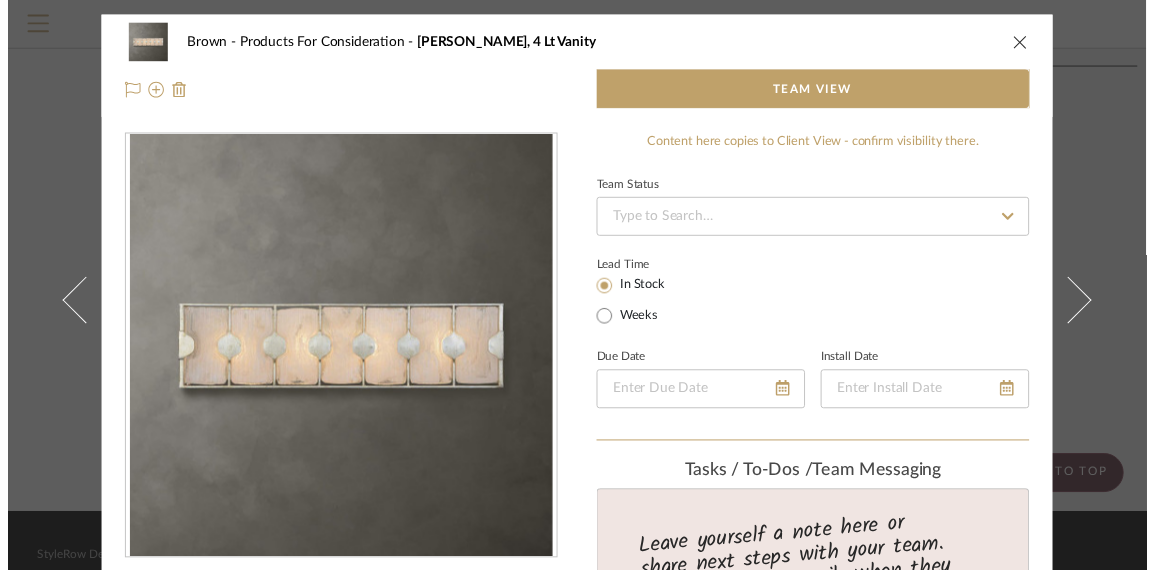 scroll, scrollTop: 39469, scrollLeft: 253, axis: both 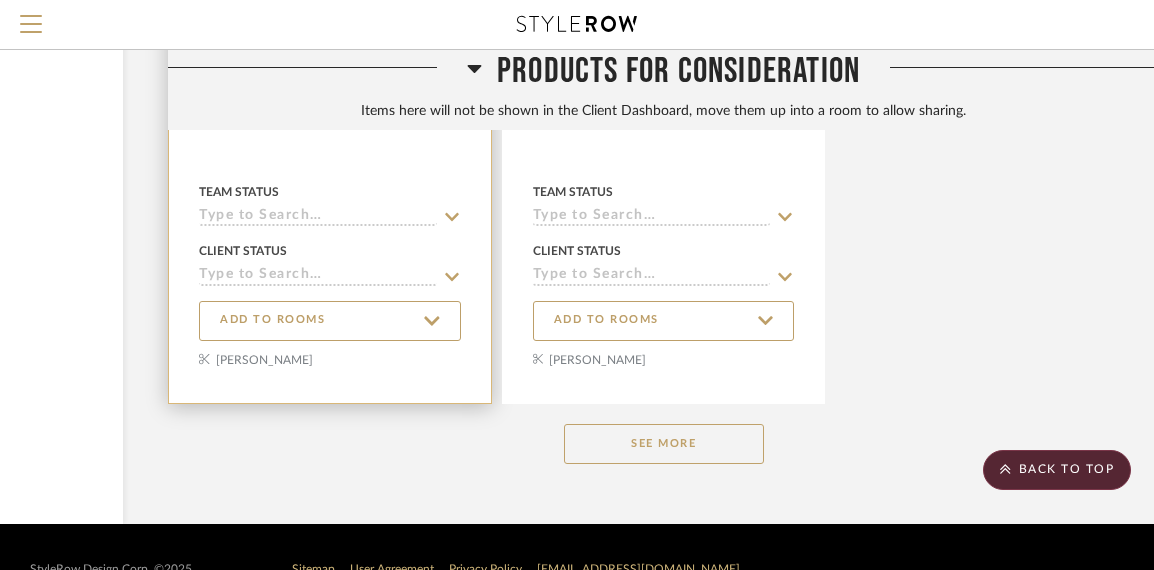 click at bounding box center (330, 36) 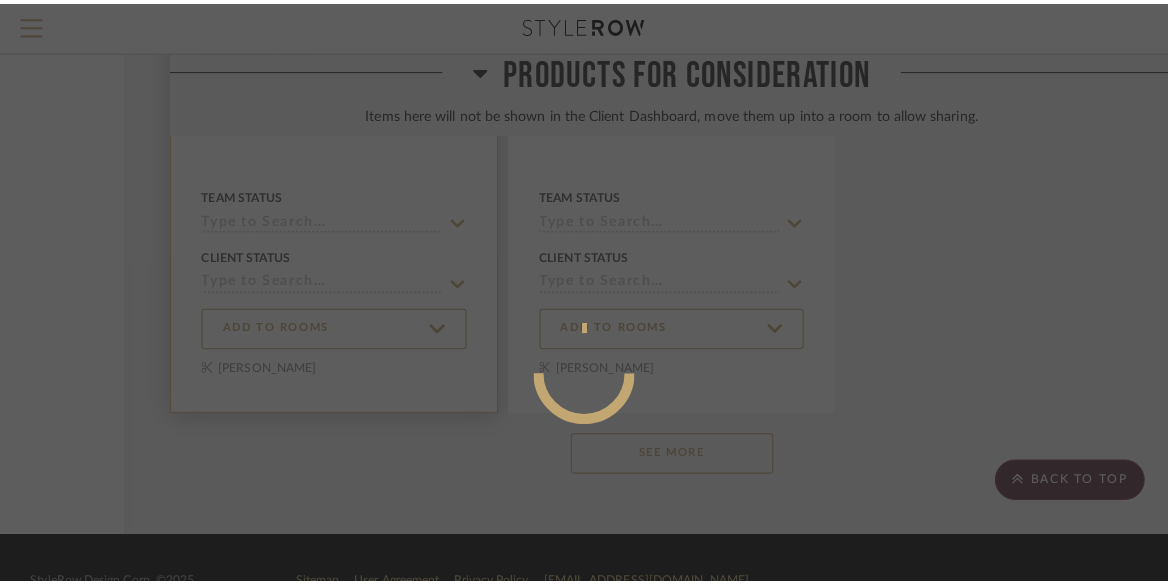 scroll, scrollTop: 0, scrollLeft: 0, axis: both 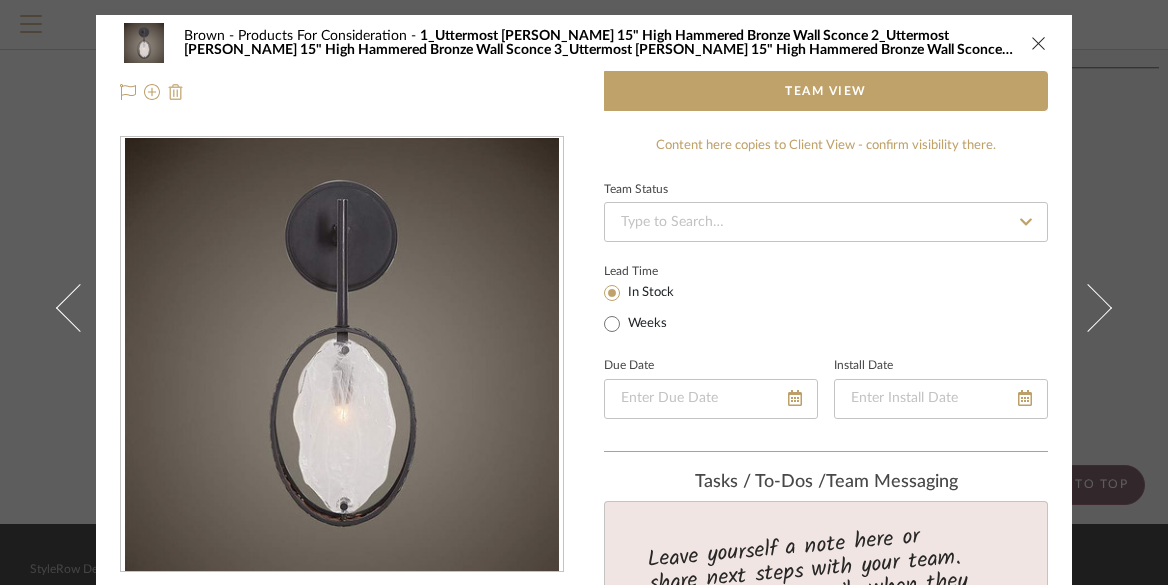 click at bounding box center (176, 92) 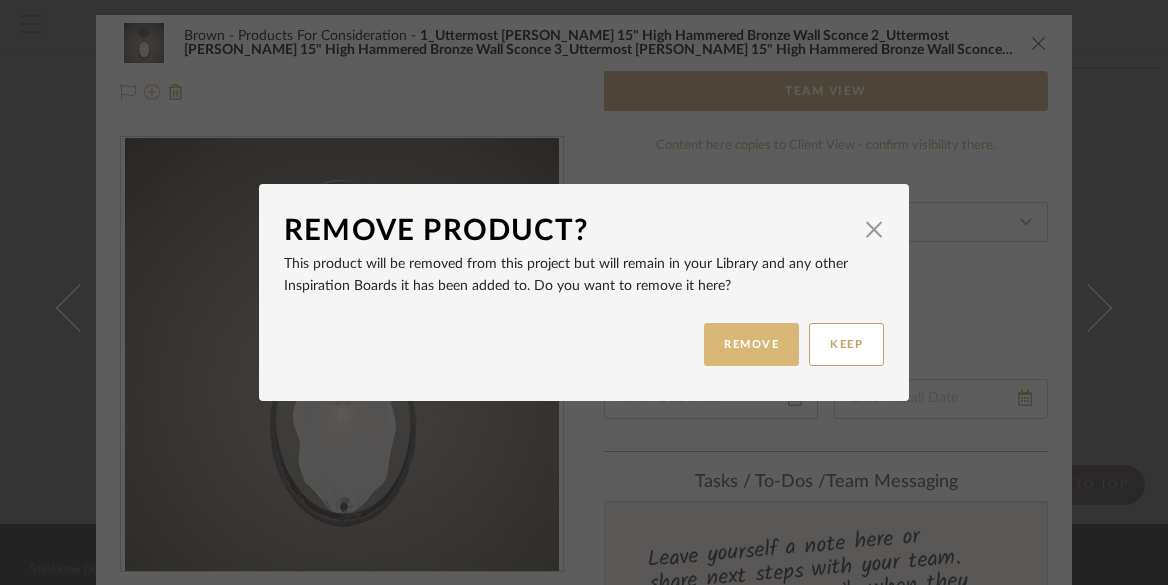 click on "REMOVE" at bounding box center (751, 344) 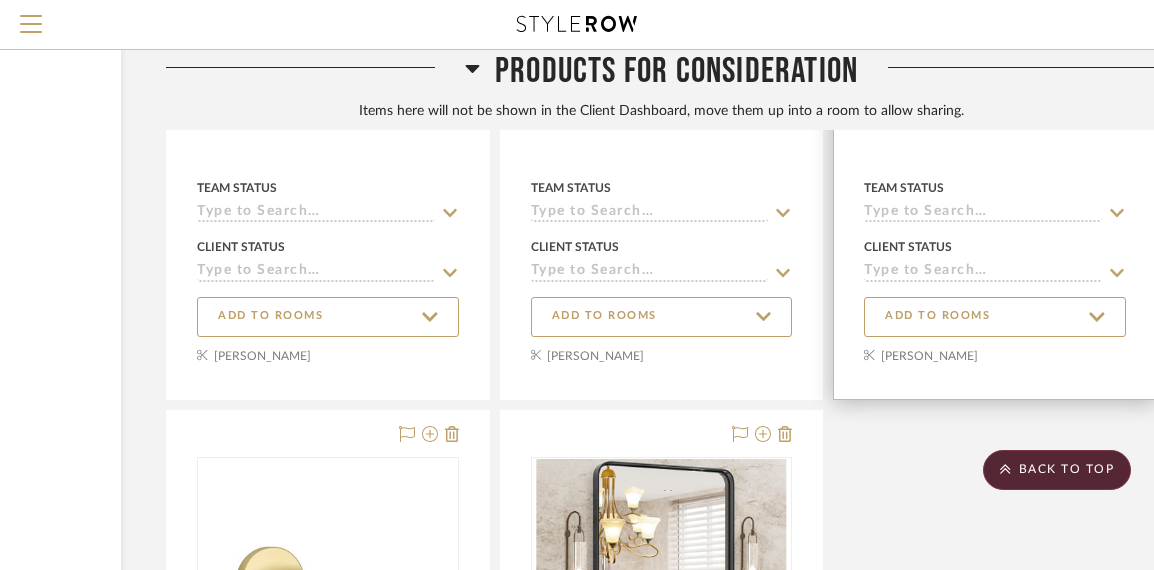 scroll, scrollTop: 38749, scrollLeft: 255, axis: both 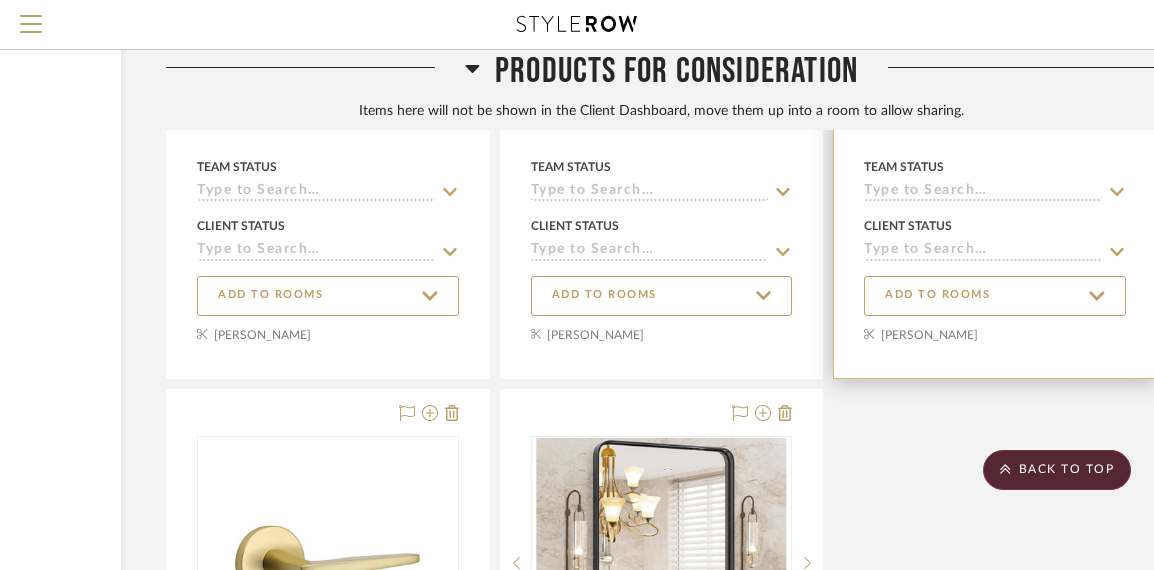 click at bounding box center [995, 11] 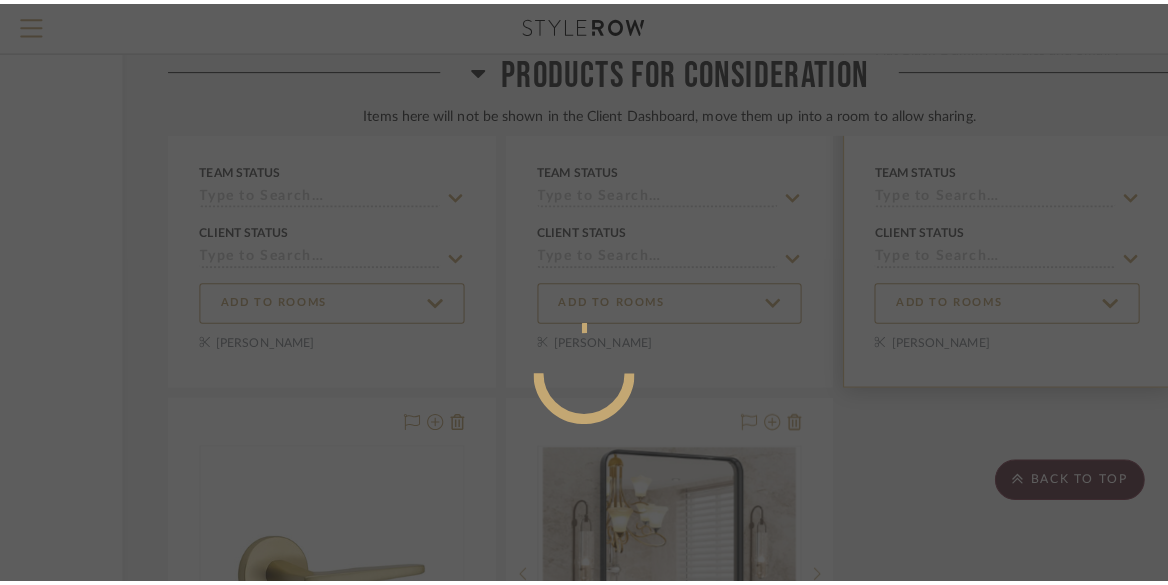 scroll, scrollTop: 0, scrollLeft: 0, axis: both 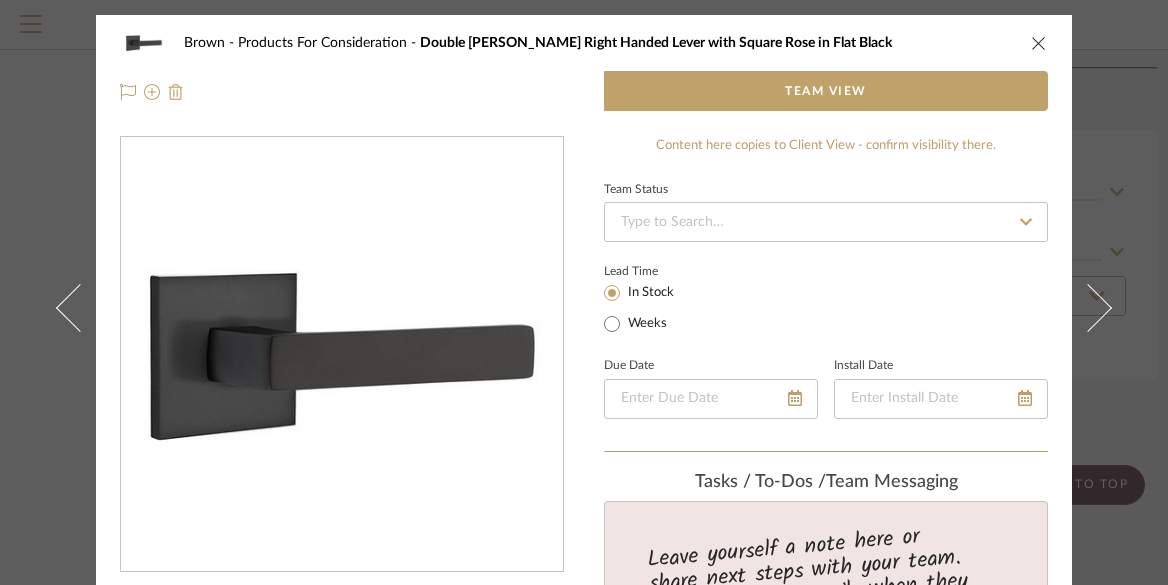 click at bounding box center [176, 92] 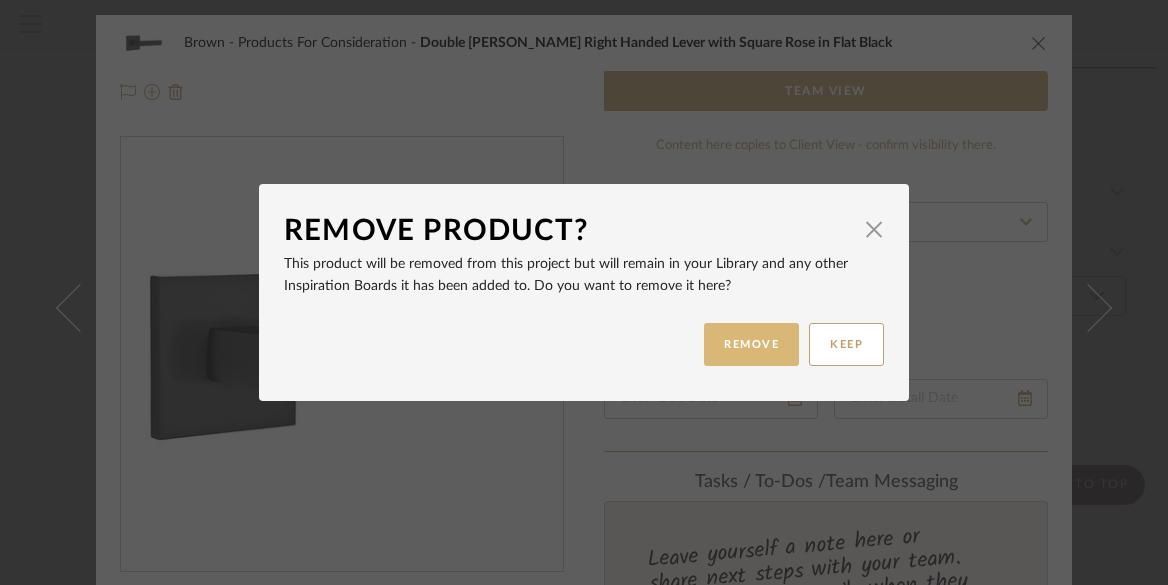 click on "REMOVE" at bounding box center [751, 344] 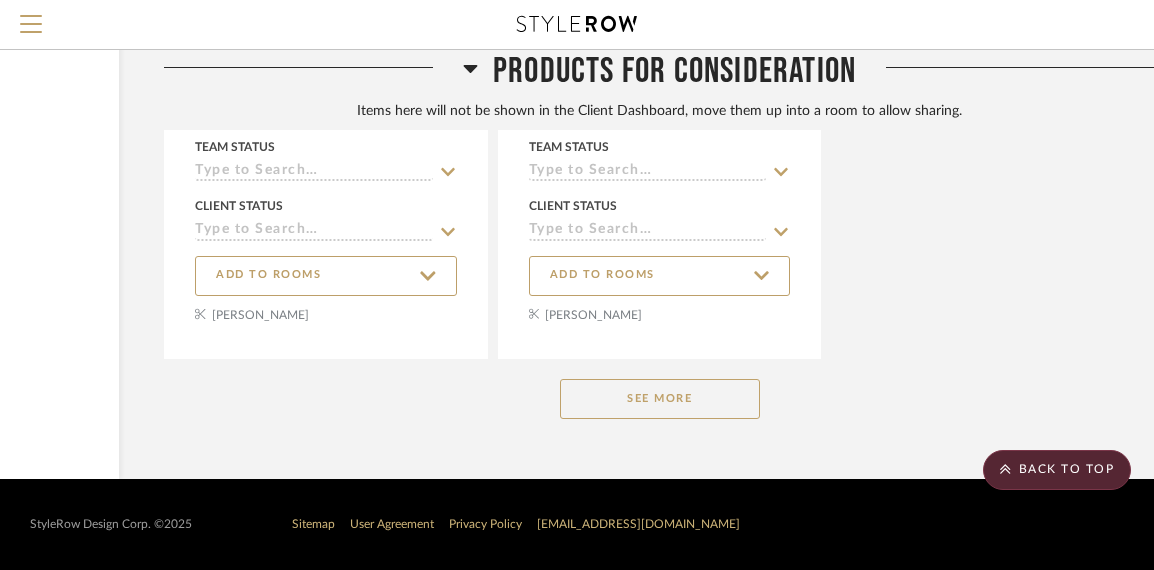 scroll, scrollTop: 39513, scrollLeft: 257, axis: both 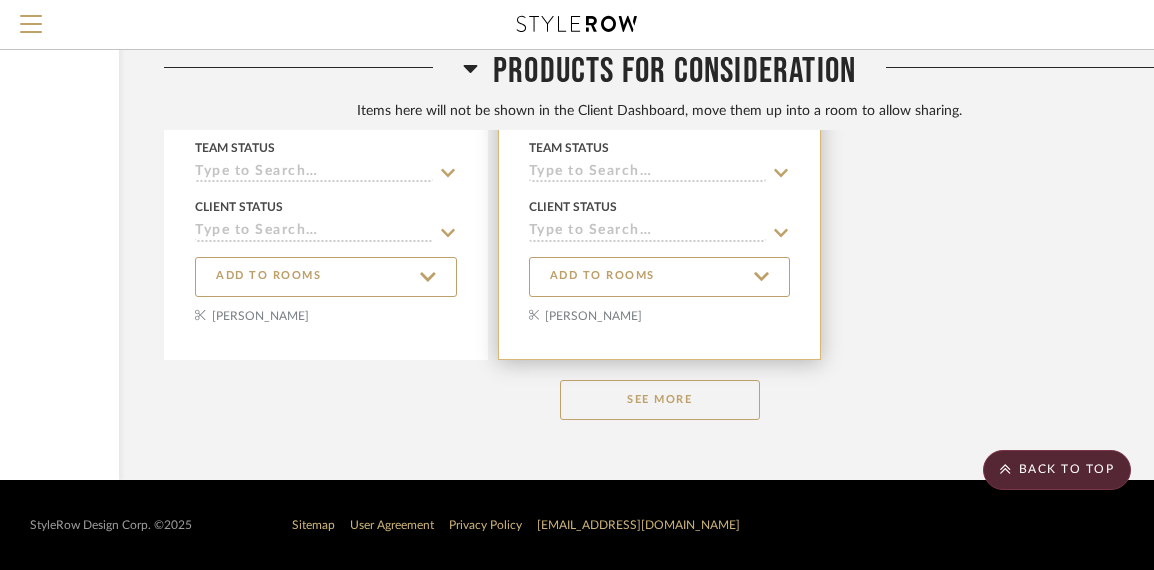 click at bounding box center [660, -8] 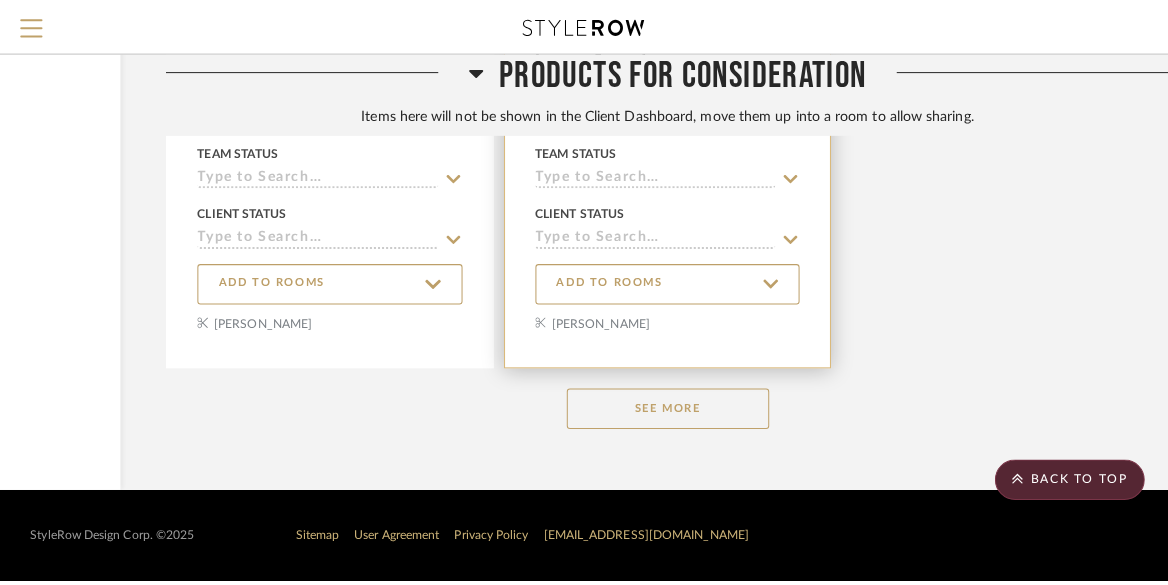 scroll, scrollTop: 0, scrollLeft: 0, axis: both 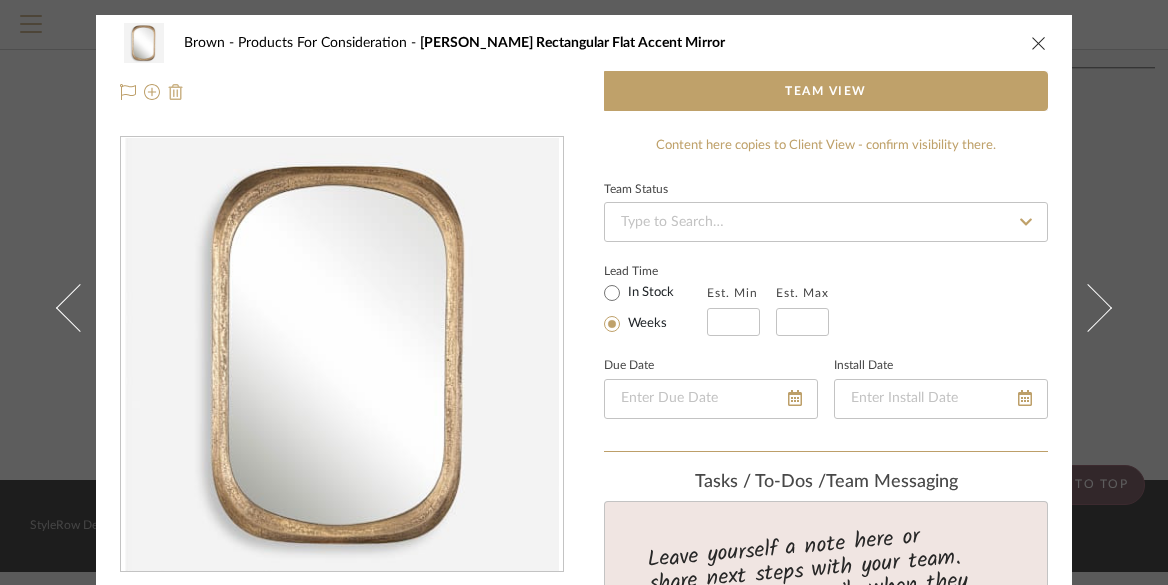 click at bounding box center [176, 92] 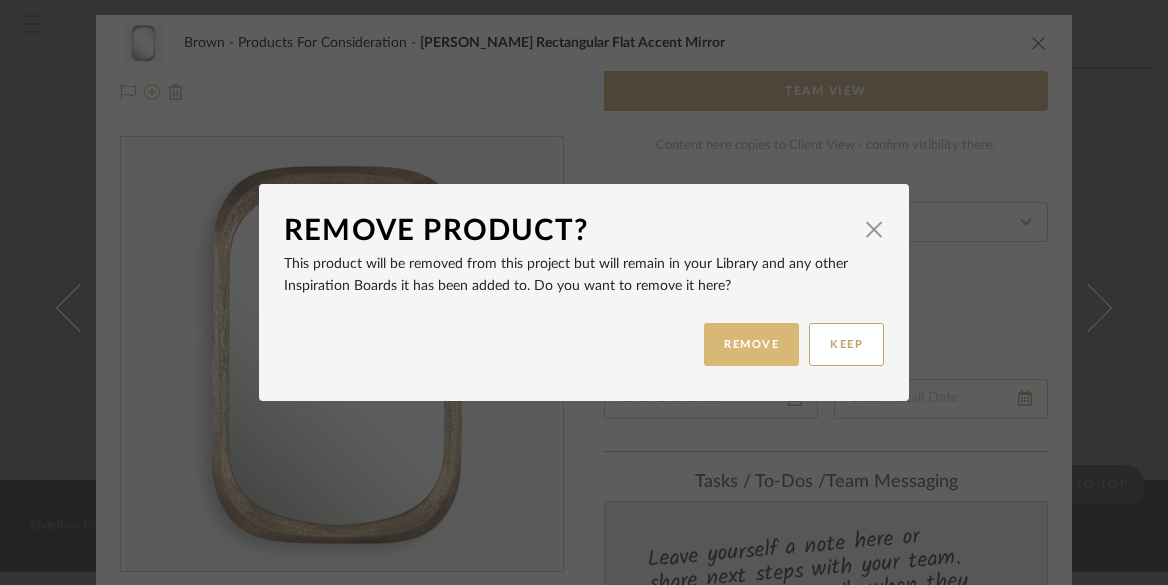click on "REMOVE" at bounding box center (751, 344) 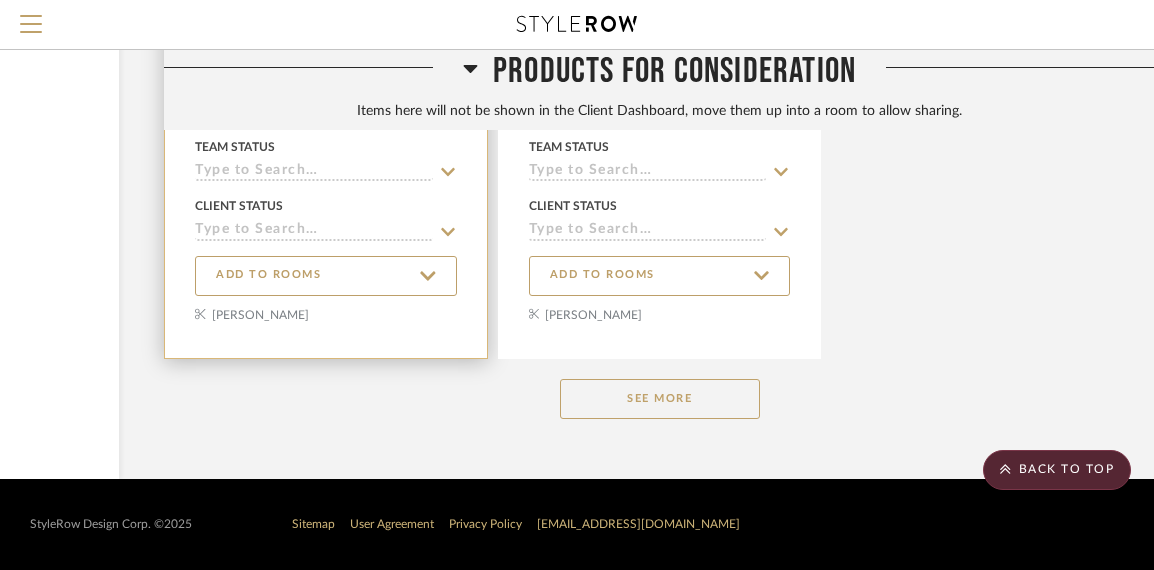 scroll, scrollTop: 39513, scrollLeft: 257, axis: both 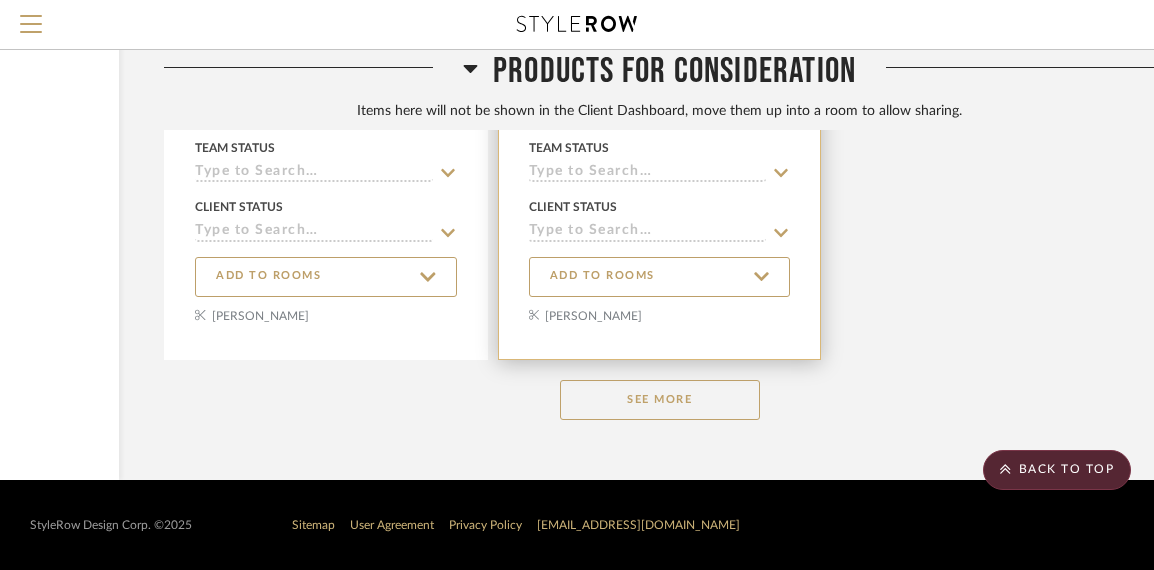 click at bounding box center (660, -8) 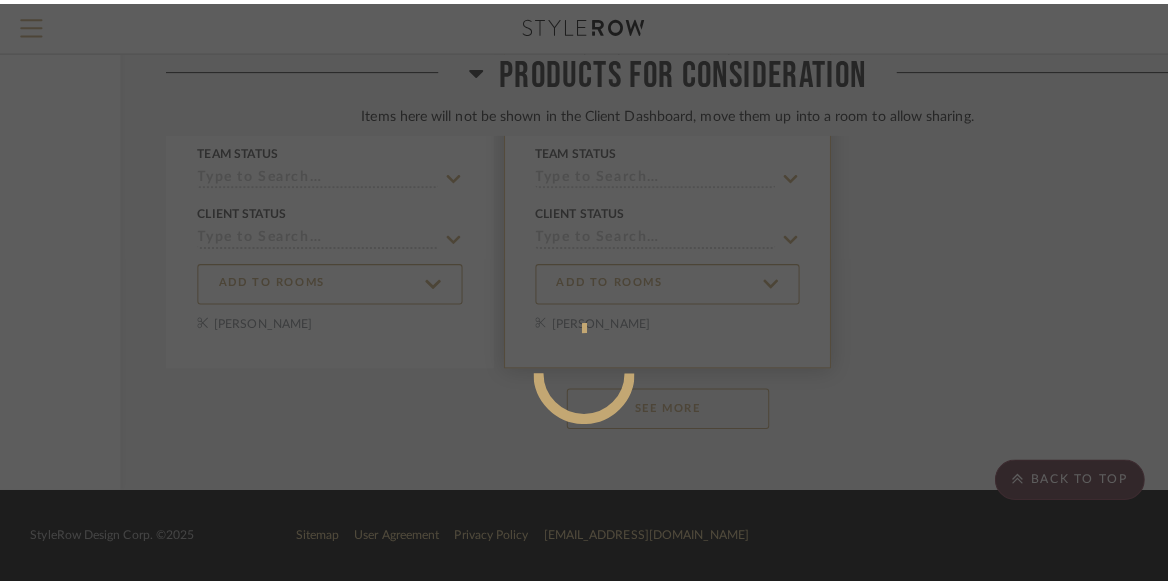 scroll, scrollTop: 0, scrollLeft: 0, axis: both 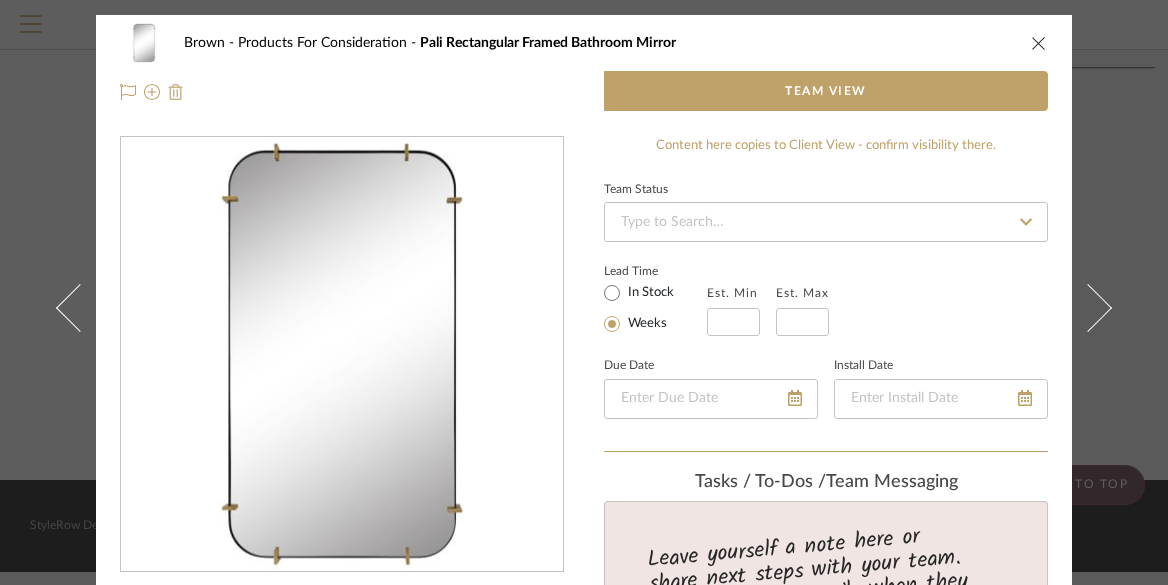 click at bounding box center [176, 92] 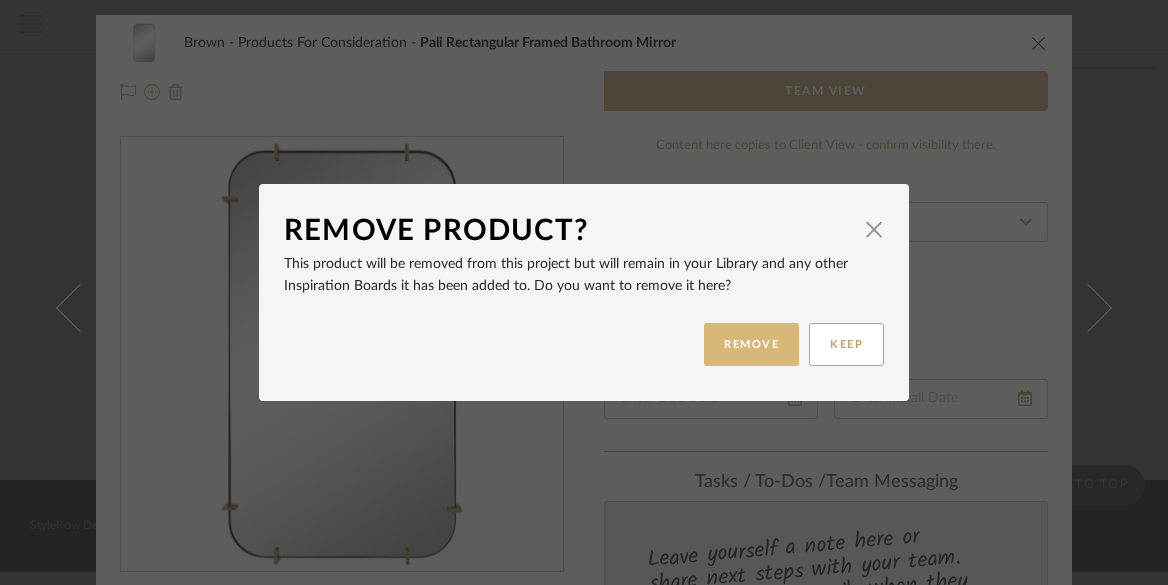 click on "REMOVE" at bounding box center (751, 344) 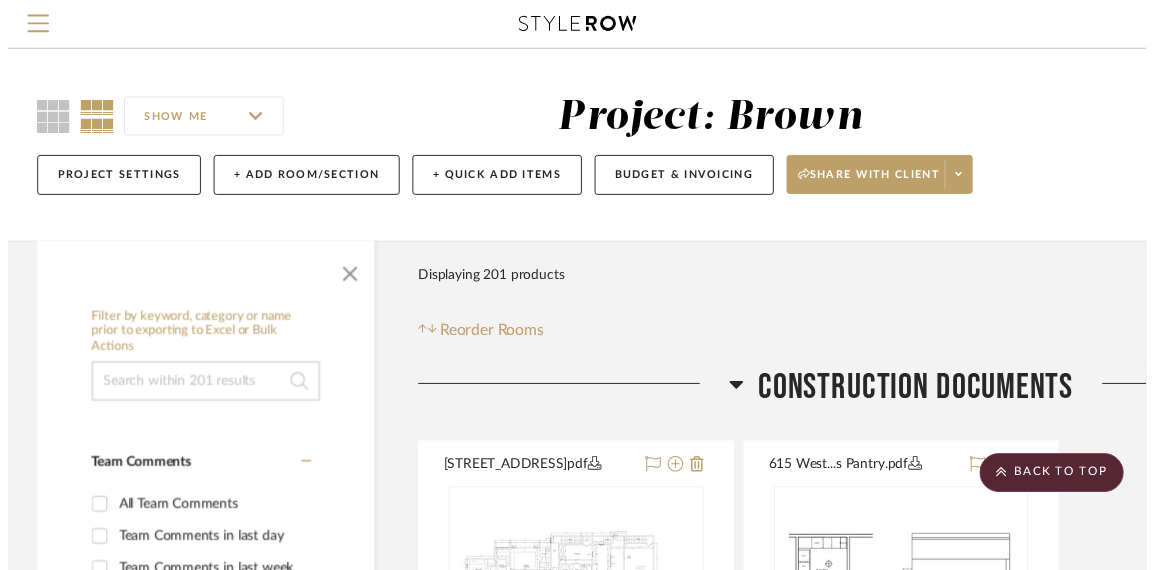 scroll, scrollTop: 39513, scrollLeft: 257, axis: both 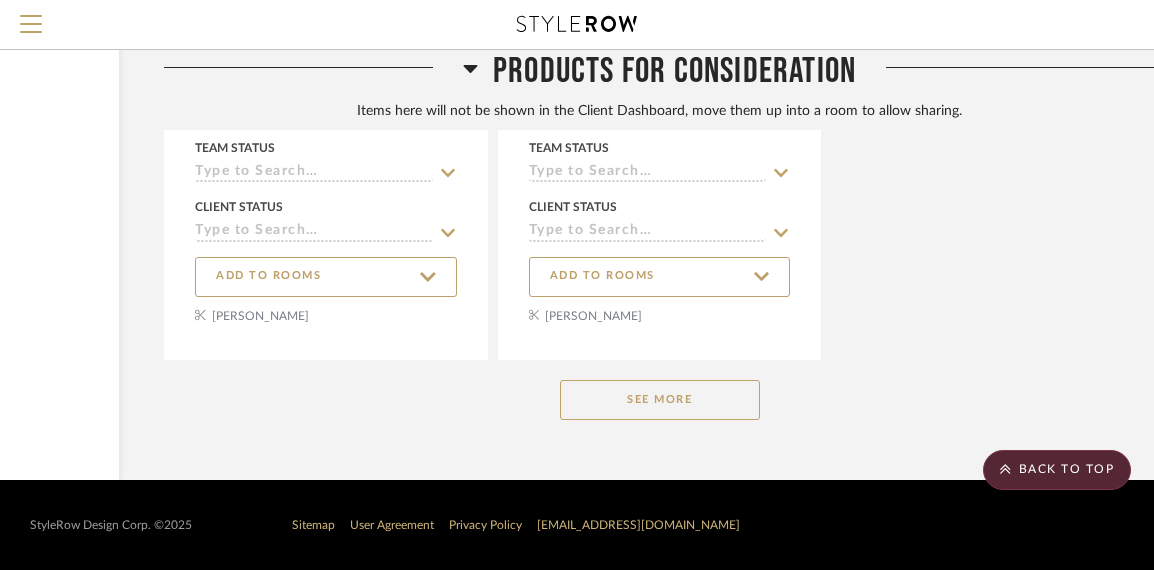 click on "See More" 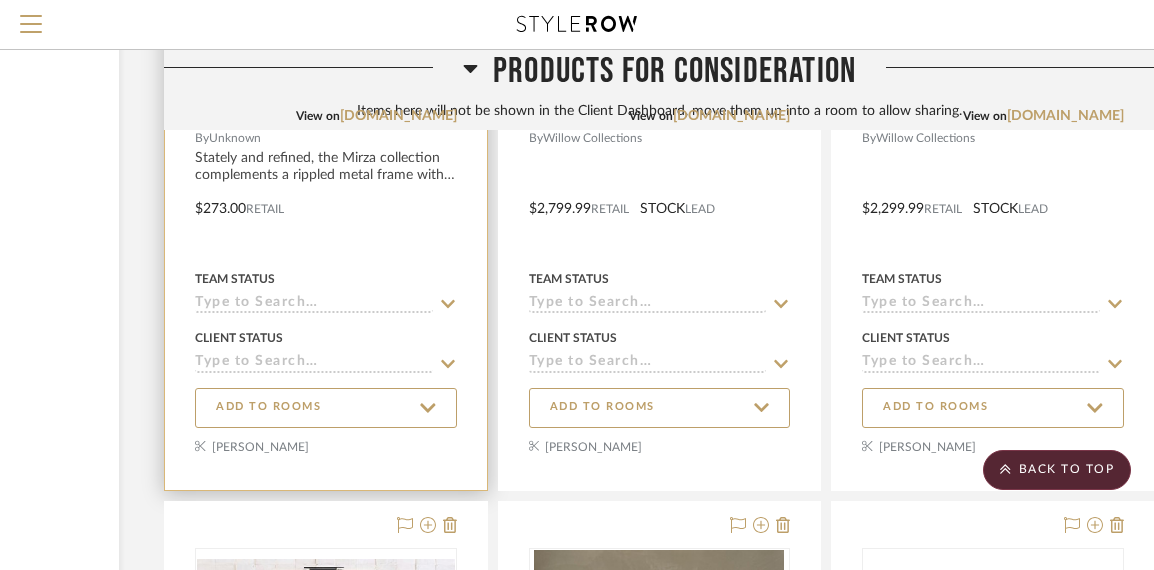 scroll, scrollTop: 40148, scrollLeft: 260, axis: both 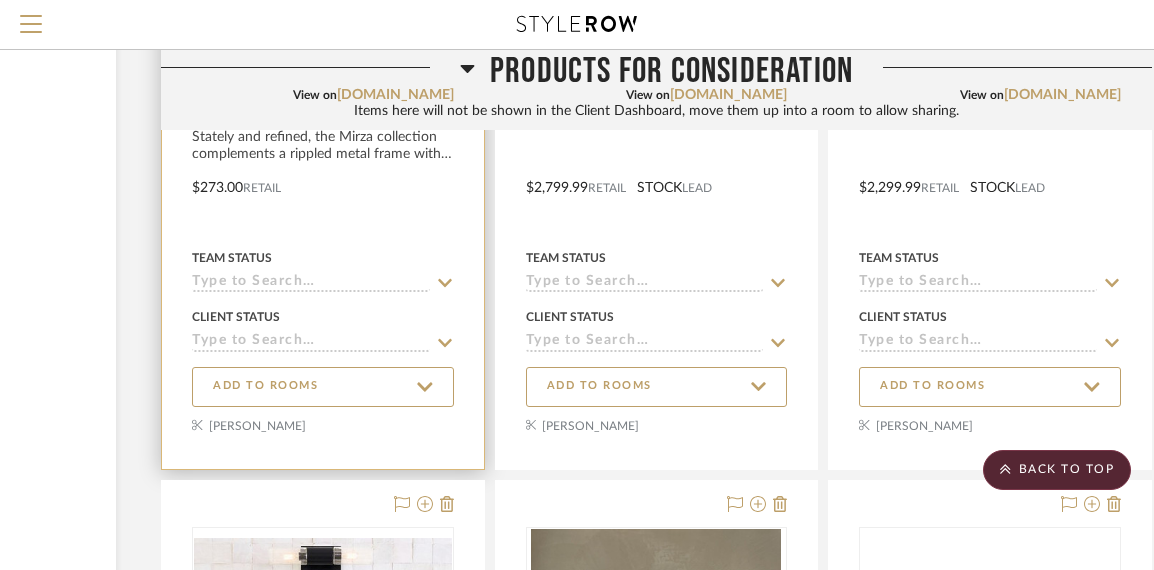 click at bounding box center [323, 102] 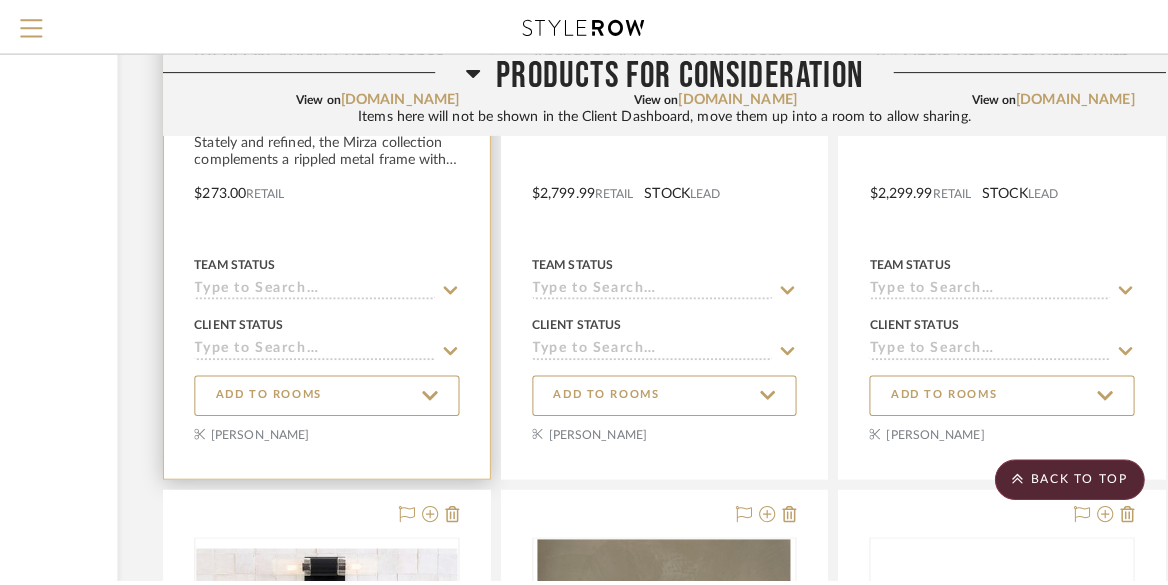 scroll, scrollTop: 0, scrollLeft: 0, axis: both 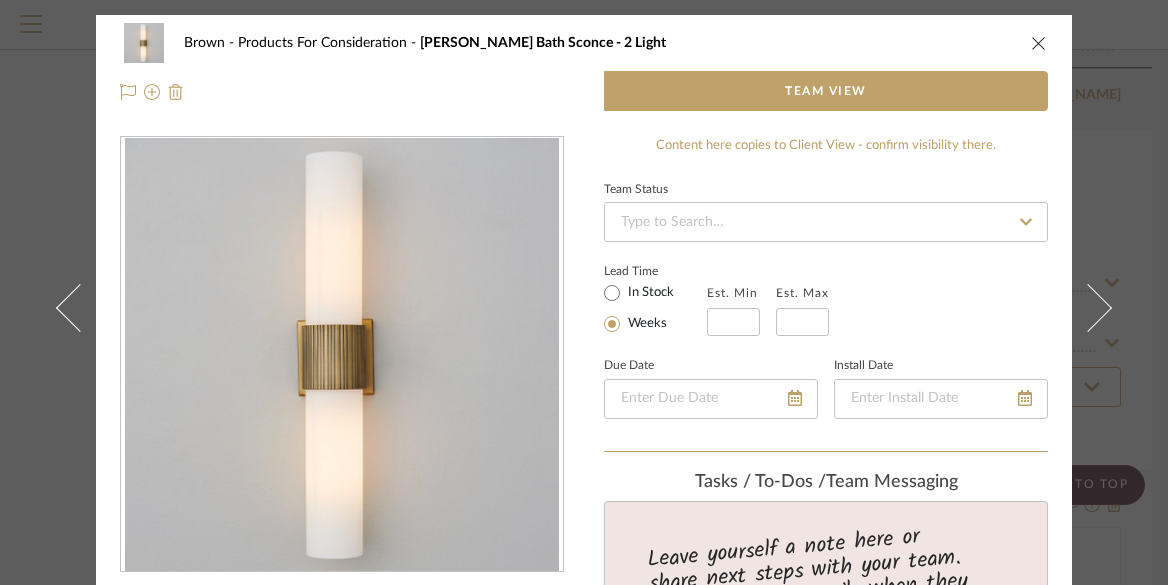 click at bounding box center (176, 92) 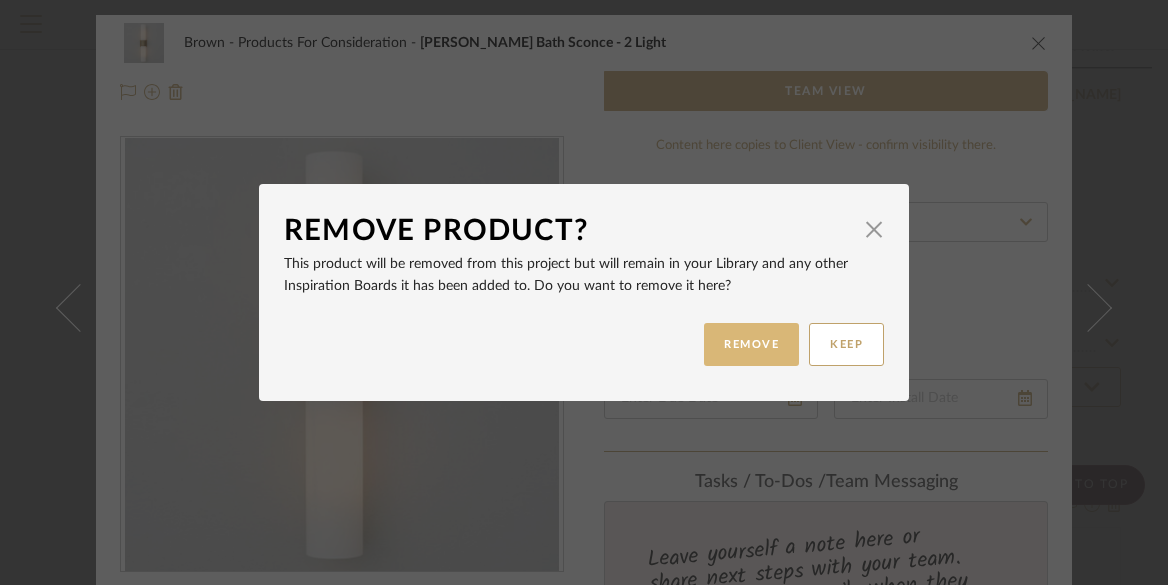 click on "REMOVE" at bounding box center [751, 344] 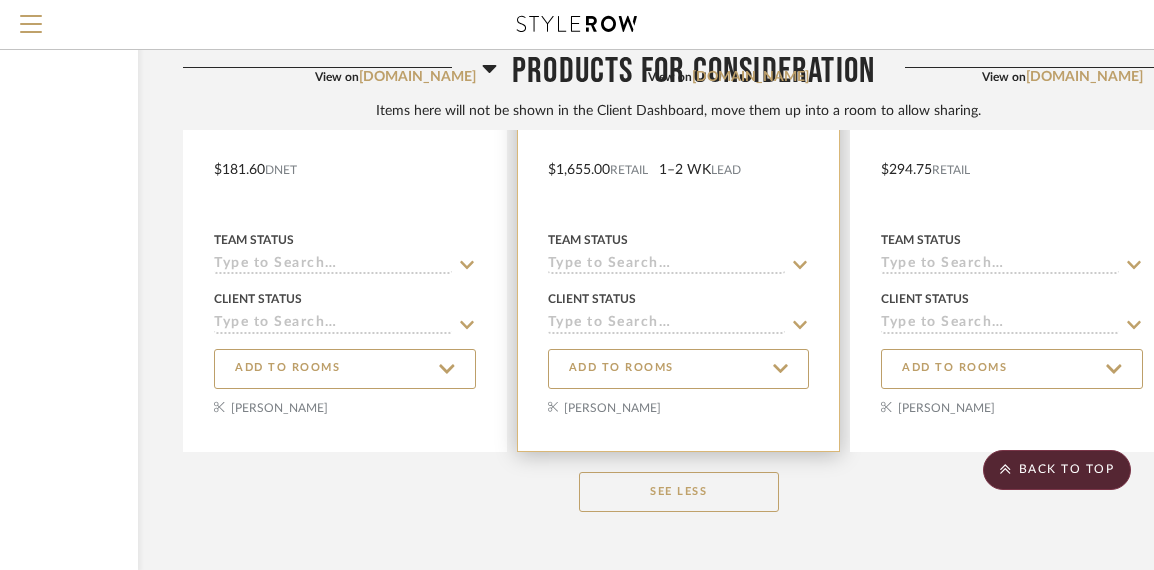 scroll, scrollTop: 46149, scrollLeft: 238, axis: both 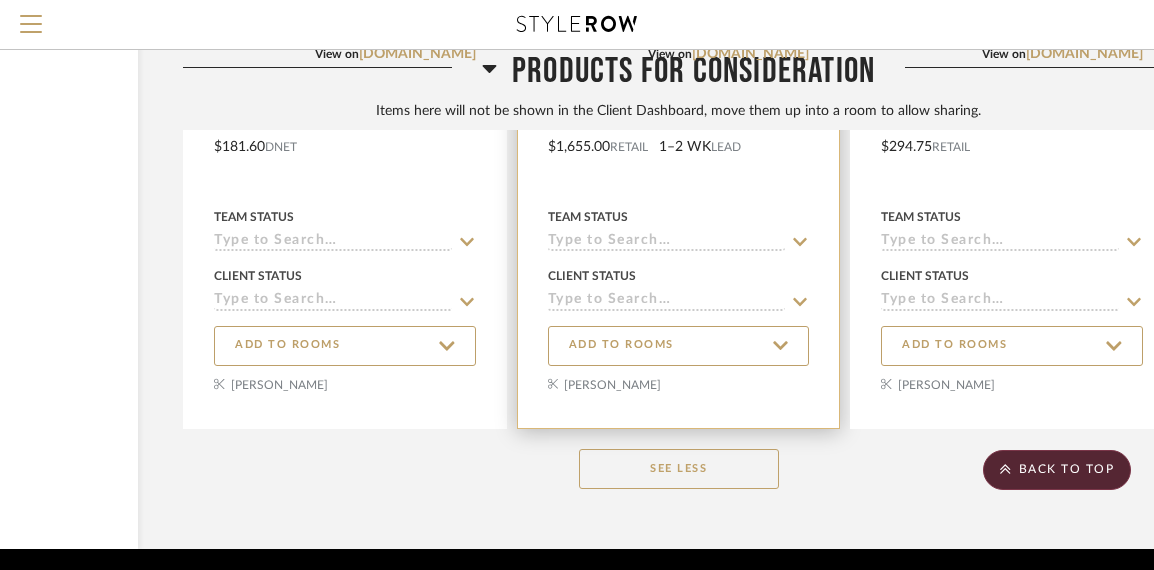 click at bounding box center (679, 61) 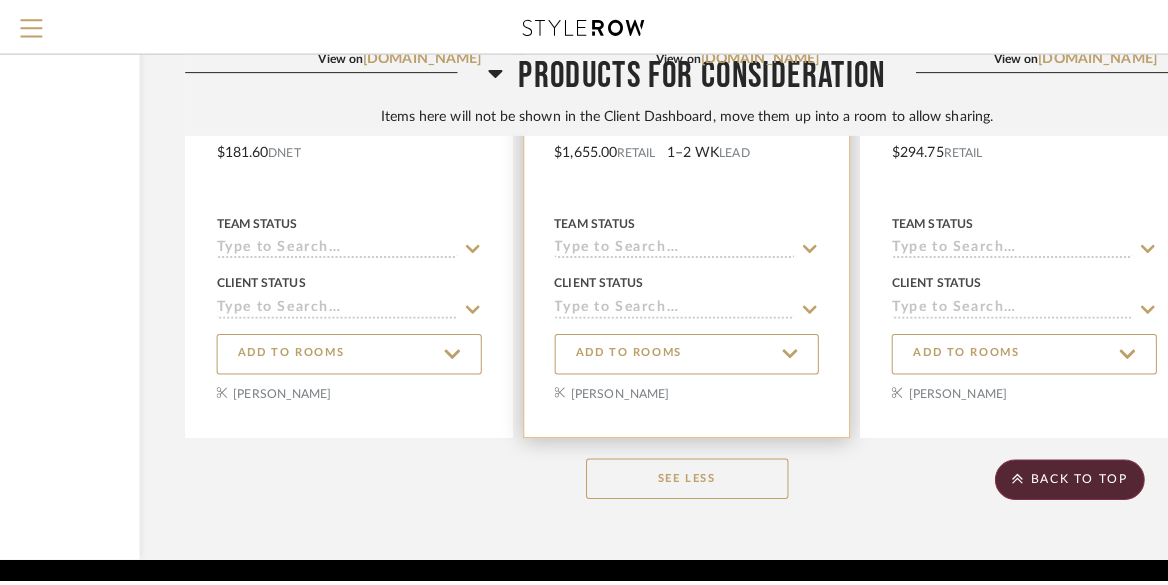 scroll, scrollTop: 0, scrollLeft: 0, axis: both 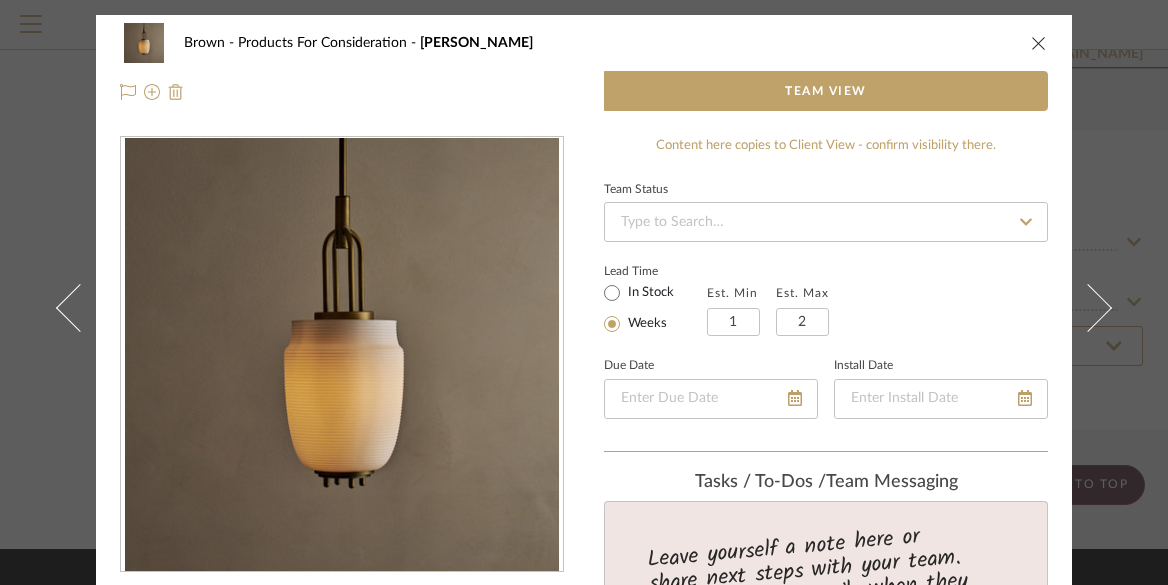 click at bounding box center [176, 92] 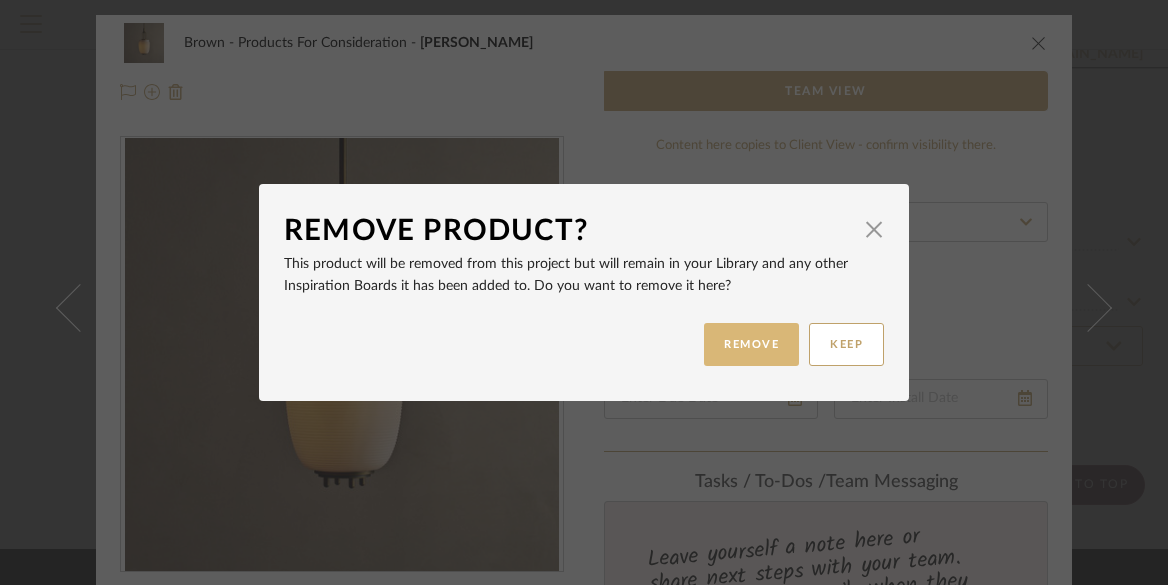 click on "REMOVE" at bounding box center (751, 344) 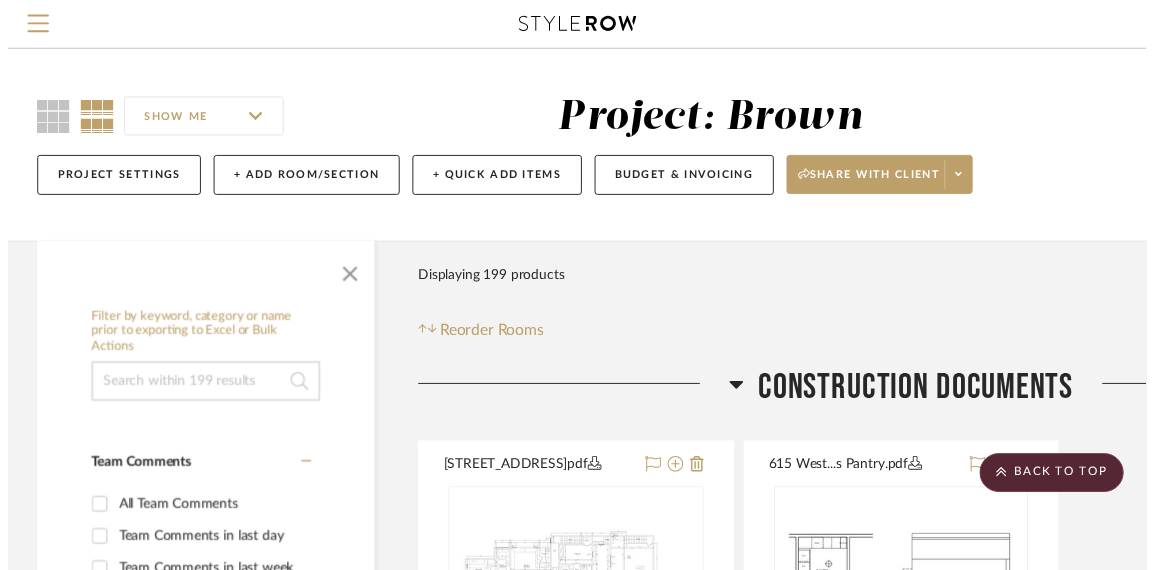 scroll, scrollTop: 46149, scrollLeft: 238, axis: both 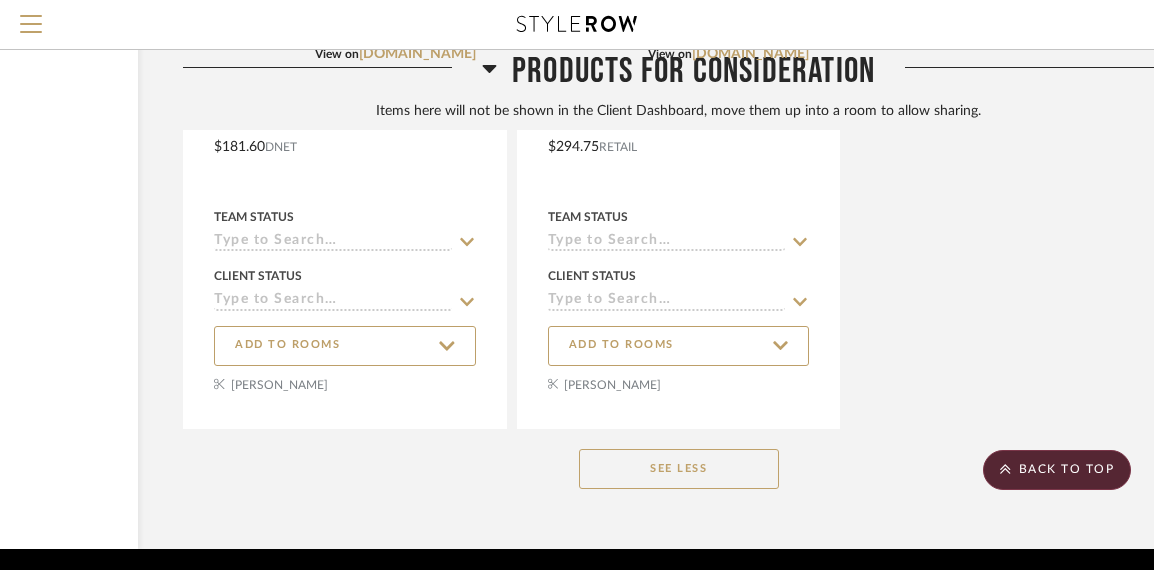 click on "See Less" 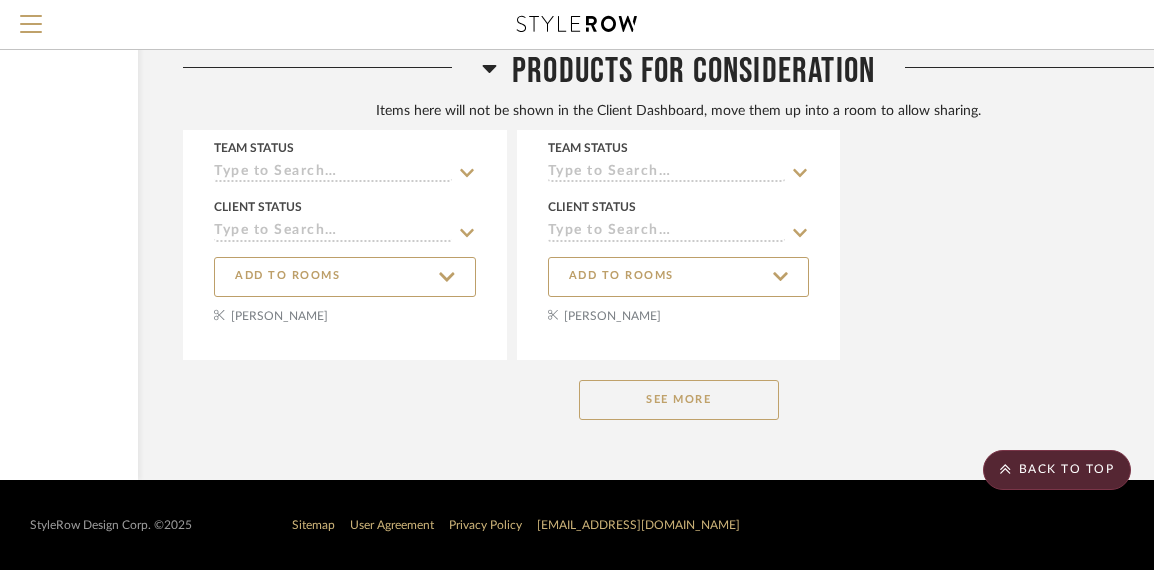 click on "See More" 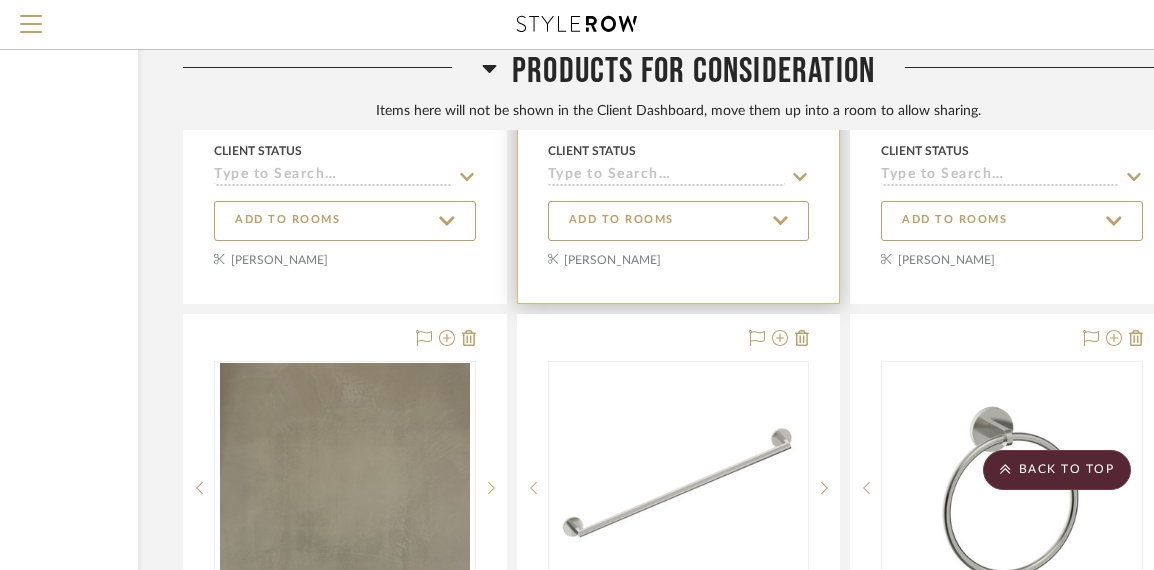 scroll, scrollTop: 40315, scrollLeft: 238, axis: both 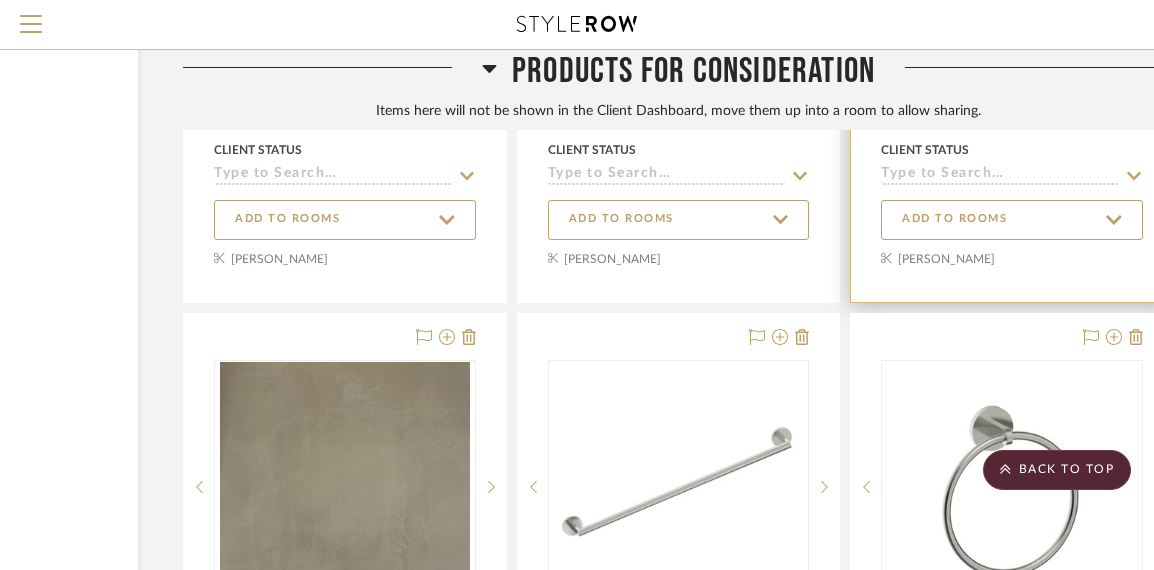 click at bounding box center (1012, -65) 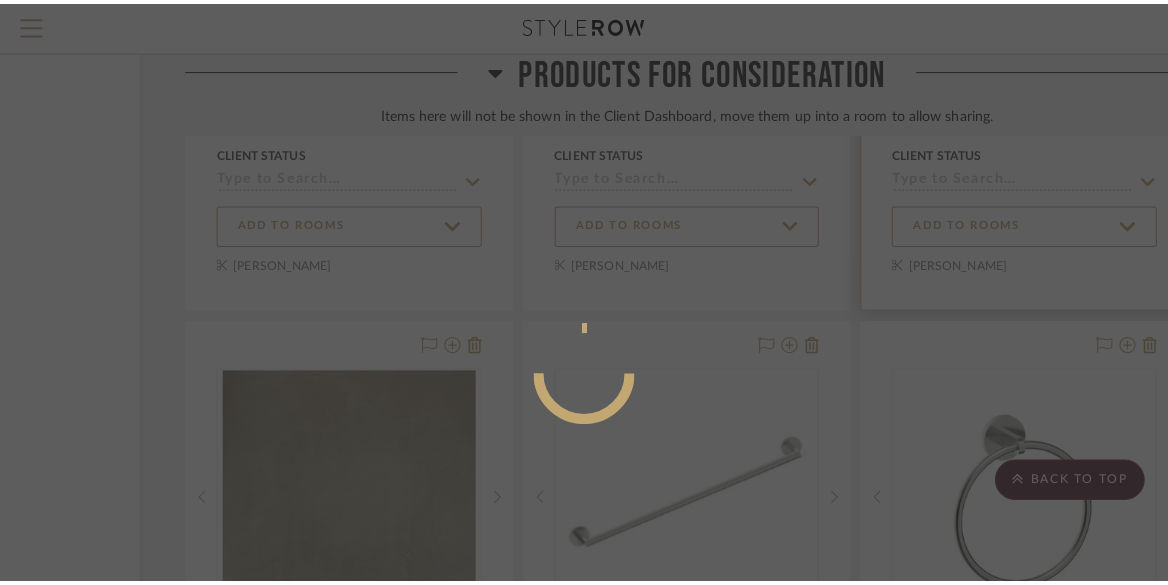 scroll, scrollTop: 0, scrollLeft: 0, axis: both 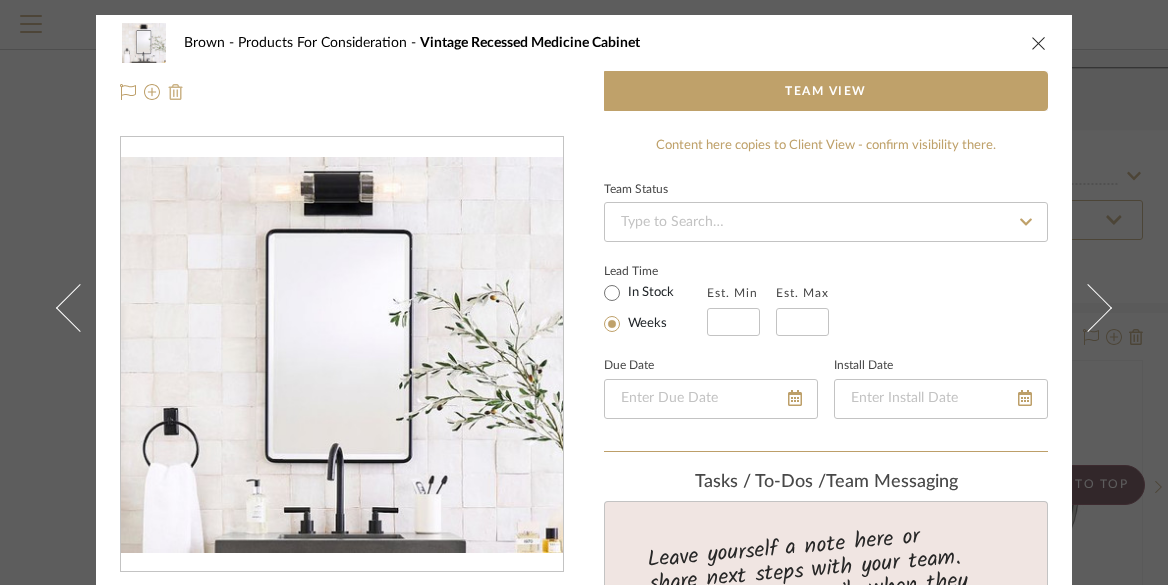 click at bounding box center [176, 92] 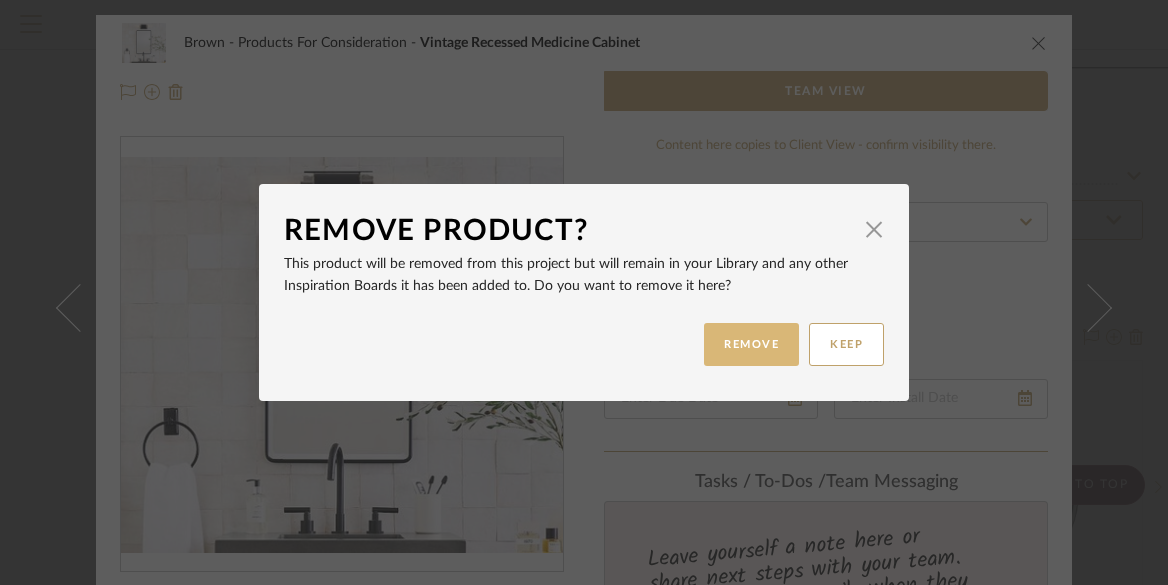 click on "REMOVE" at bounding box center (751, 344) 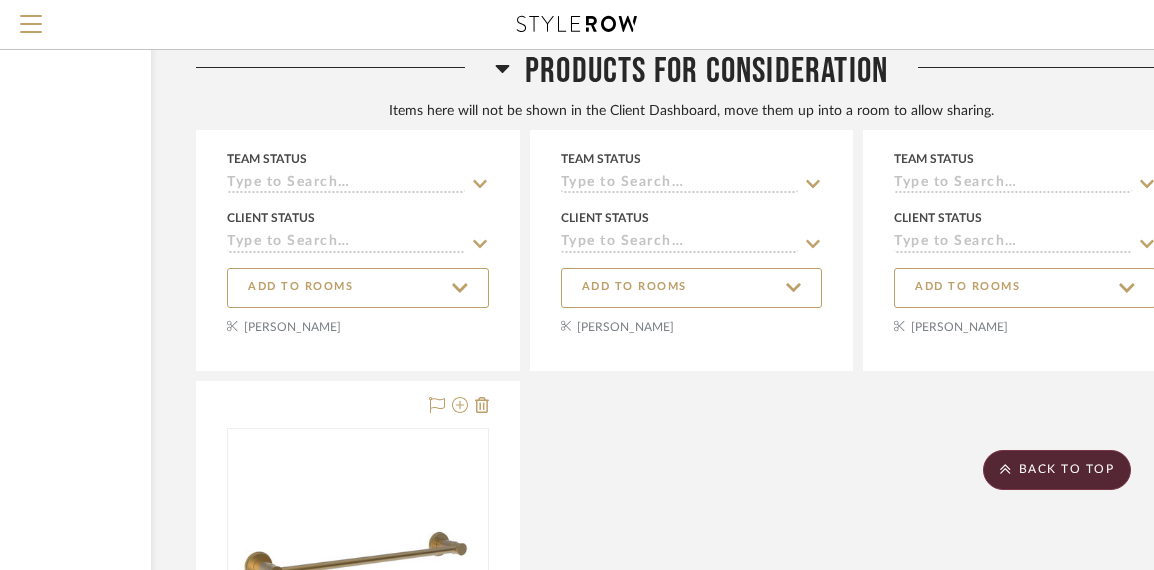 scroll, scrollTop: 45460, scrollLeft: 225, axis: both 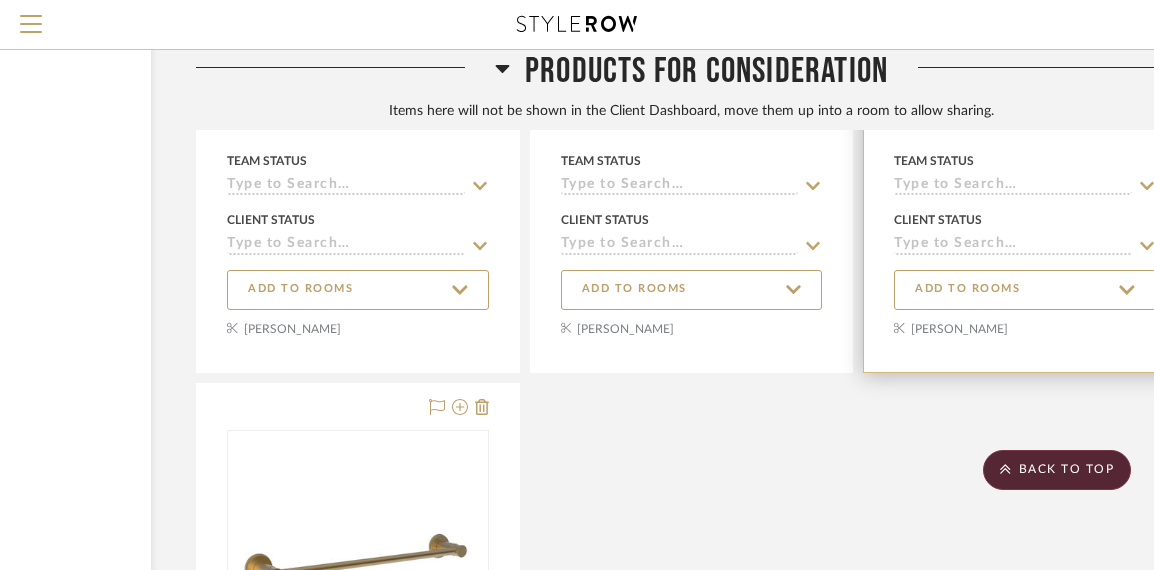 click at bounding box center [1025, 5] 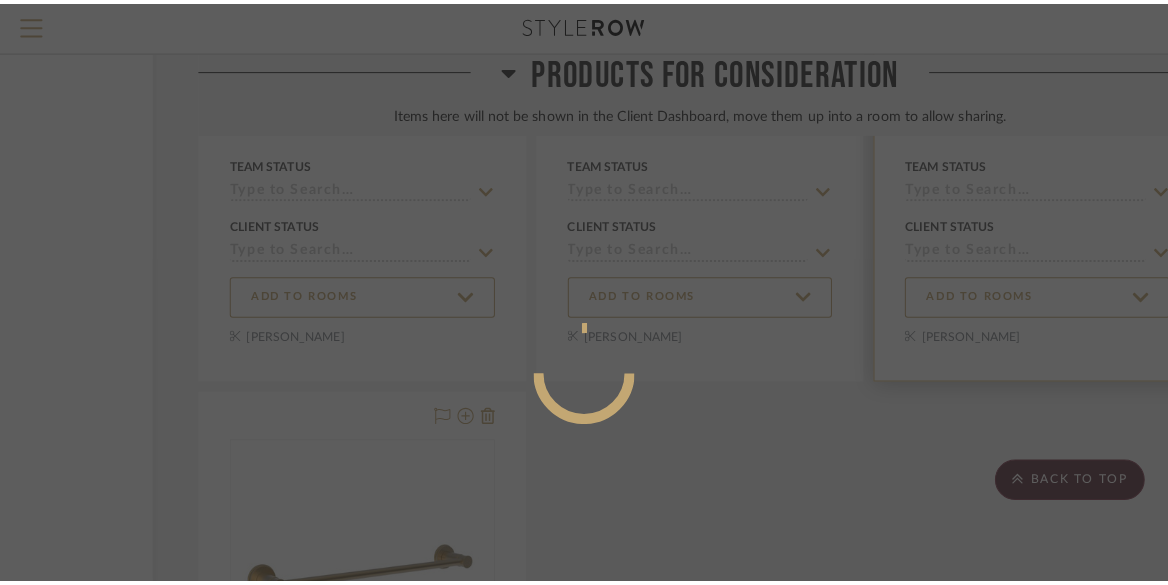 scroll, scrollTop: 0, scrollLeft: 0, axis: both 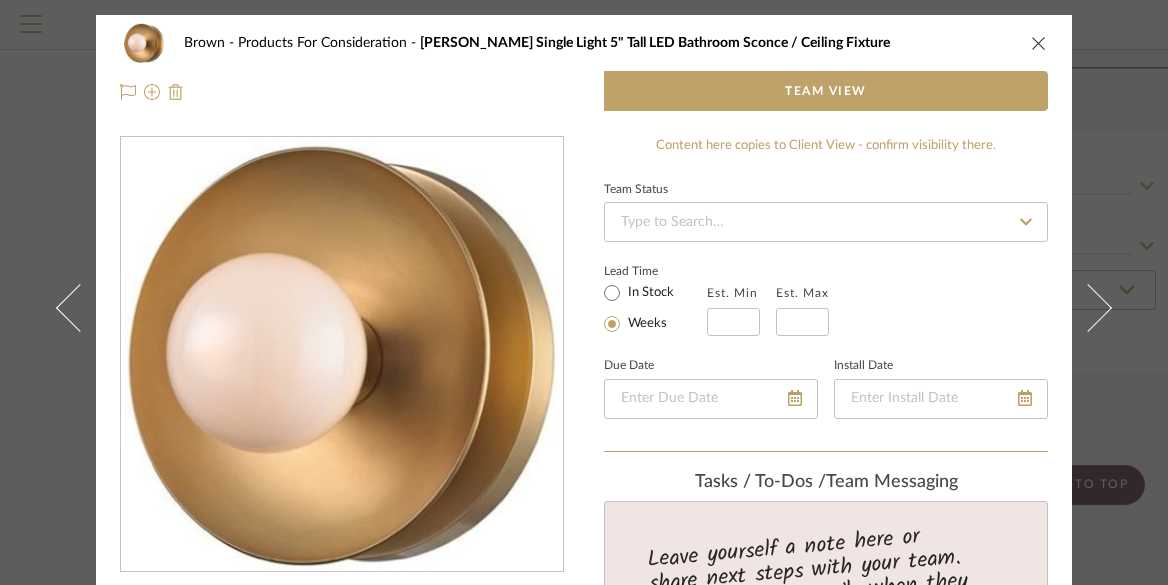 click at bounding box center (176, 92) 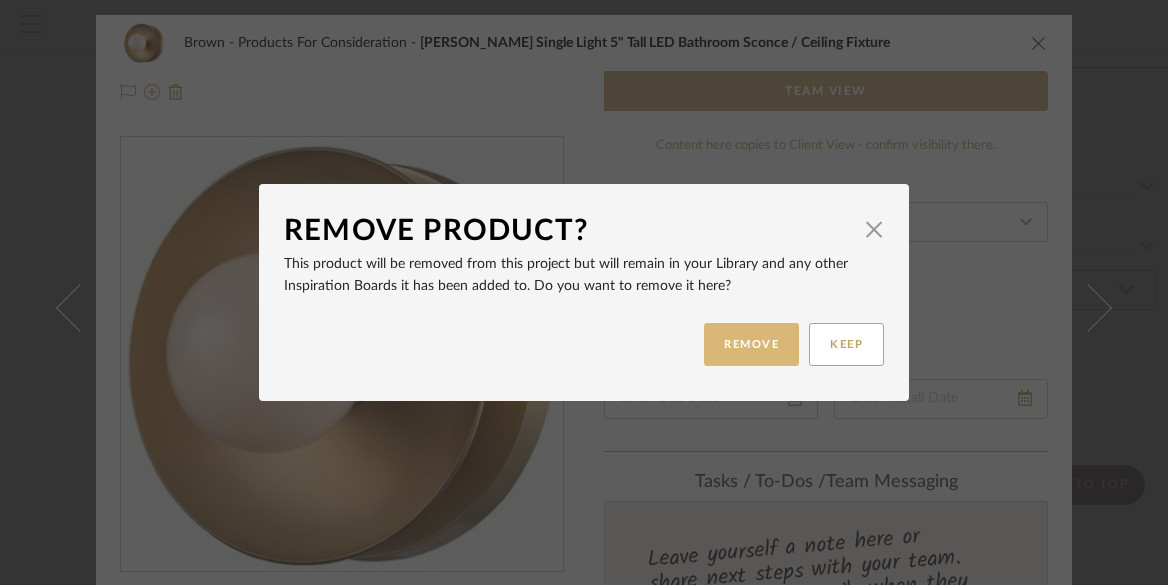 click on "REMOVE" at bounding box center (751, 344) 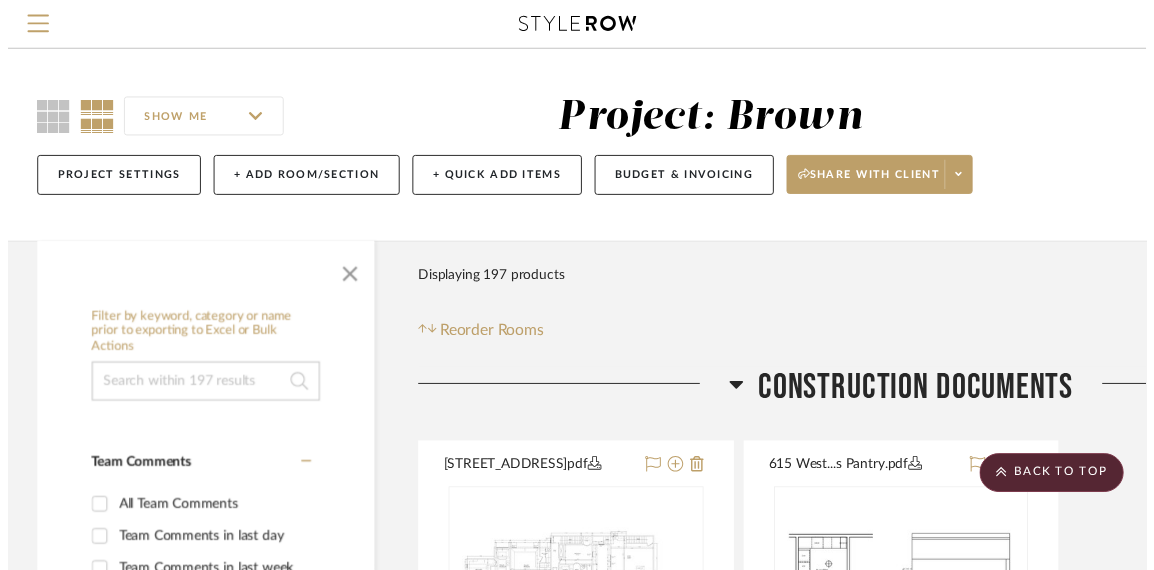 scroll, scrollTop: 45460, scrollLeft: 225, axis: both 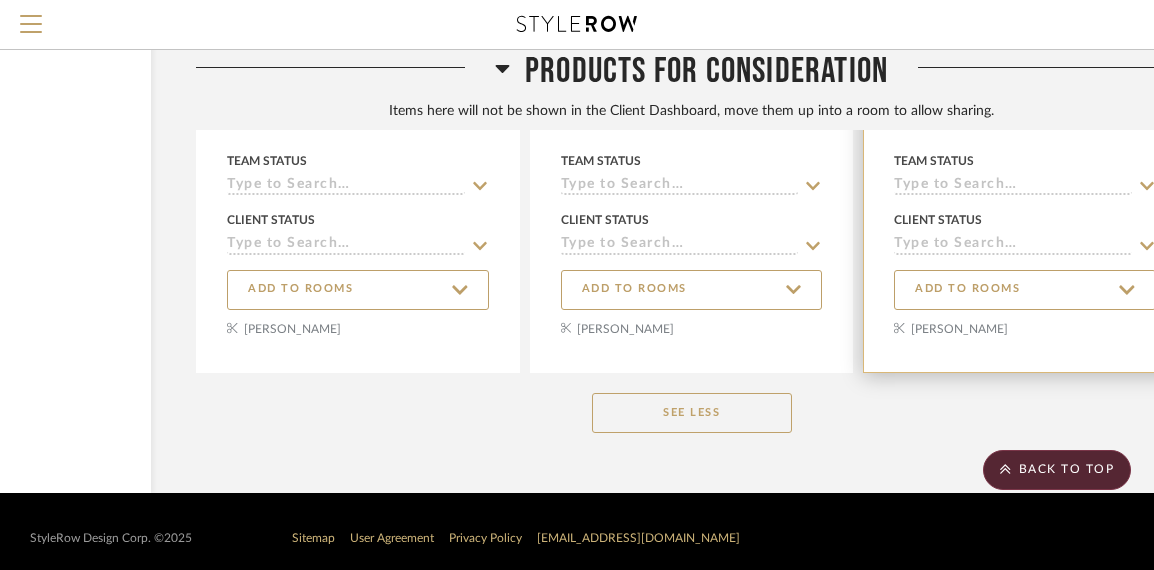 click at bounding box center (1025, 5) 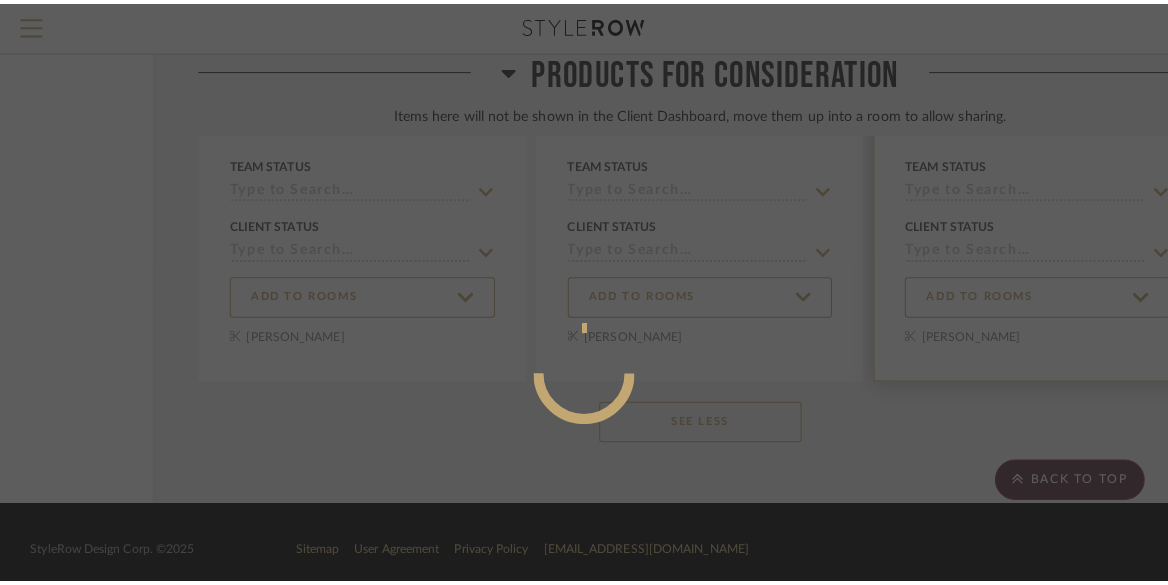 scroll, scrollTop: 0, scrollLeft: 0, axis: both 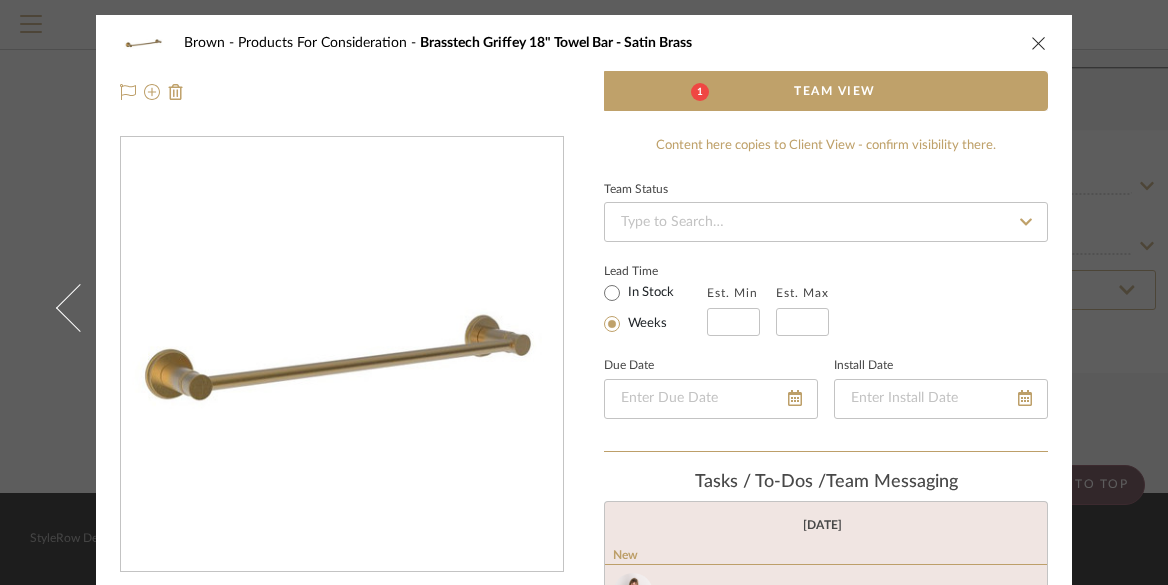 click at bounding box center (1039, 43) 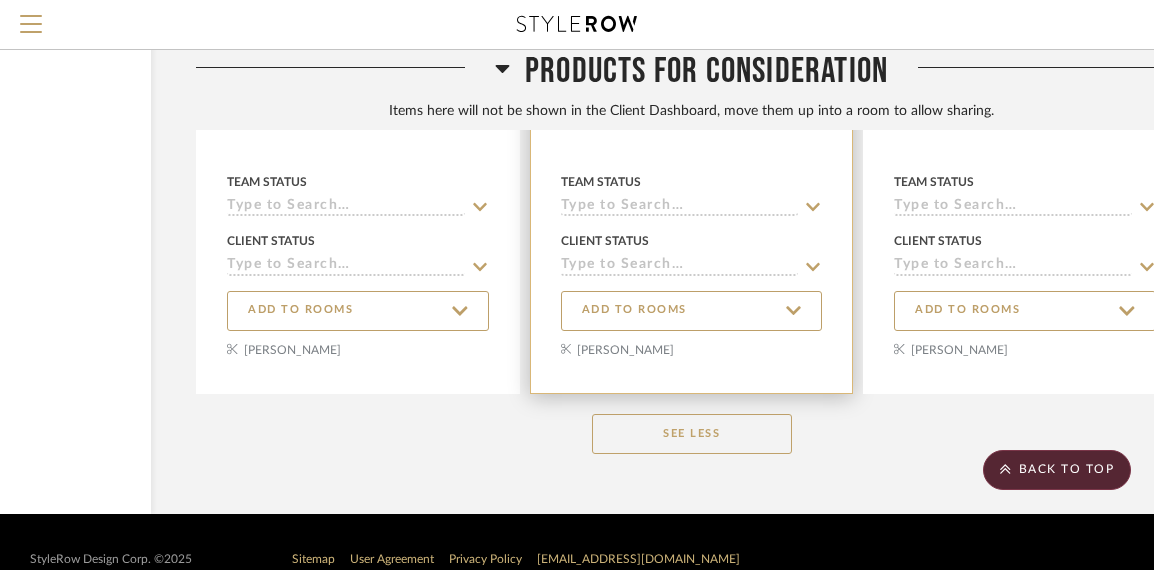 scroll, scrollTop: 45477, scrollLeft: 225, axis: both 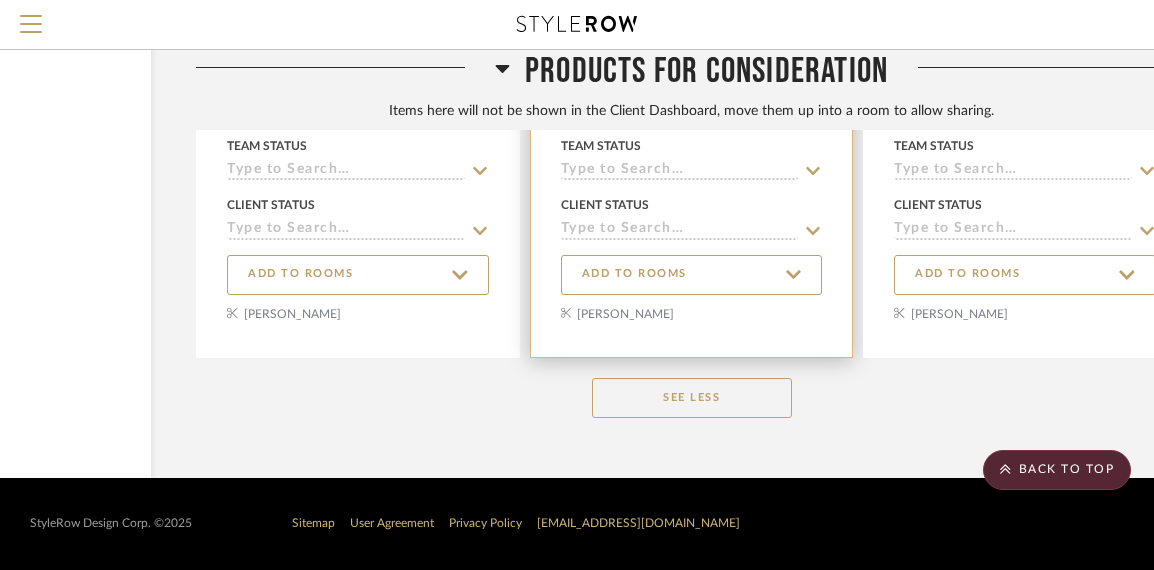 click at bounding box center [692, -10] 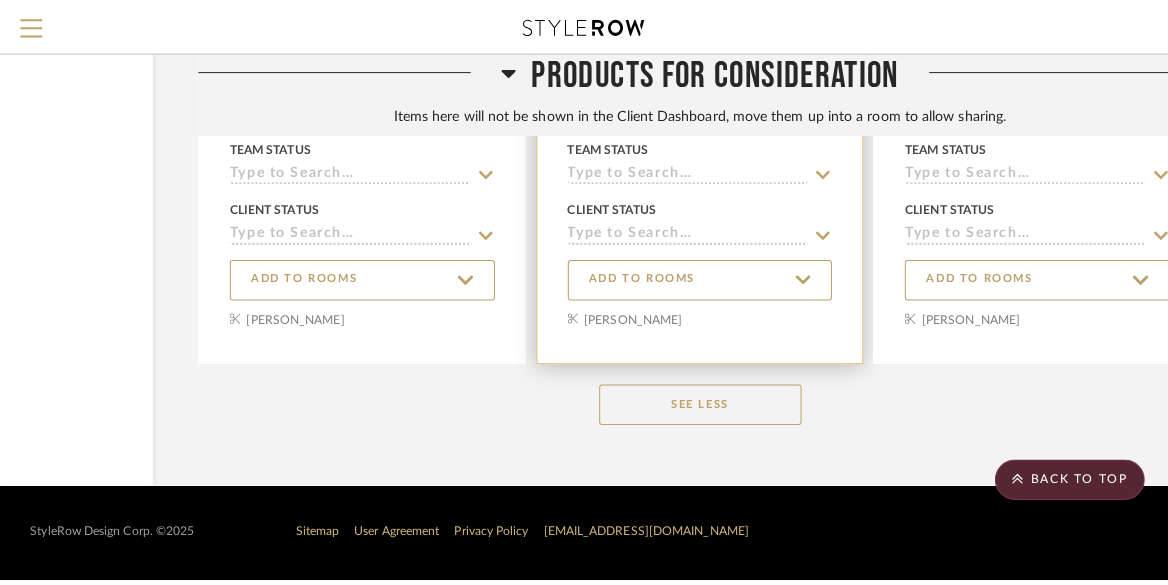 scroll, scrollTop: 0, scrollLeft: 0, axis: both 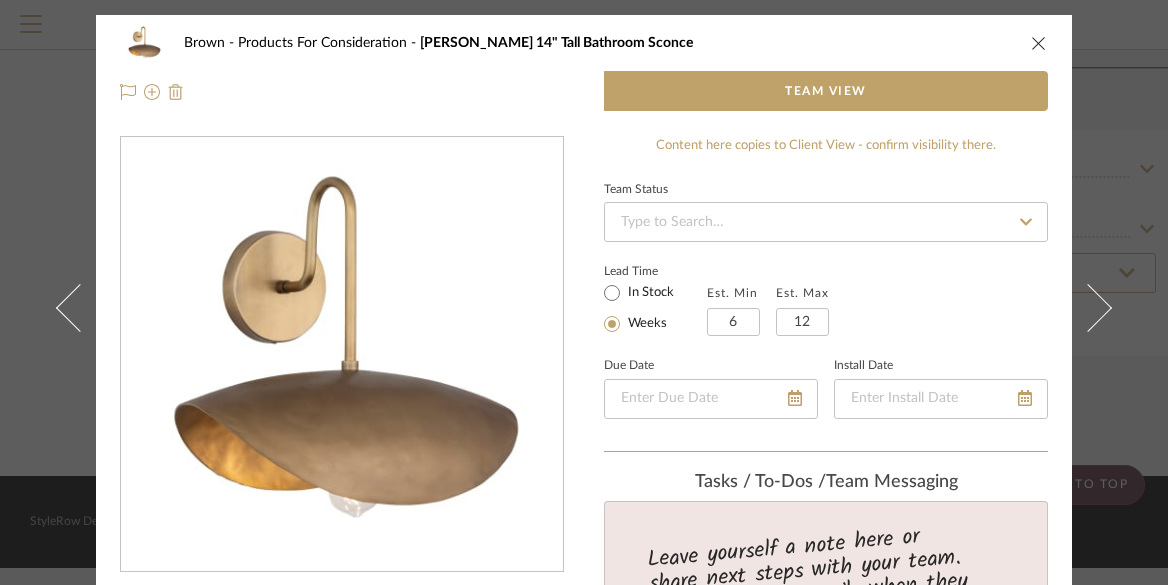 click at bounding box center (176, 92) 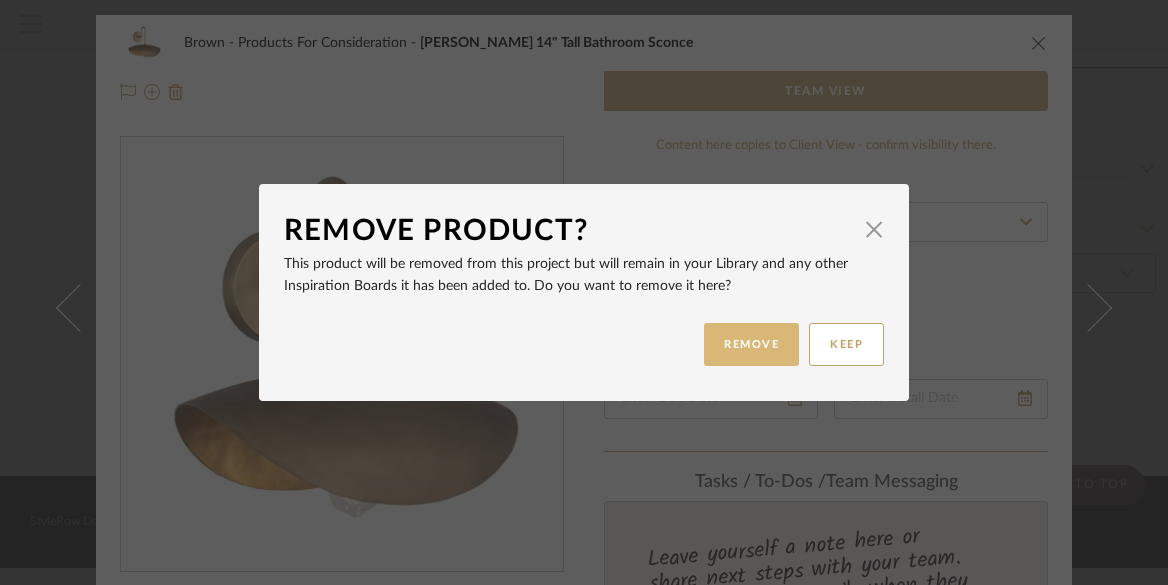 click on "REMOVE" at bounding box center [751, 344] 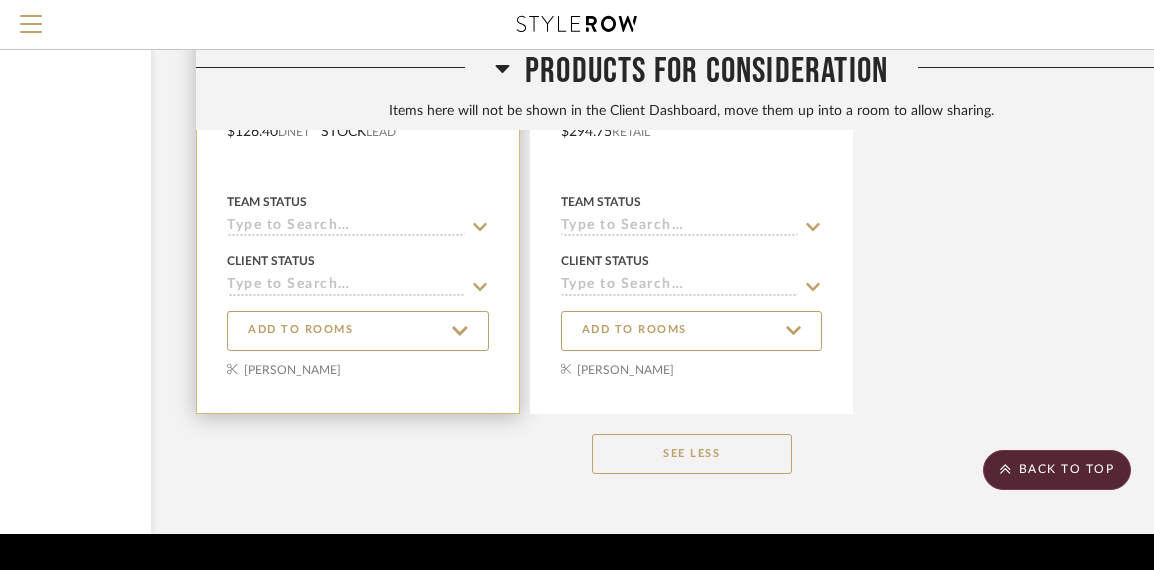 scroll, scrollTop: 45420, scrollLeft: 225, axis: both 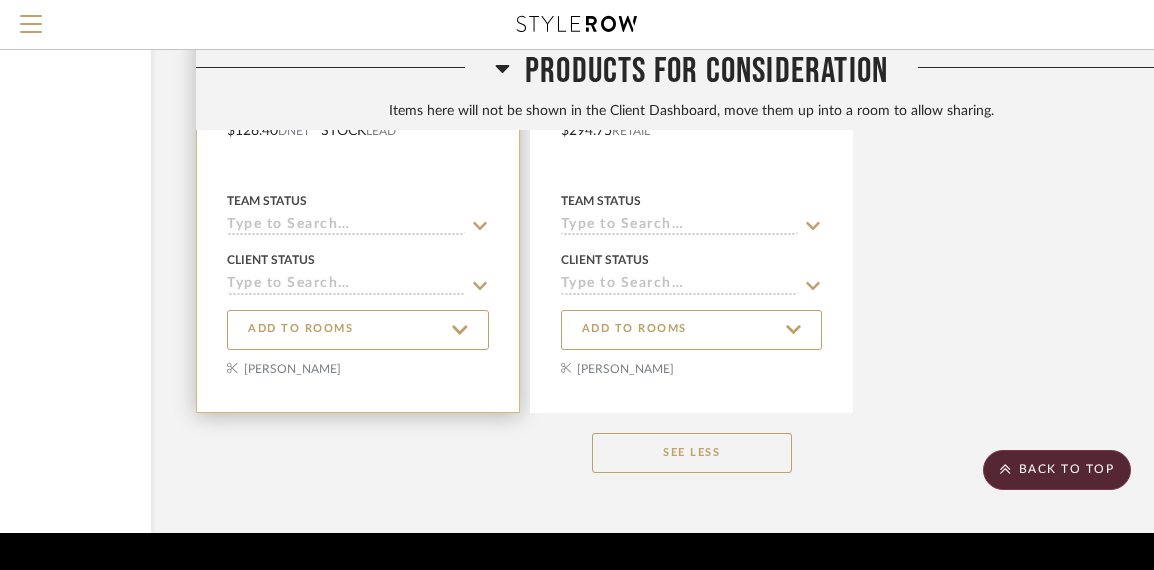 click at bounding box center [358, 45] 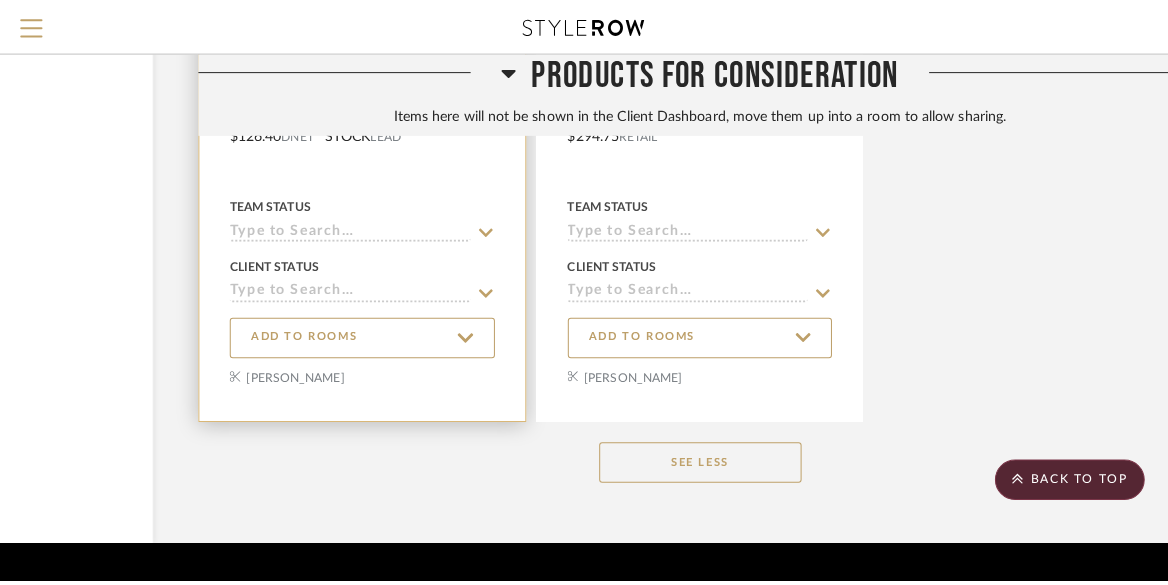 scroll, scrollTop: 0, scrollLeft: 0, axis: both 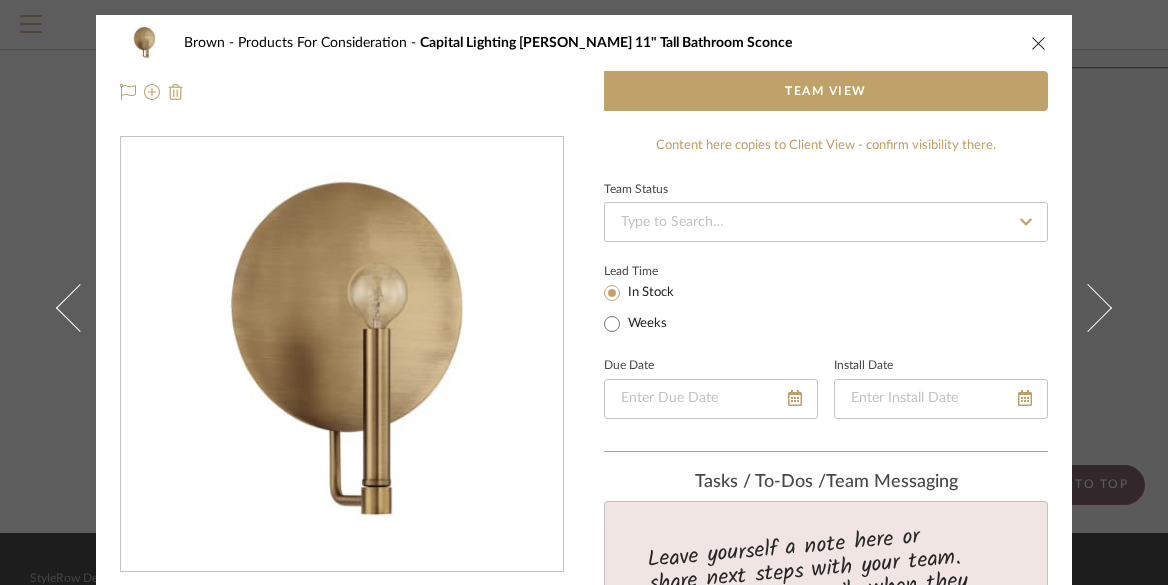 click at bounding box center [176, 92] 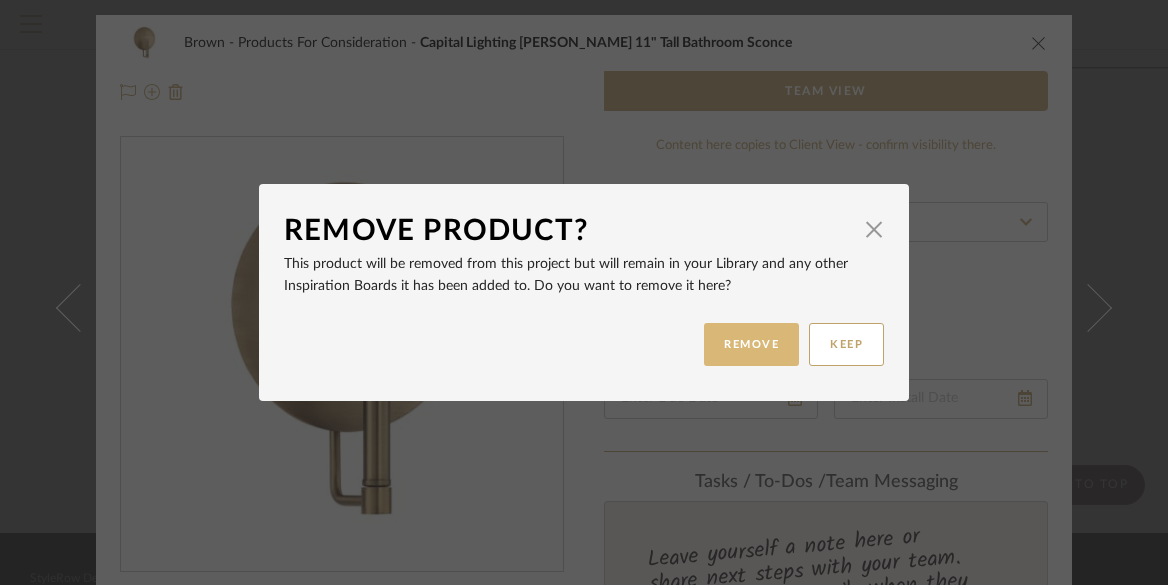 click on "REMOVE" at bounding box center (751, 344) 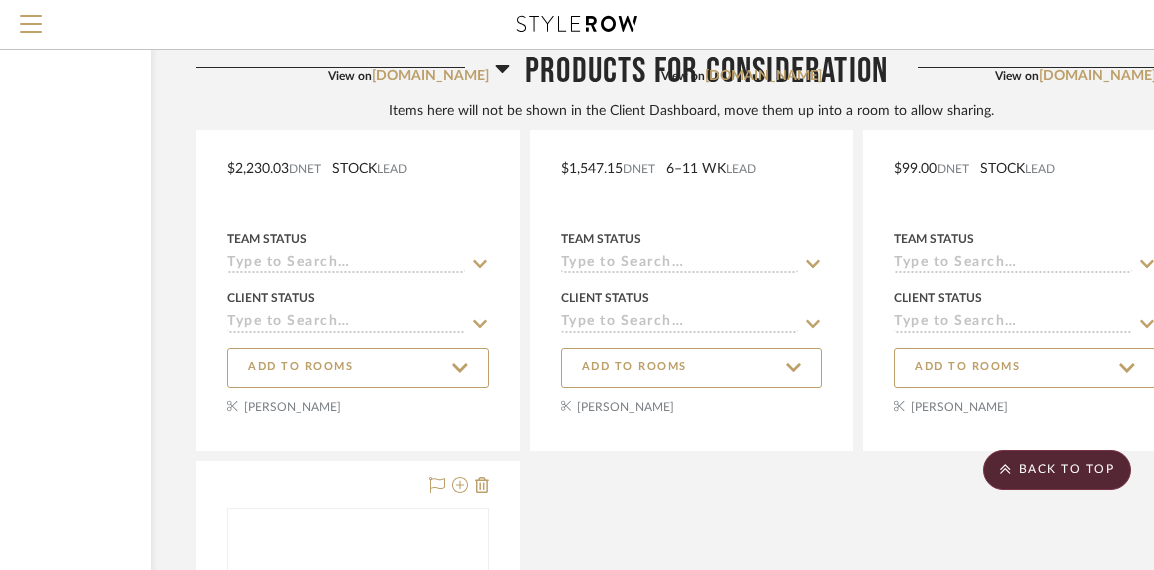 scroll, scrollTop: 44643, scrollLeft: 225, axis: both 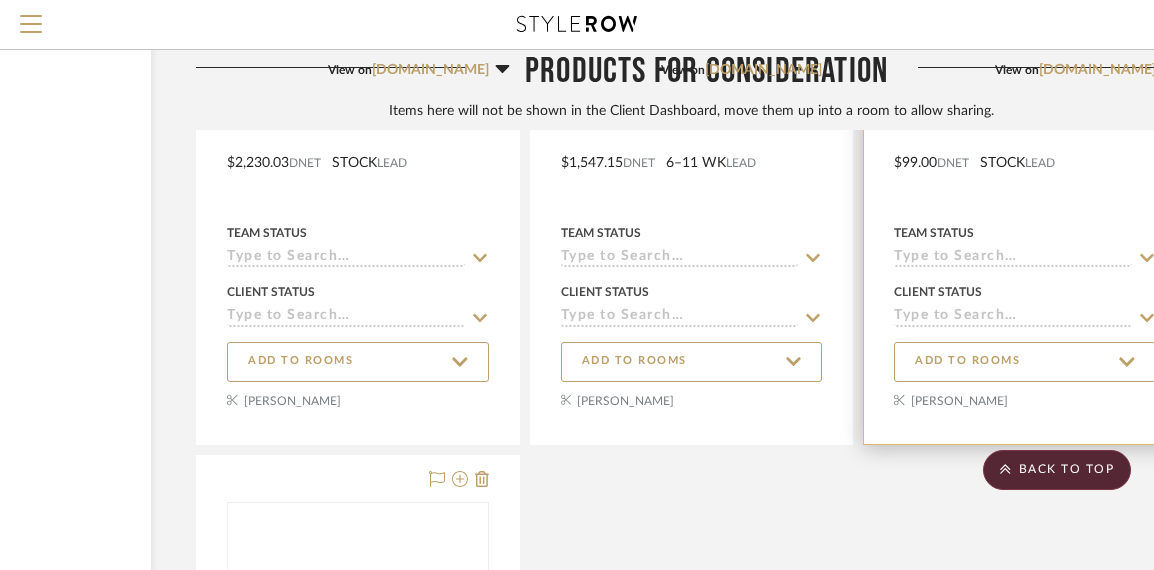 click at bounding box center (1025, 77) 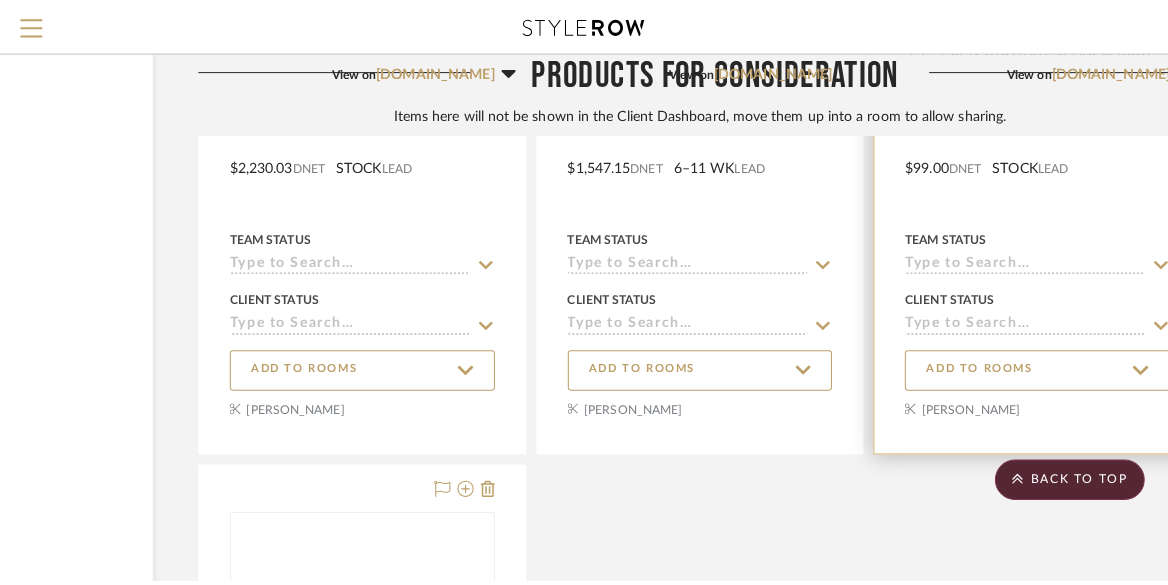 scroll, scrollTop: 0, scrollLeft: 0, axis: both 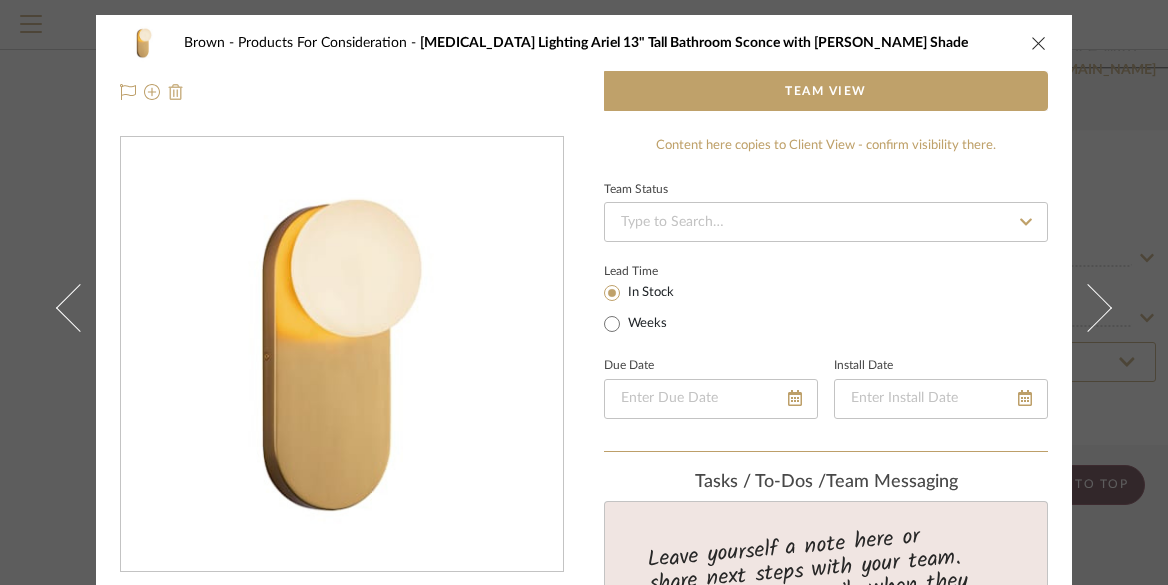 click at bounding box center (176, 92) 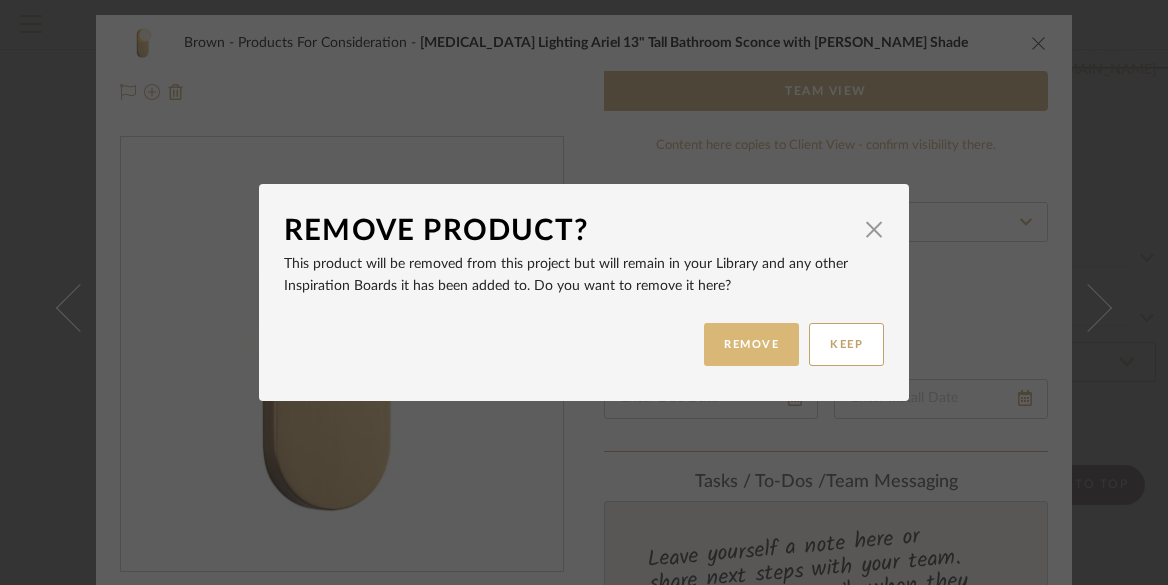 click on "REMOVE" at bounding box center (751, 344) 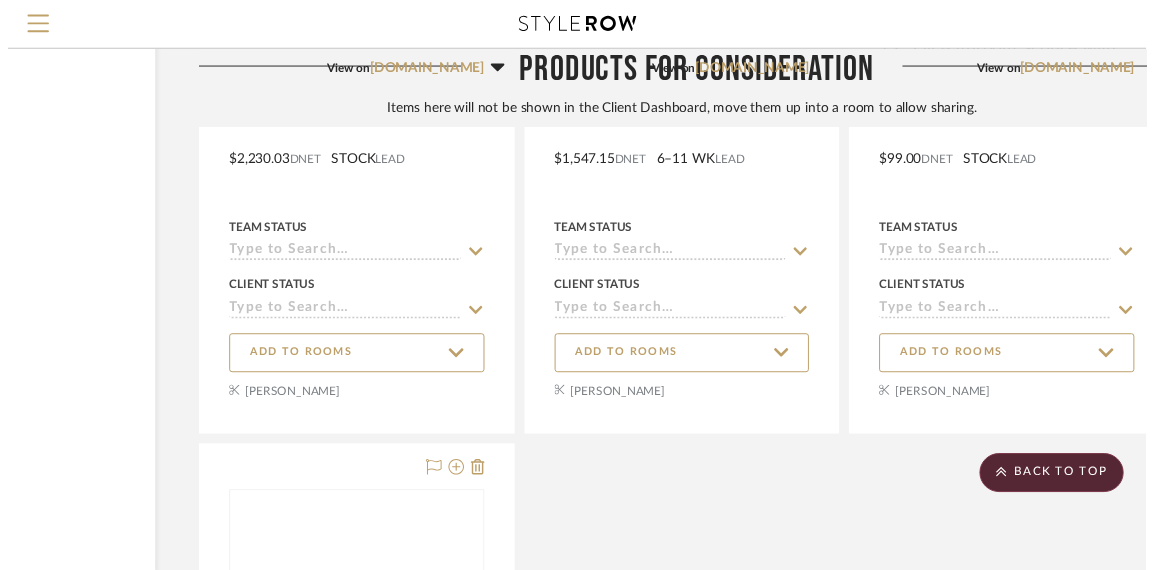 scroll, scrollTop: 44643, scrollLeft: 225, axis: both 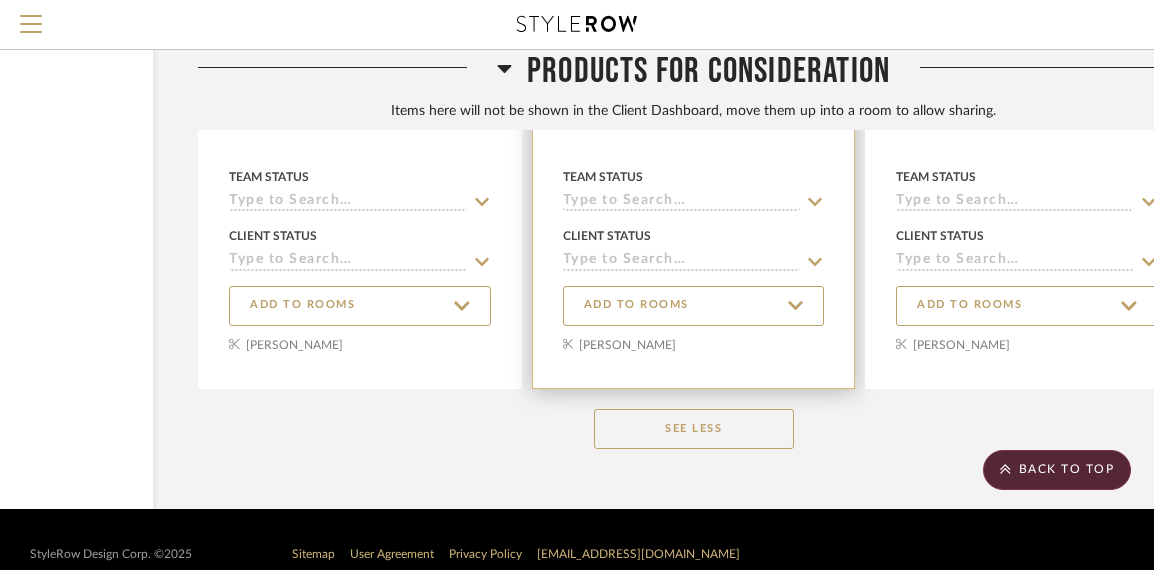 click at bounding box center [694, 21] 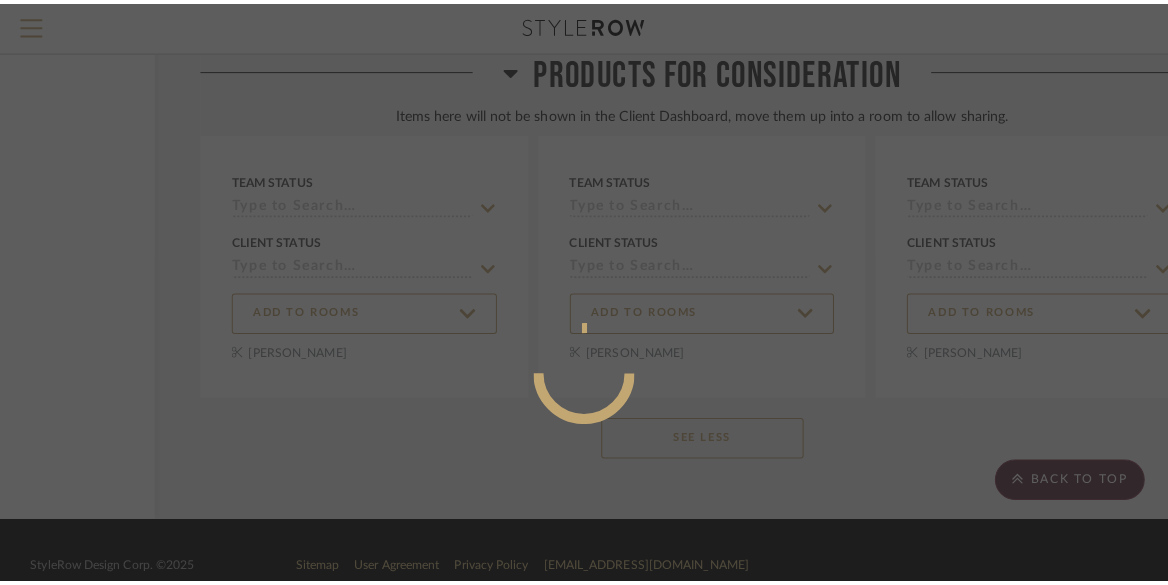 scroll, scrollTop: 0, scrollLeft: 0, axis: both 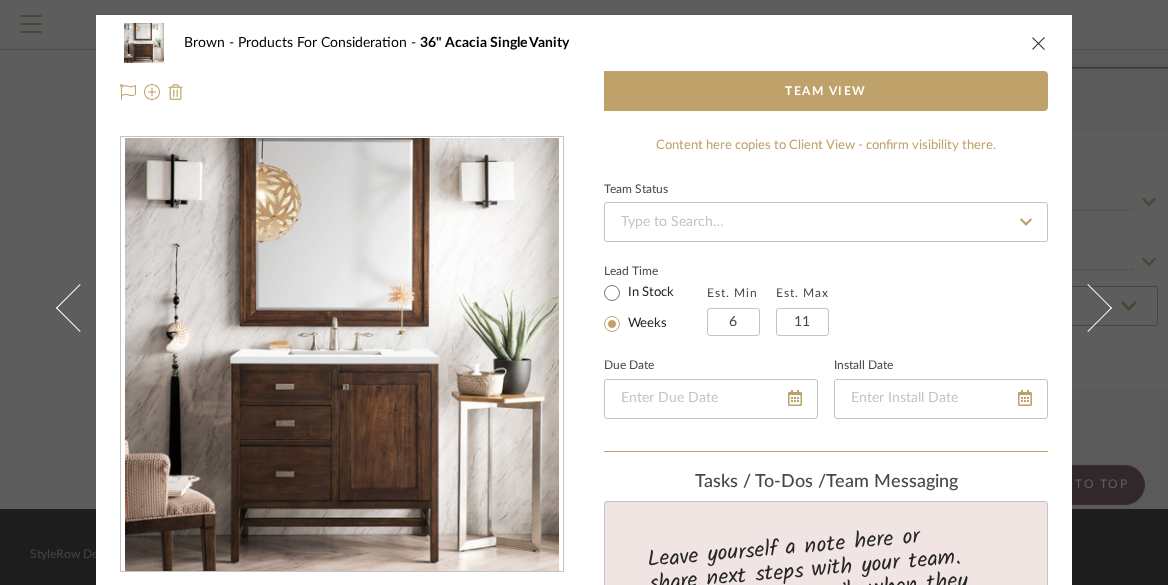 click at bounding box center [176, 92] 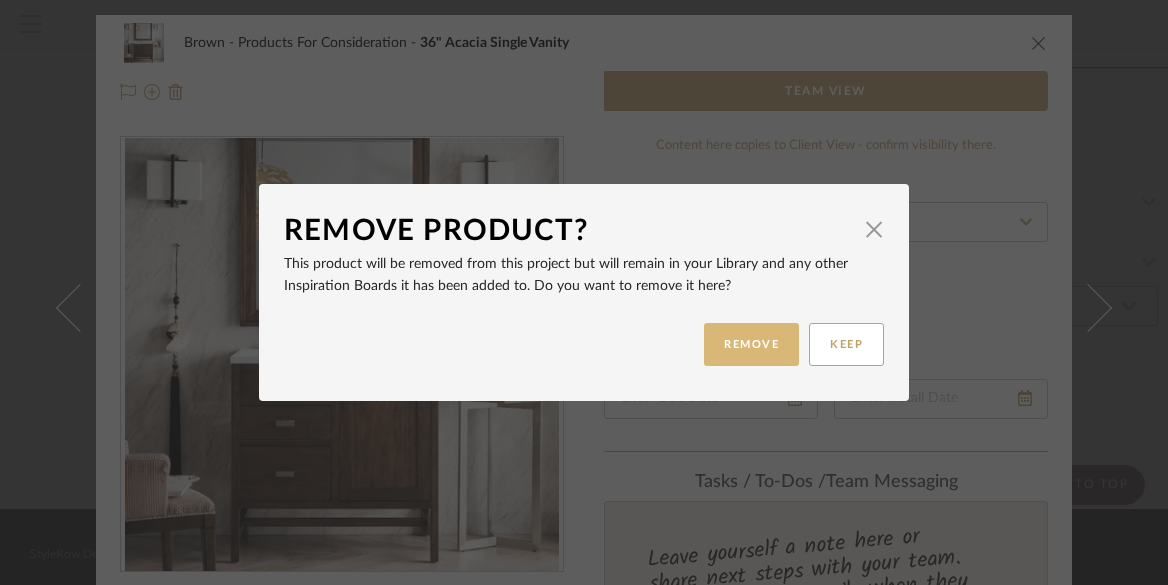 click on "REMOVE" at bounding box center [751, 344] 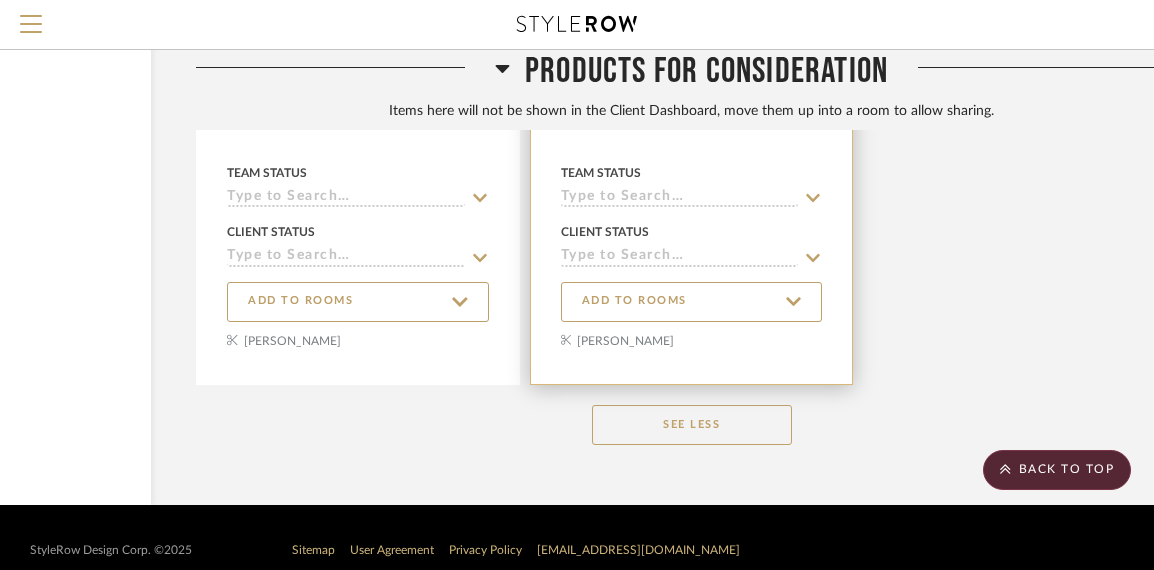 scroll, scrollTop: 44726, scrollLeft: 225, axis: both 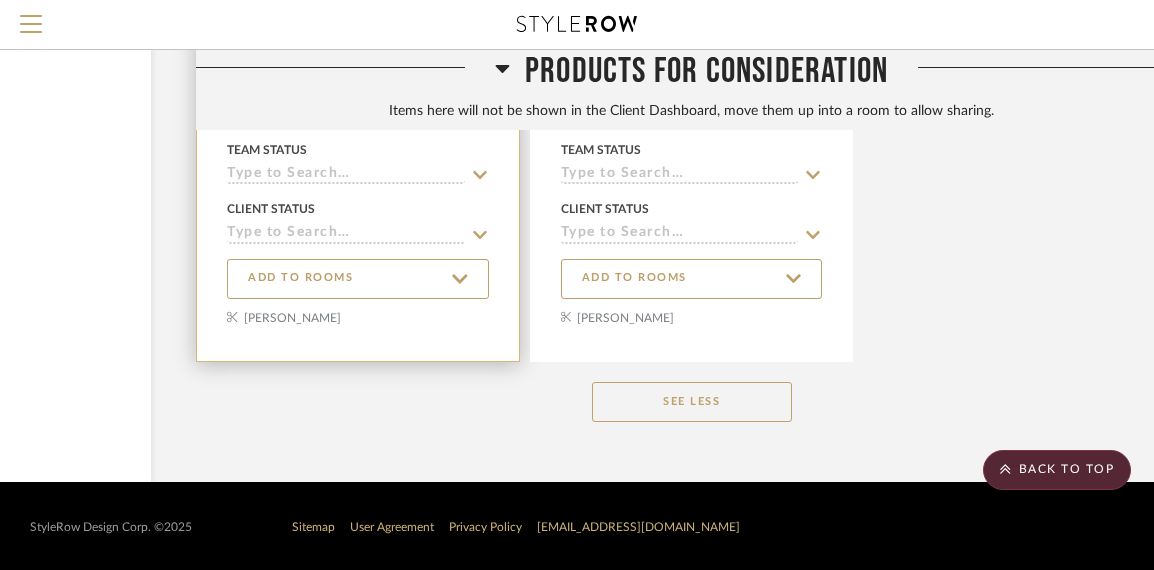click at bounding box center (358, -6) 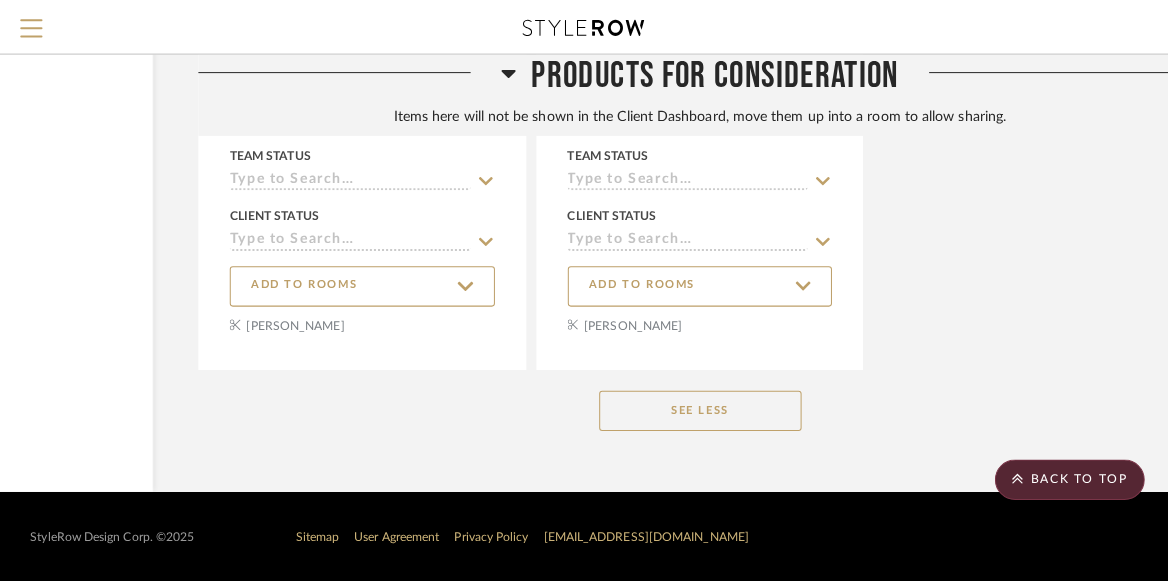 scroll, scrollTop: 0, scrollLeft: 0, axis: both 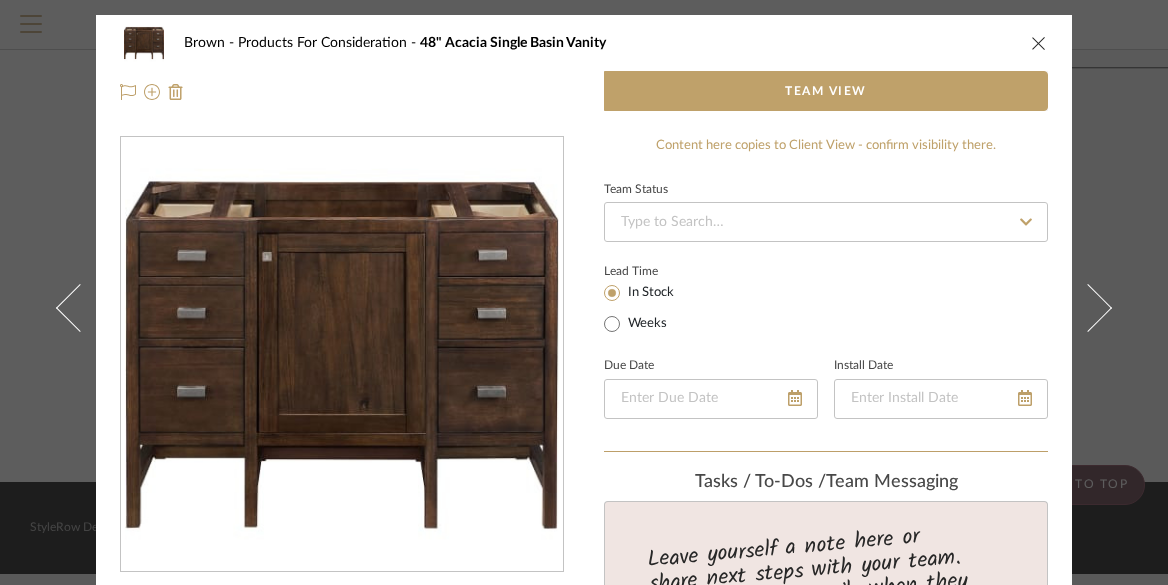 click at bounding box center [342, 91] 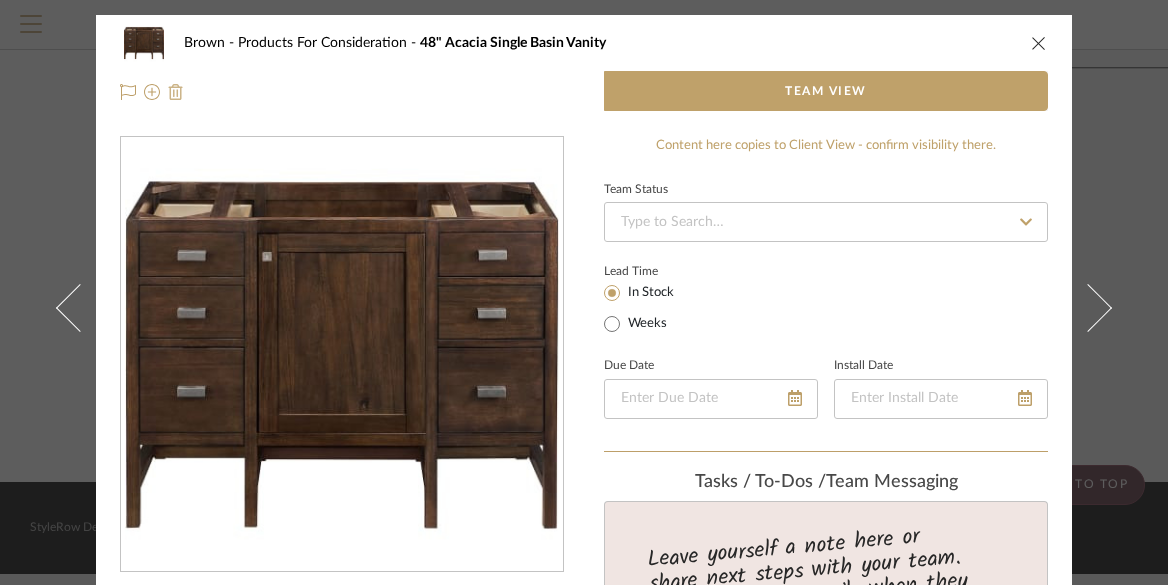 click at bounding box center [176, 92] 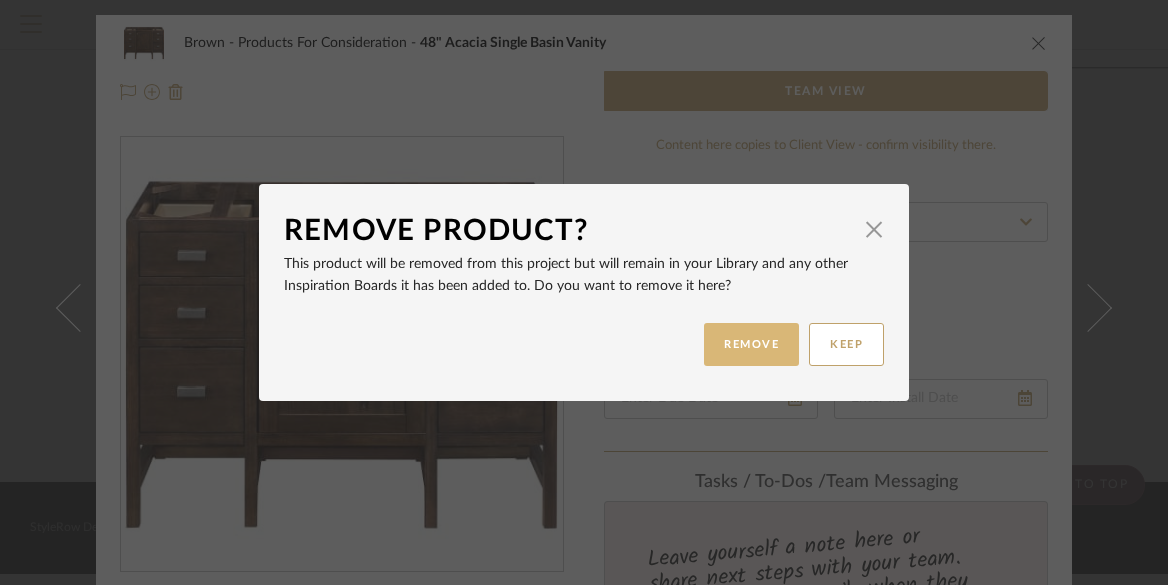 click on "REMOVE" at bounding box center (751, 344) 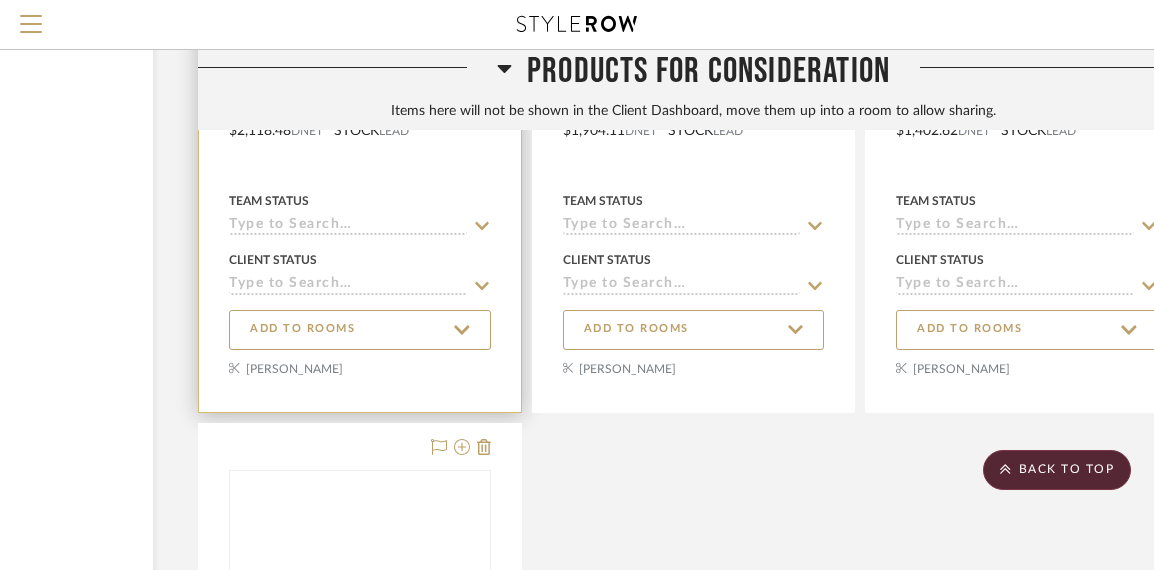 scroll, scrollTop: 43954, scrollLeft: 223, axis: both 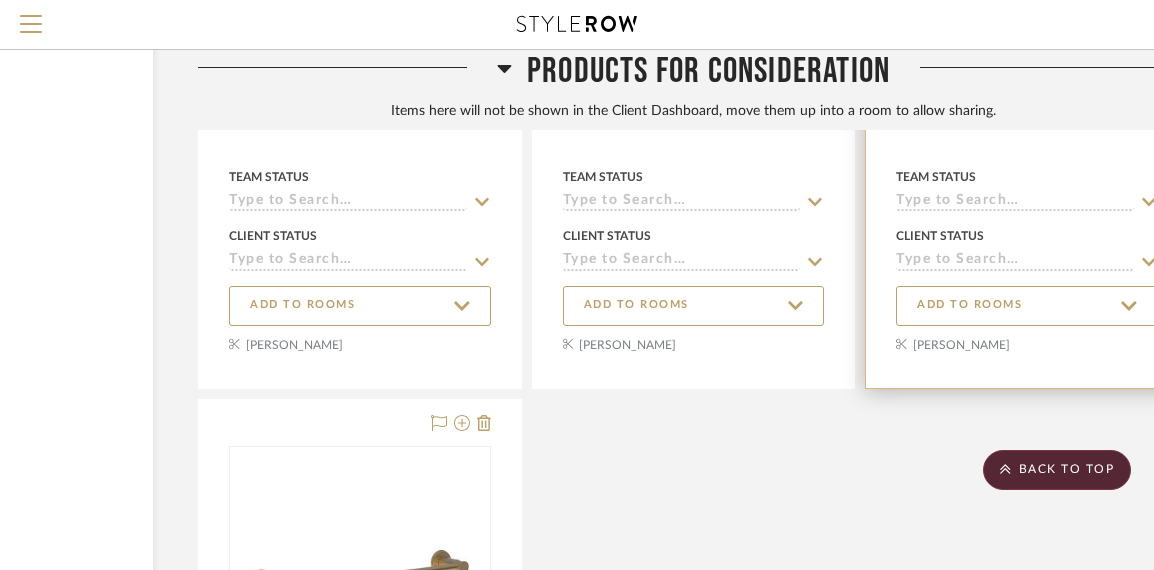 click at bounding box center (1027, 21) 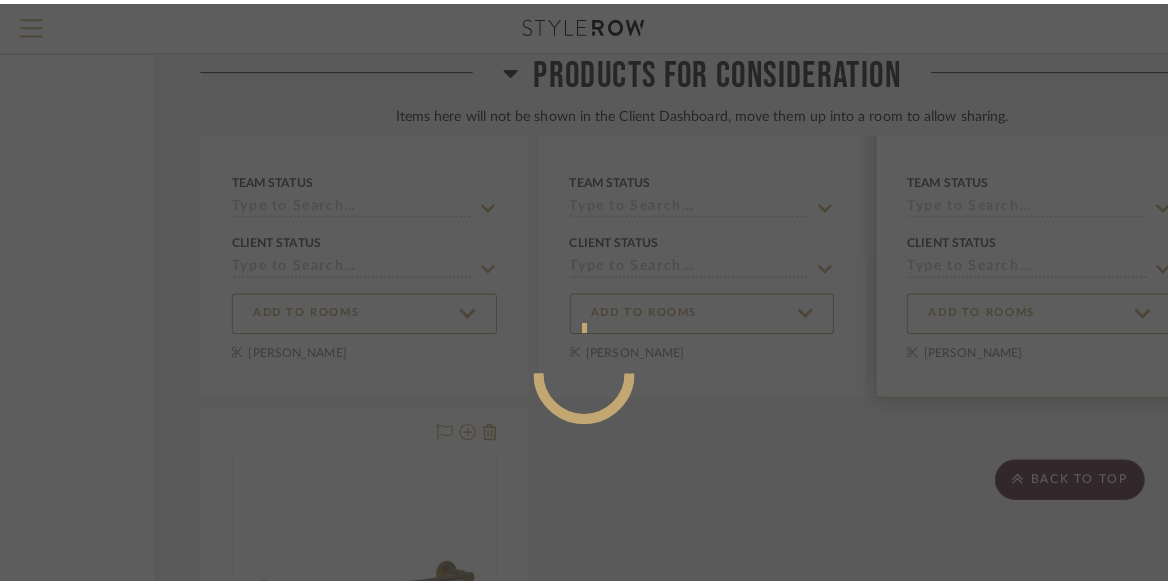 scroll, scrollTop: 0, scrollLeft: 0, axis: both 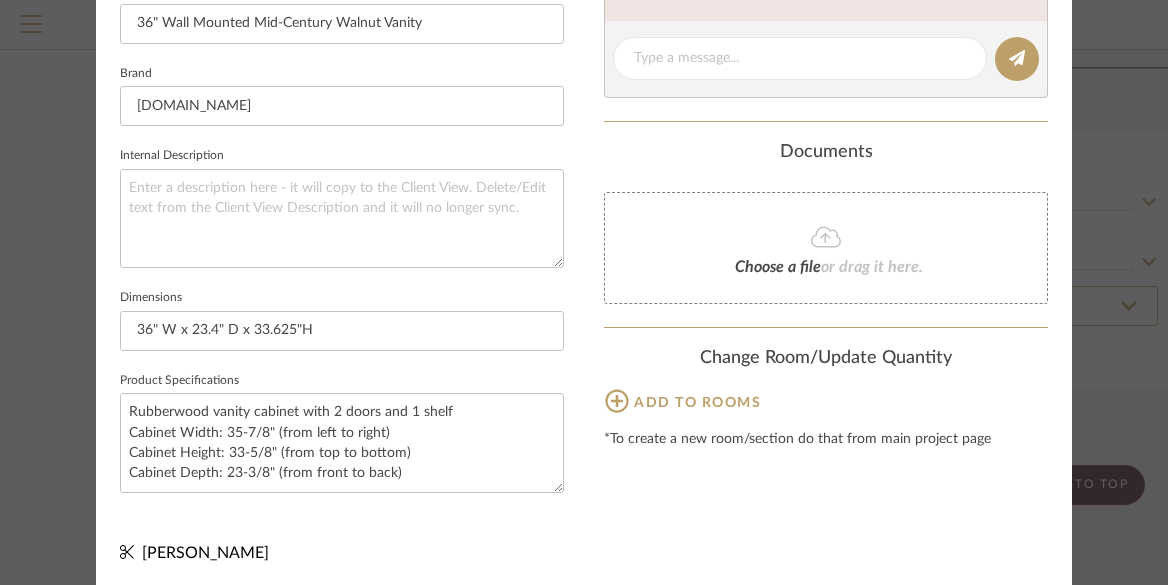click at bounding box center (176, -596) 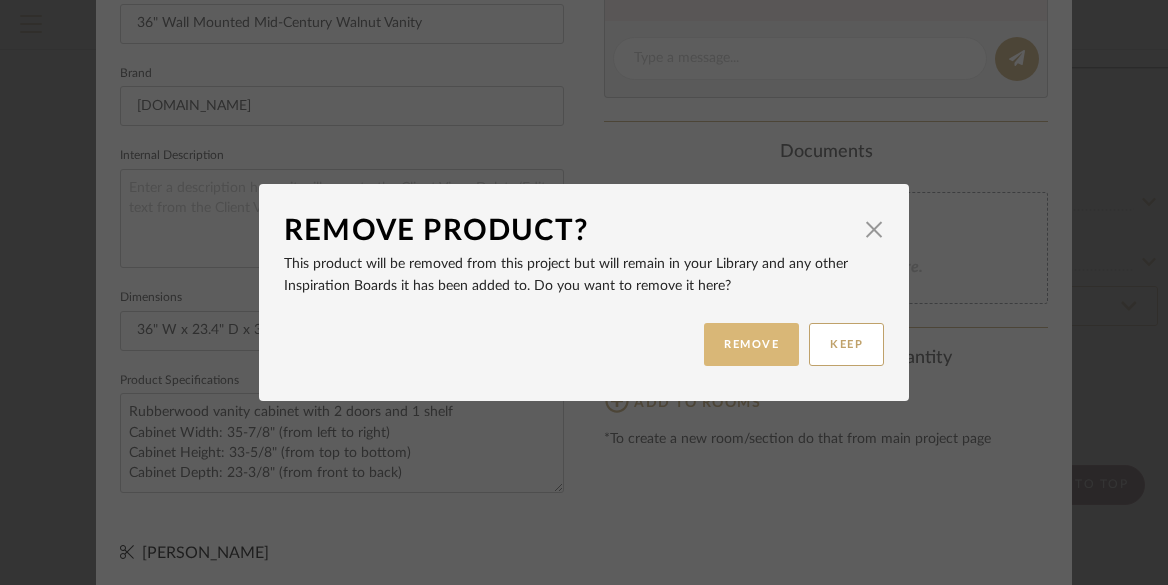 click on "REMOVE" at bounding box center [751, 344] 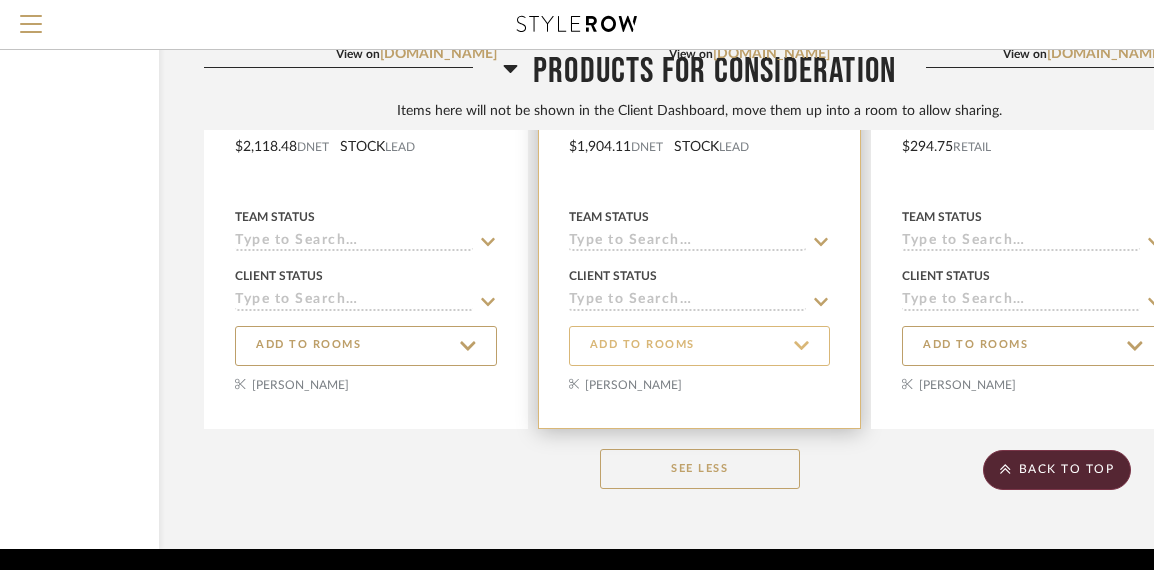 scroll, scrollTop: 43914, scrollLeft: 216, axis: both 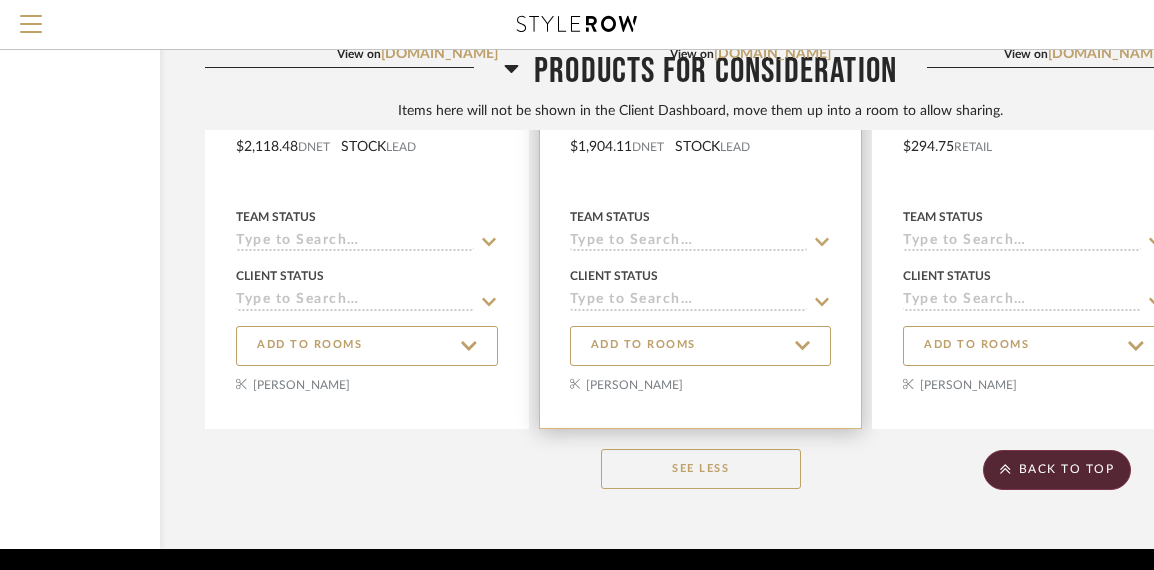 click at bounding box center [701, 61] 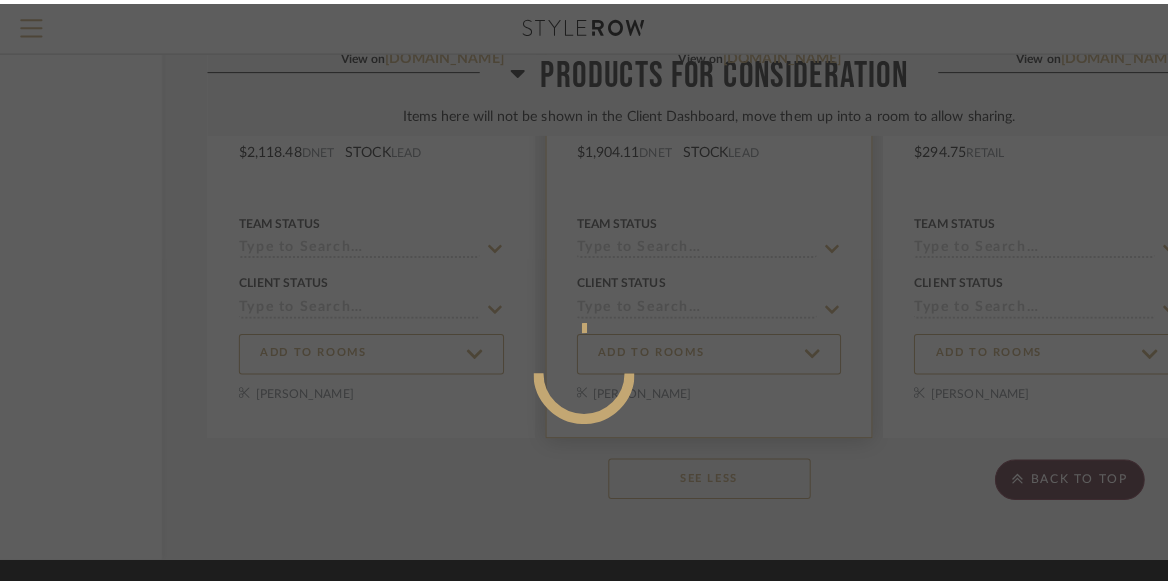 scroll, scrollTop: 0, scrollLeft: 0, axis: both 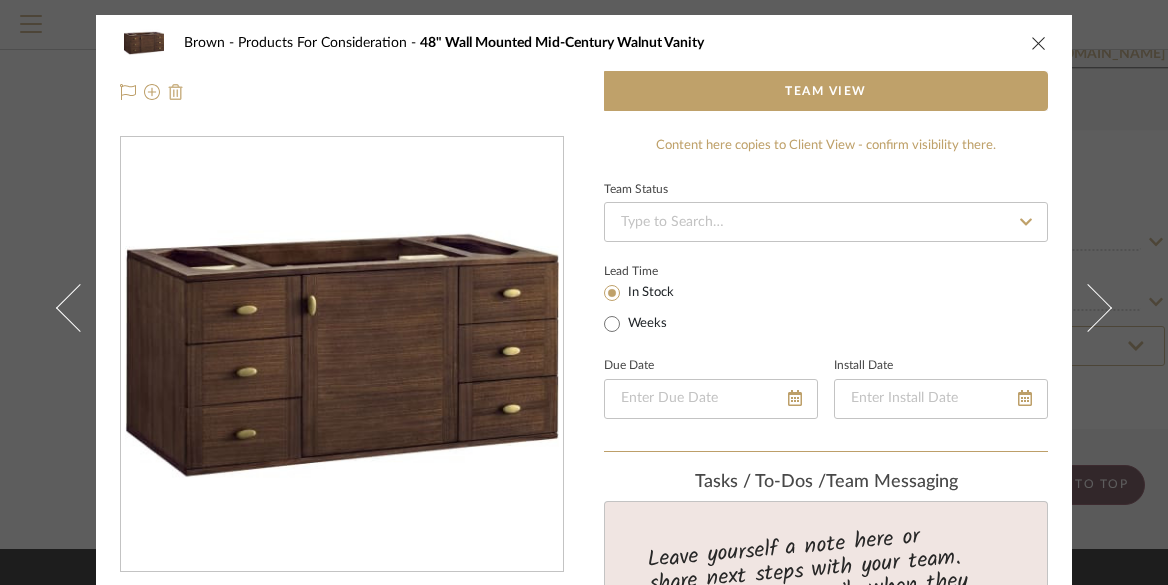 click at bounding box center (176, 92) 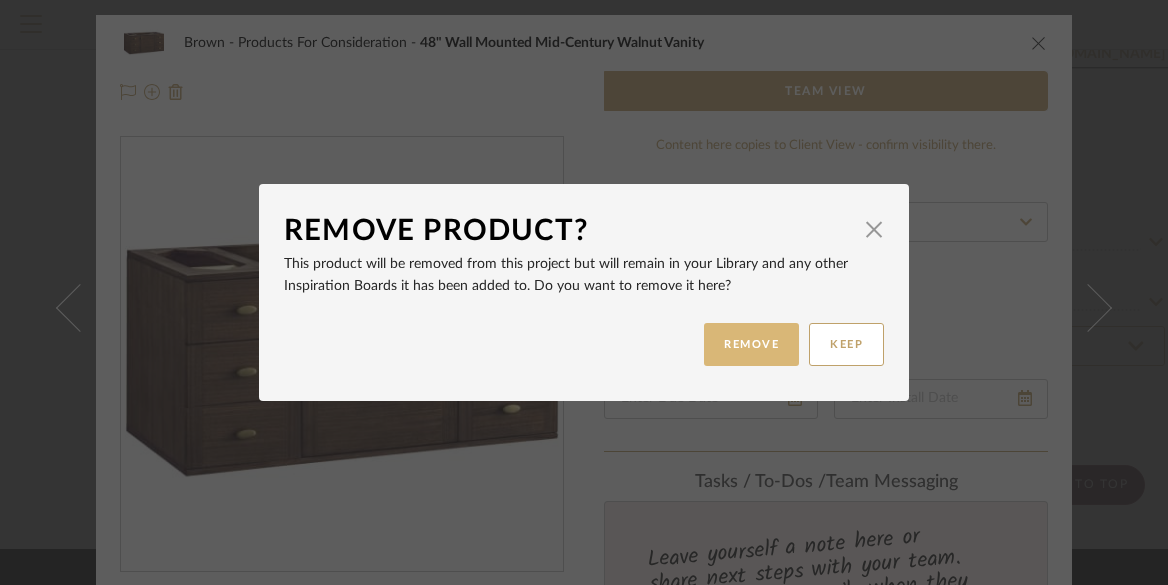 click on "REMOVE" at bounding box center (751, 344) 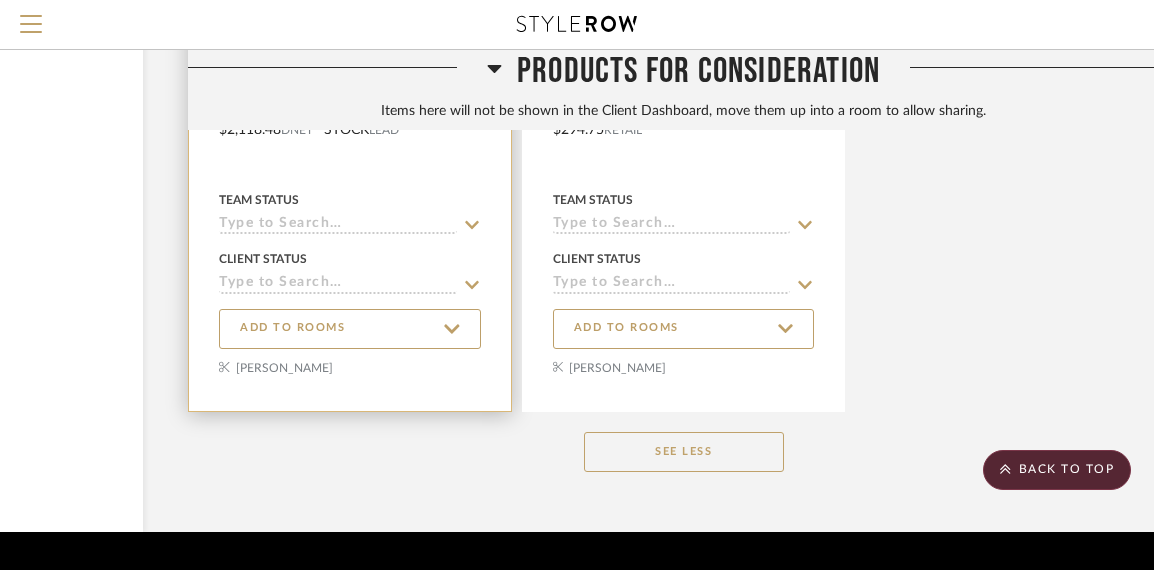 scroll, scrollTop: 43931, scrollLeft: 231, axis: both 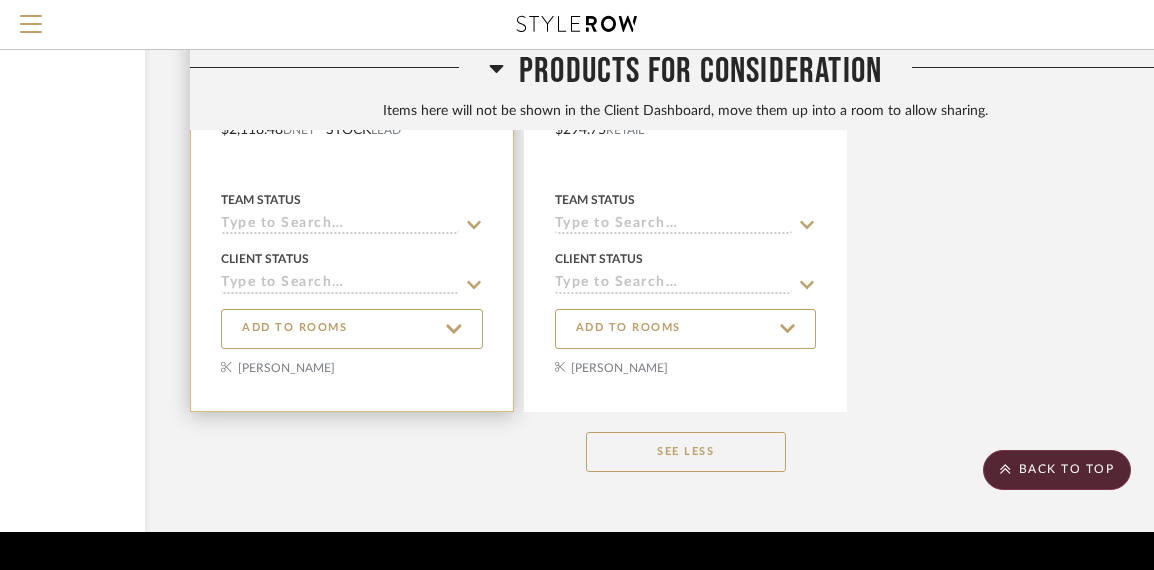 click at bounding box center (352, 44) 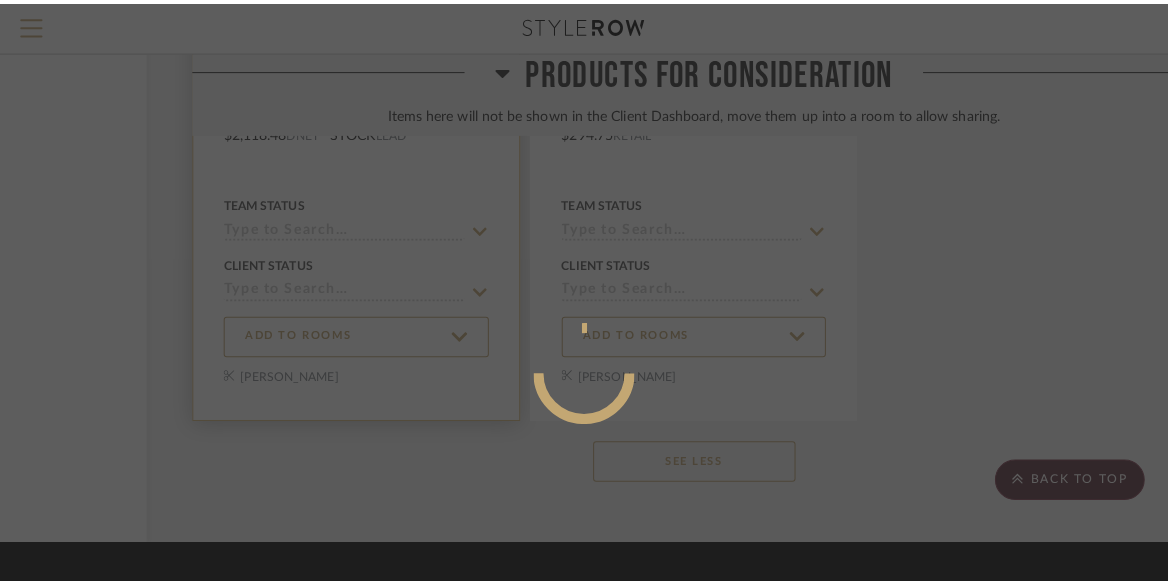 scroll, scrollTop: 0, scrollLeft: 0, axis: both 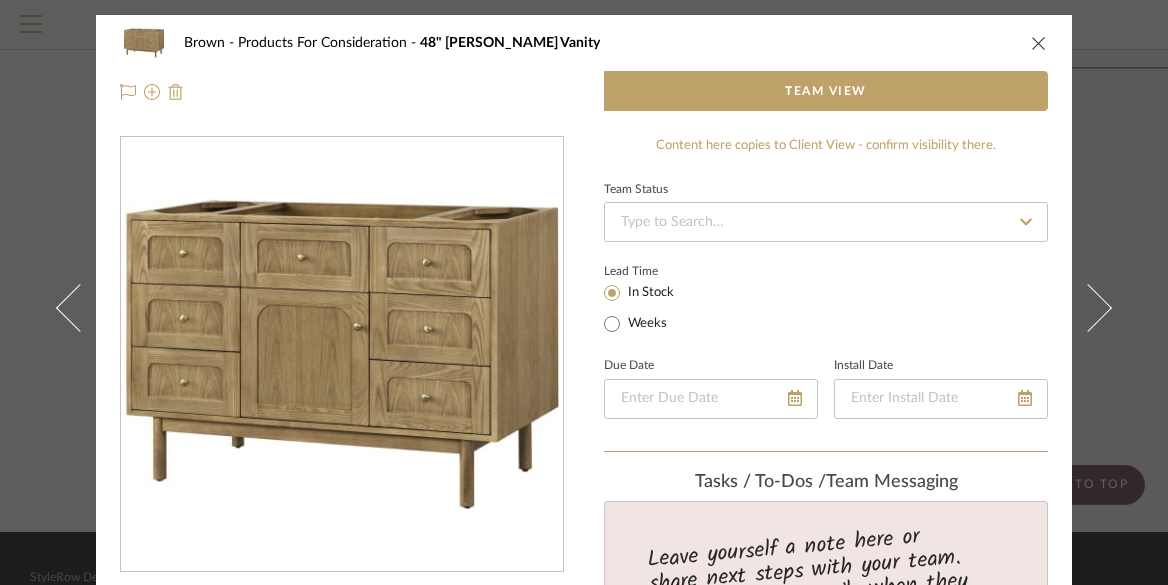 click at bounding box center (176, 92) 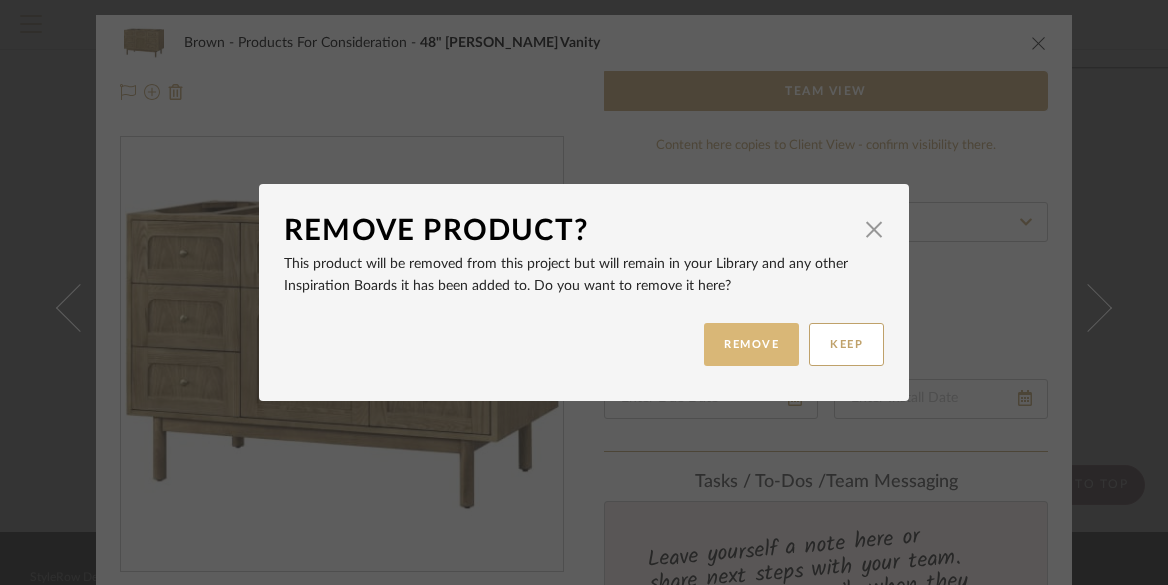 click on "REMOVE" at bounding box center (751, 344) 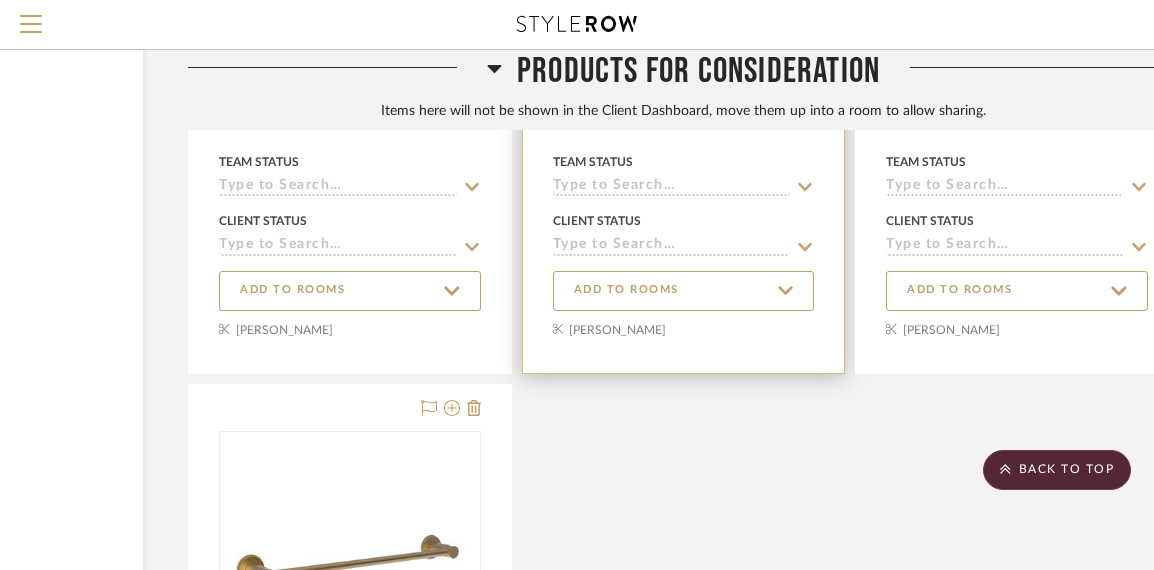 scroll, scrollTop: 43229, scrollLeft: 233, axis: both 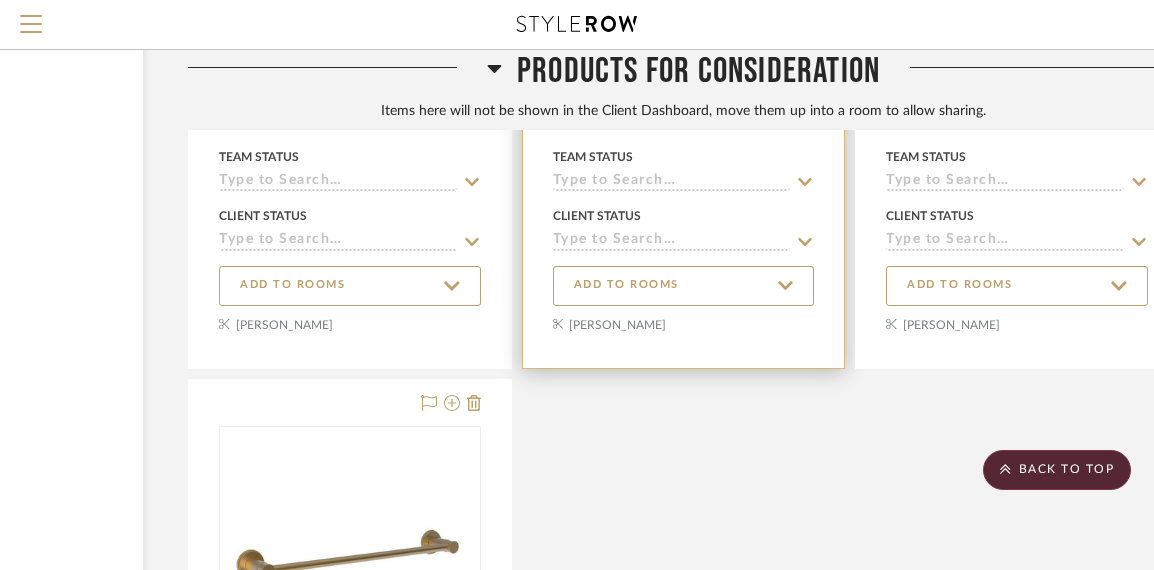 click at bounding box center [684, 1] 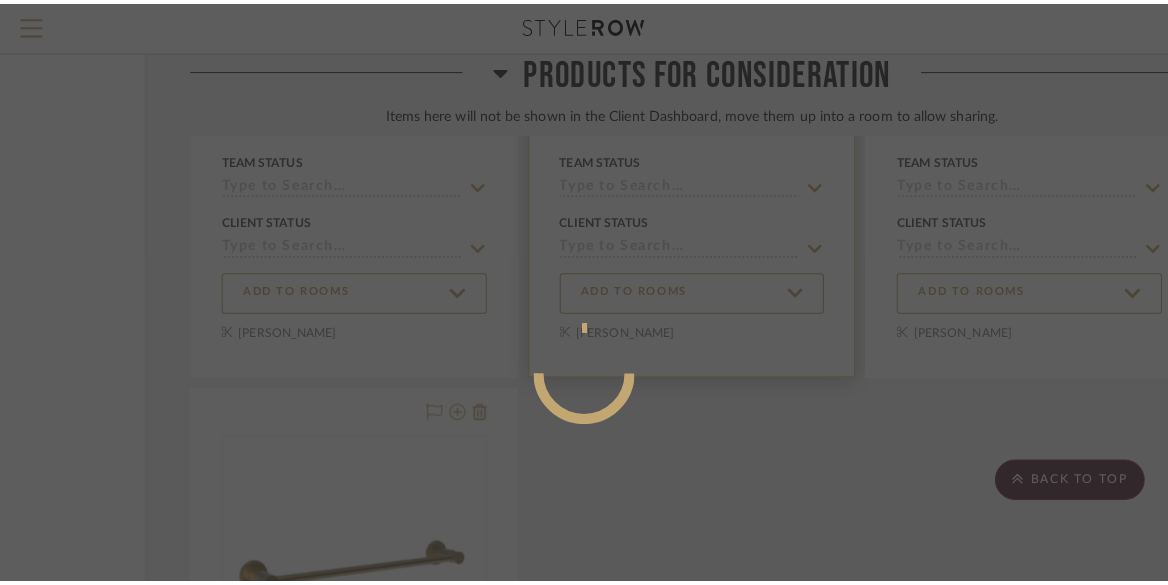 scroll, scrollTop: 0, scrollLeft: 0, axis: both 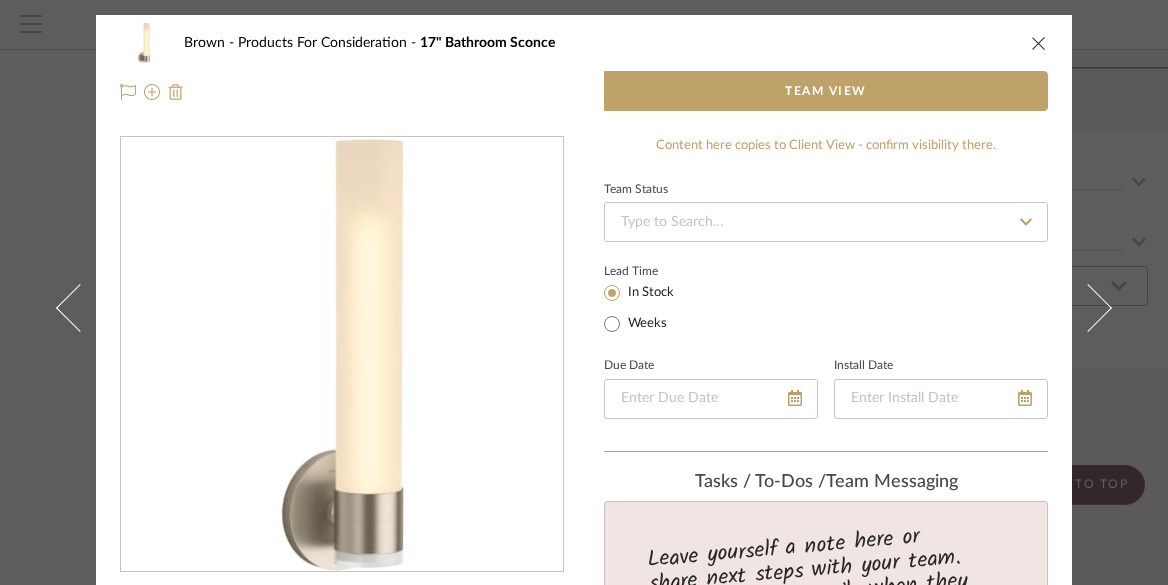 click at bounding box center [176, 92] 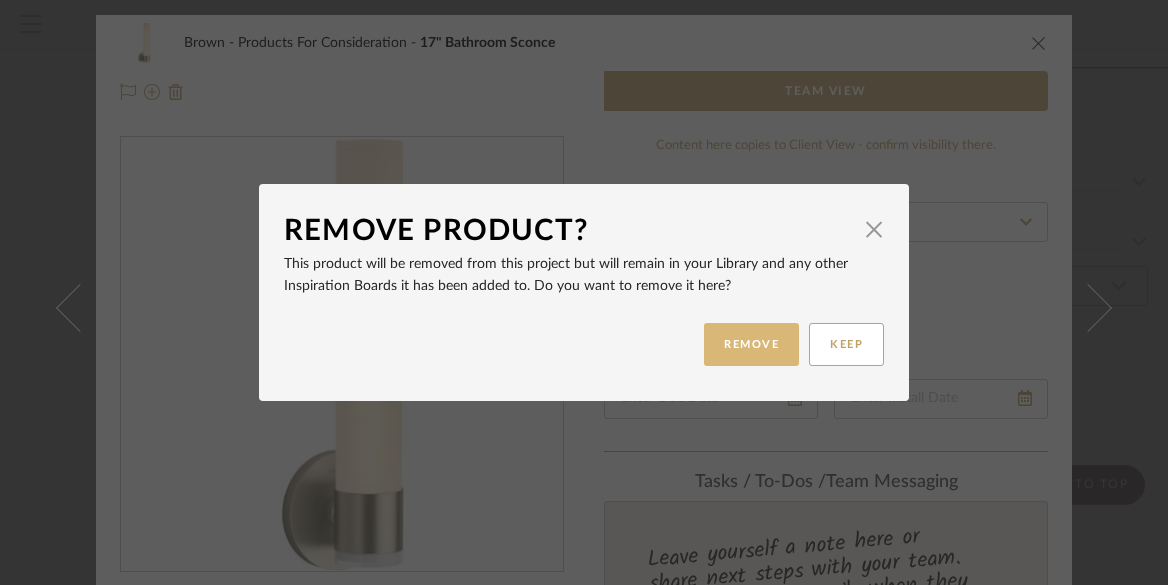 click on "REMOVE" at bounding box center (751, 344) 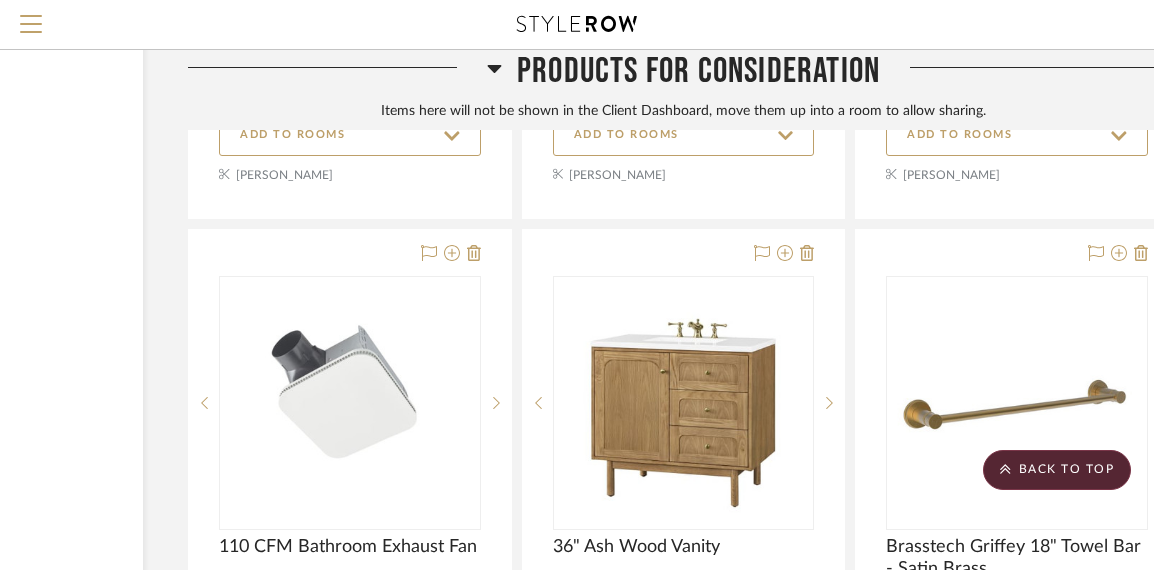 scroll, scrollTop: 42627, scrollLeft: 233, axis: both 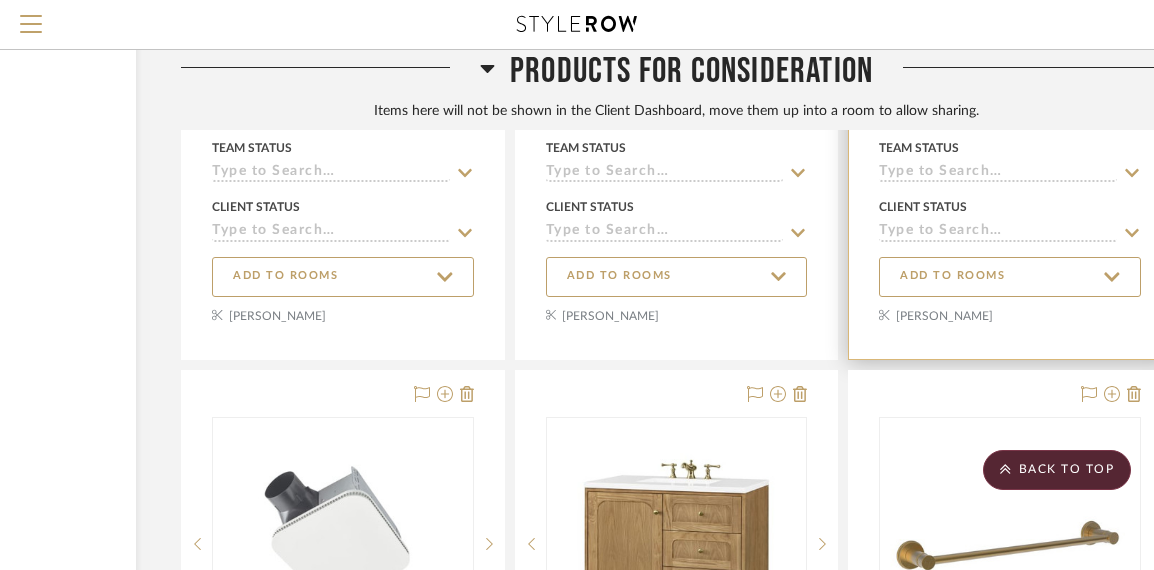 click at bounding box center (1010, -8) 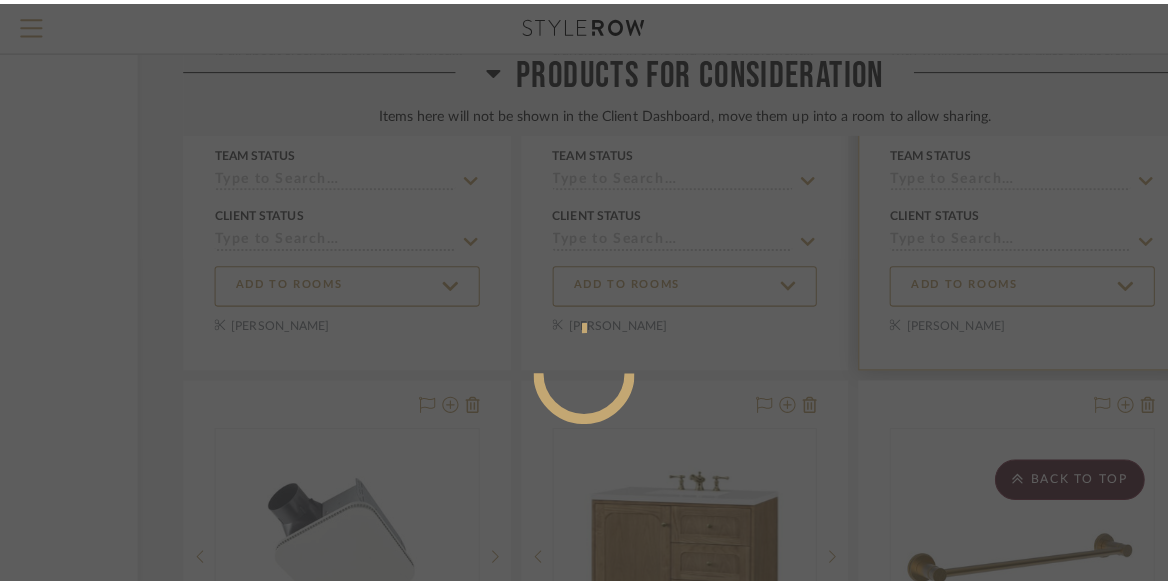scroll, scrollTop: 42484, scrollLeft: 235, axis: both 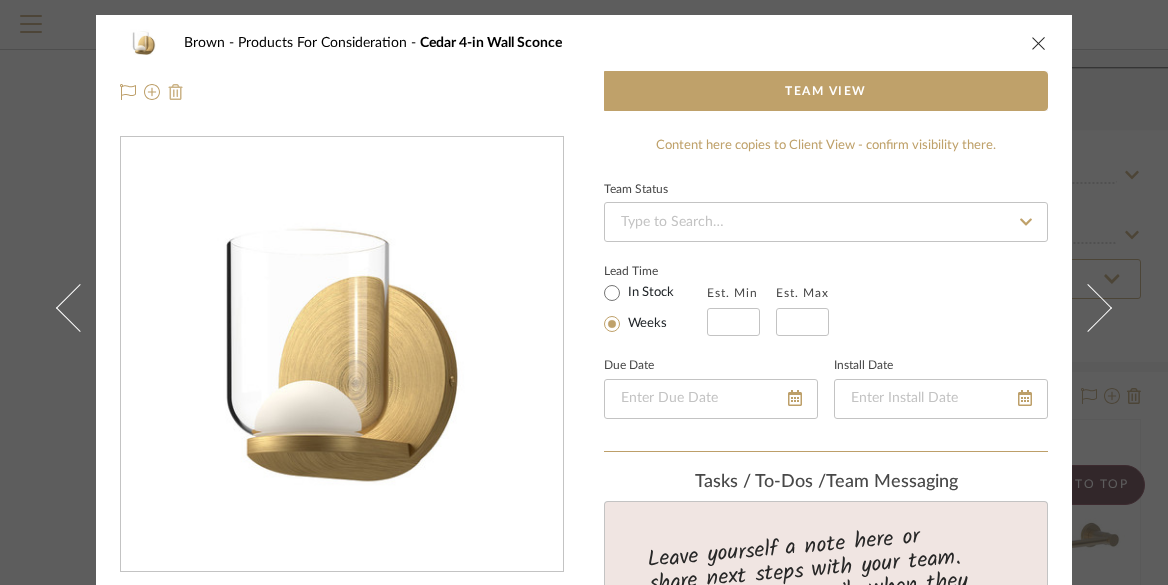 drag, startPoint x: 913, startPoint y: 327, endPoint x: 169, endPoint y: 92, distance: 780.2314 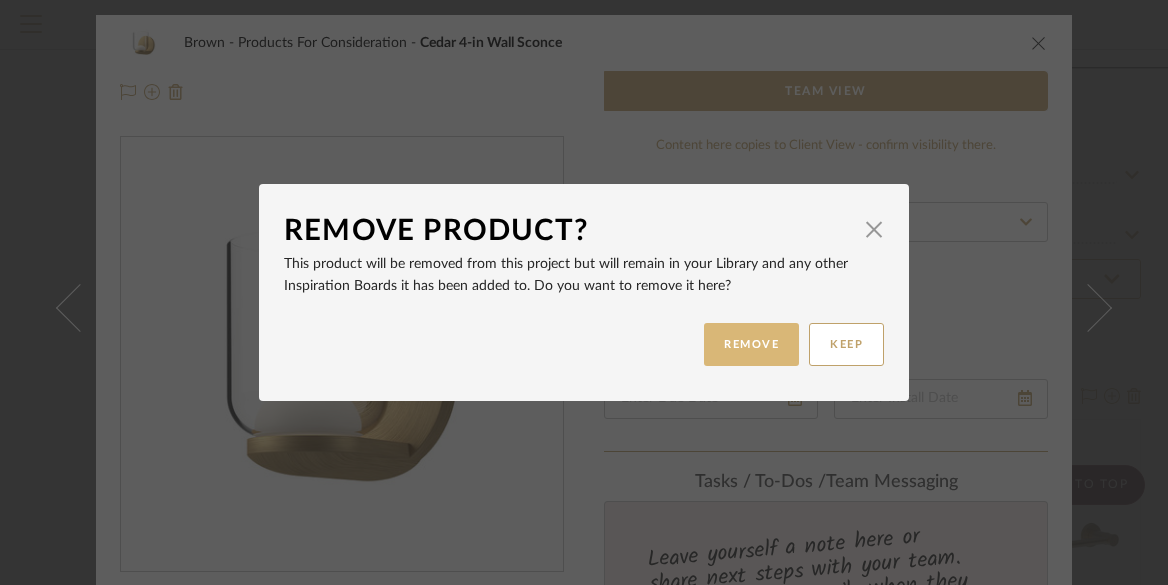 click on "REMOVE" at bounding box center (751, 344) 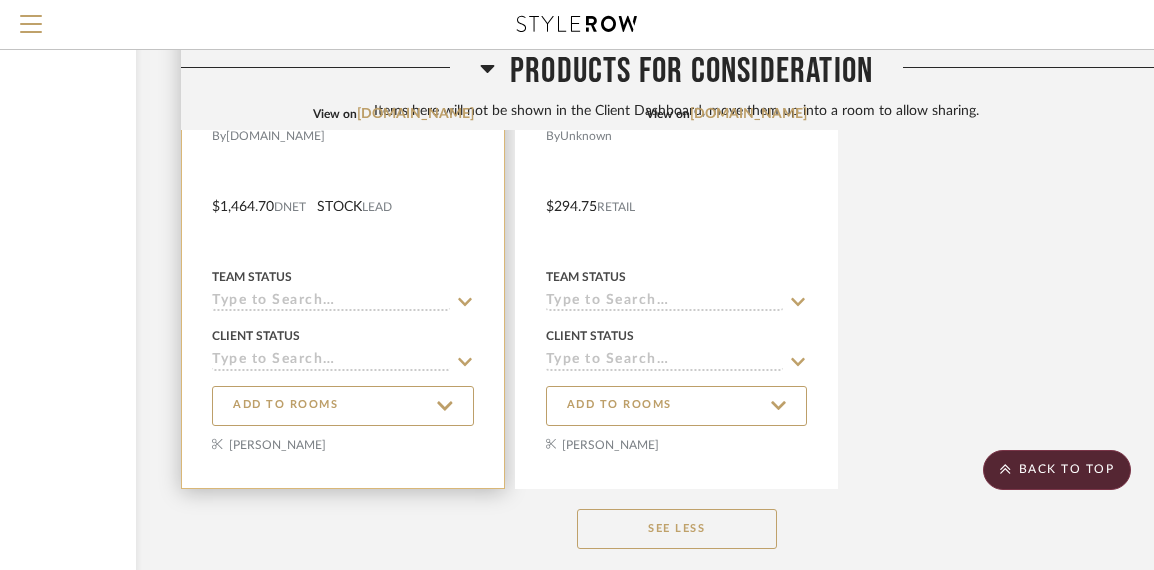 scroll, scrollTop: 43111, scrollLeft: 240, axis: both 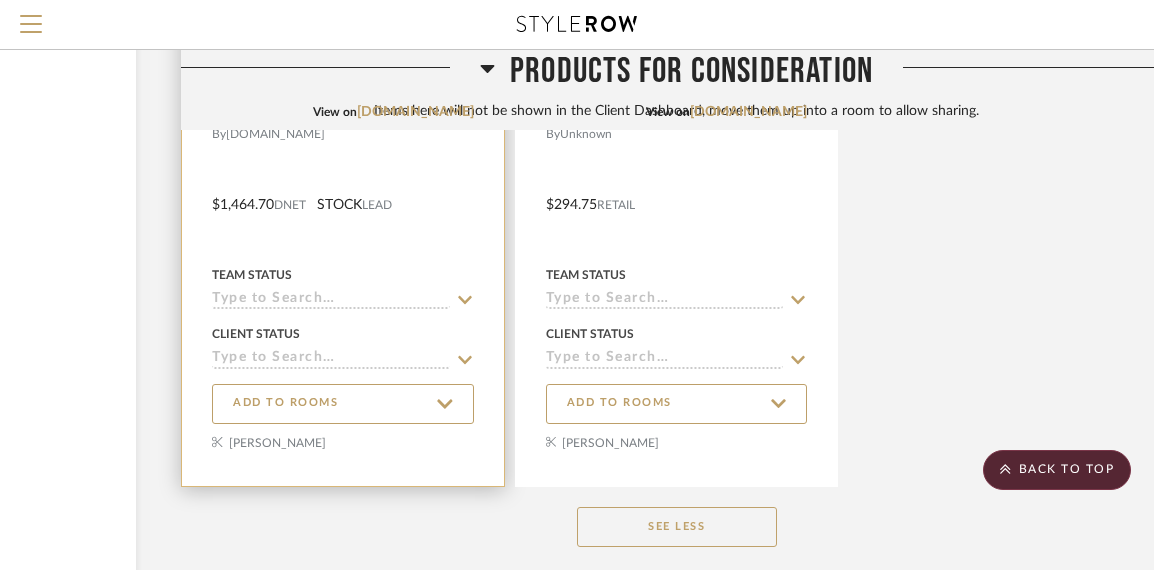 click at bounding box center [343, 119] 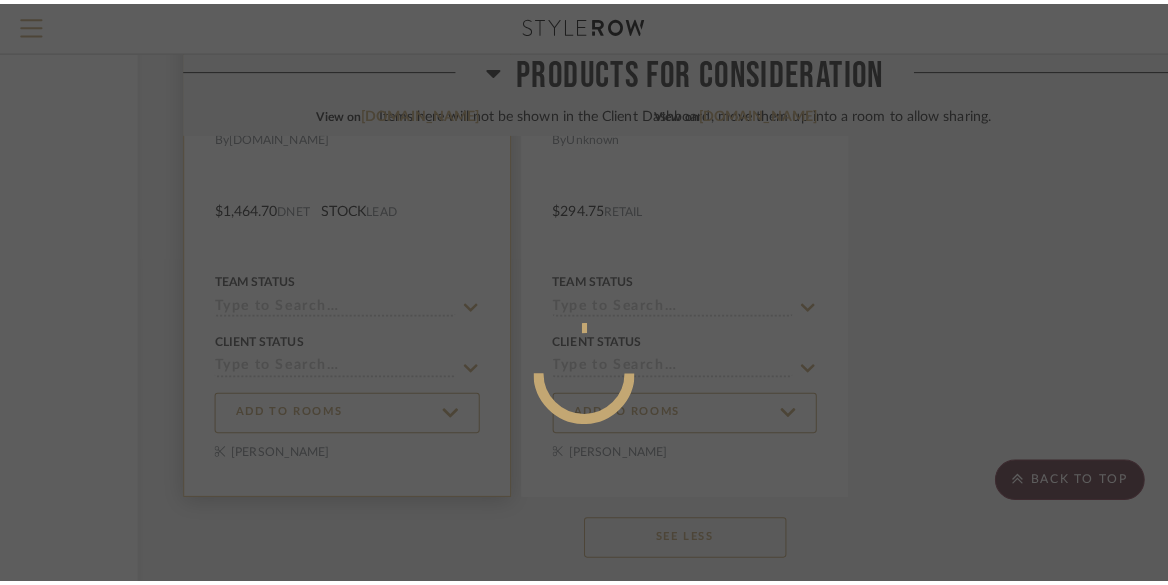 scroll, scrollTop: 0, scrollLeft: 0, axis: both 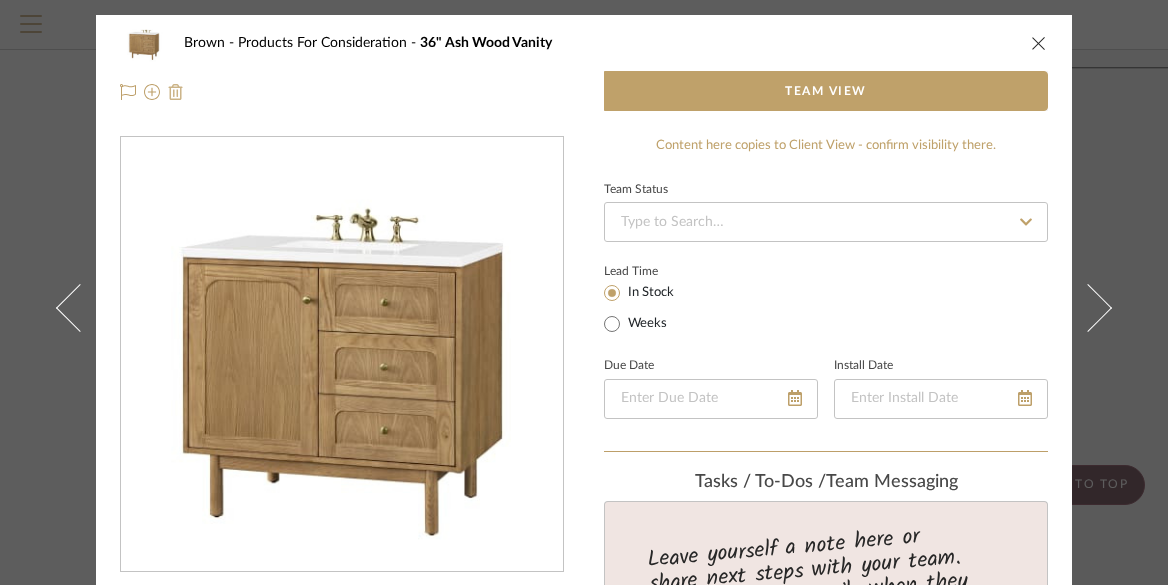 click at bounding box center (176, 92) 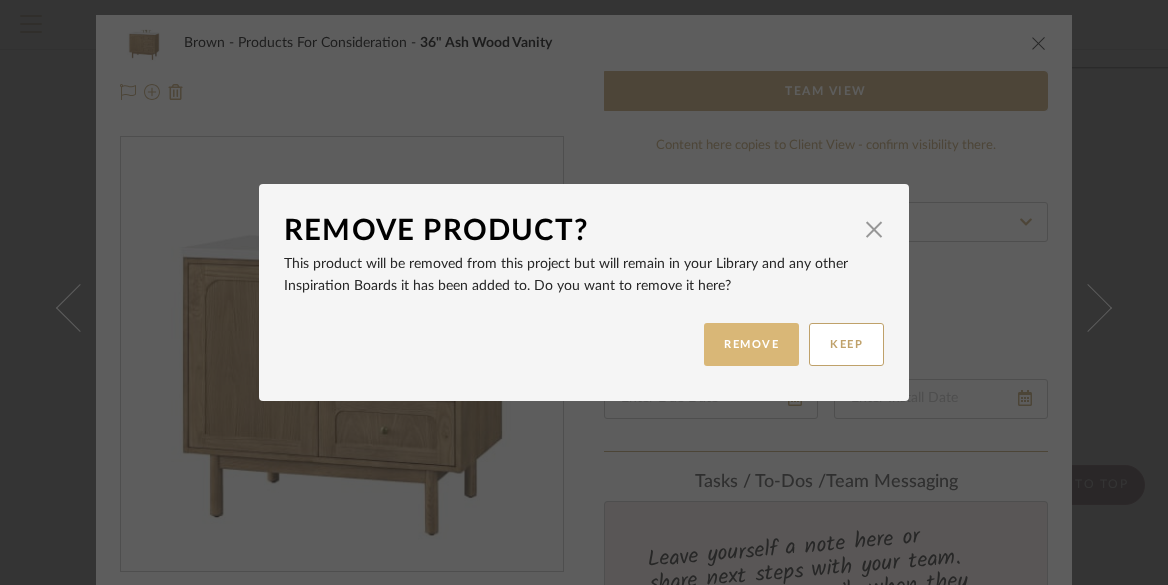 click on "REMOVE" at bounding box center (751, 344) 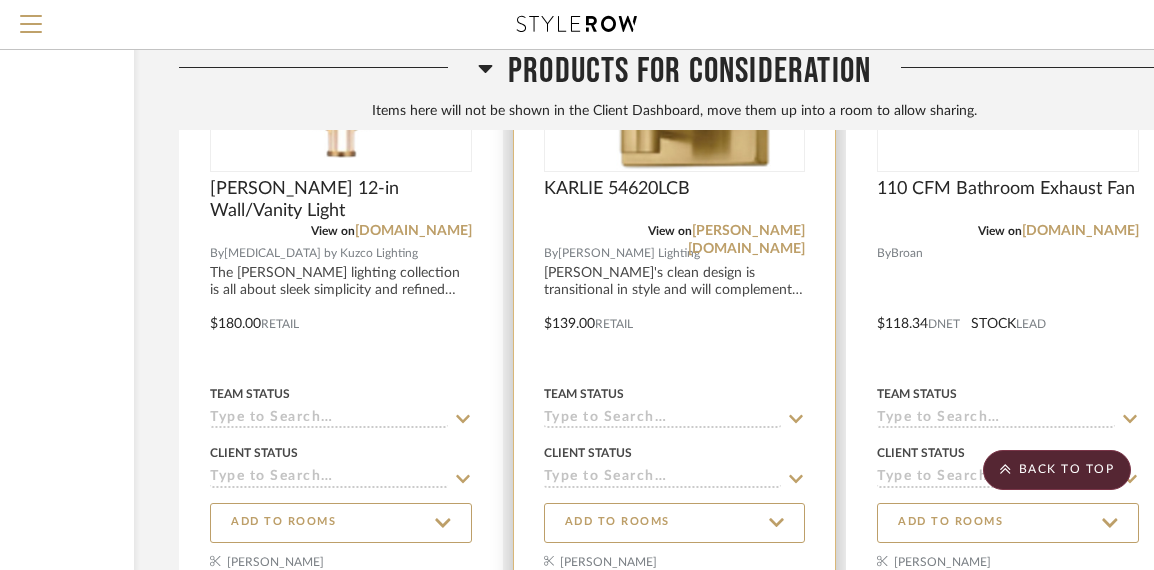 scroll, scrollTop: 42259, scrollLeft: 242, axis: both 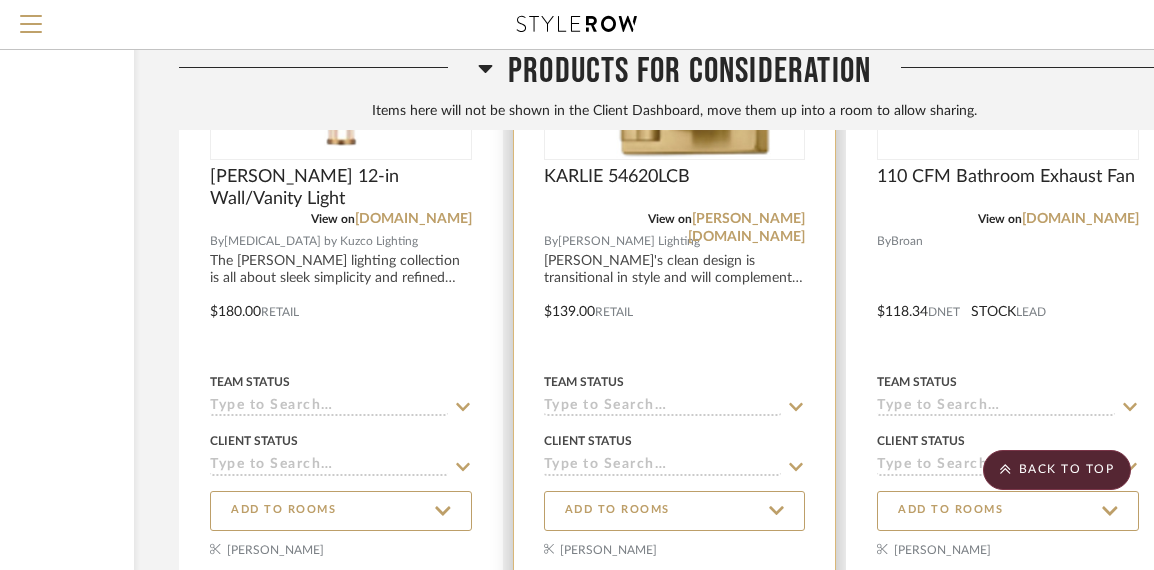 click at bounding box center [675, 226] 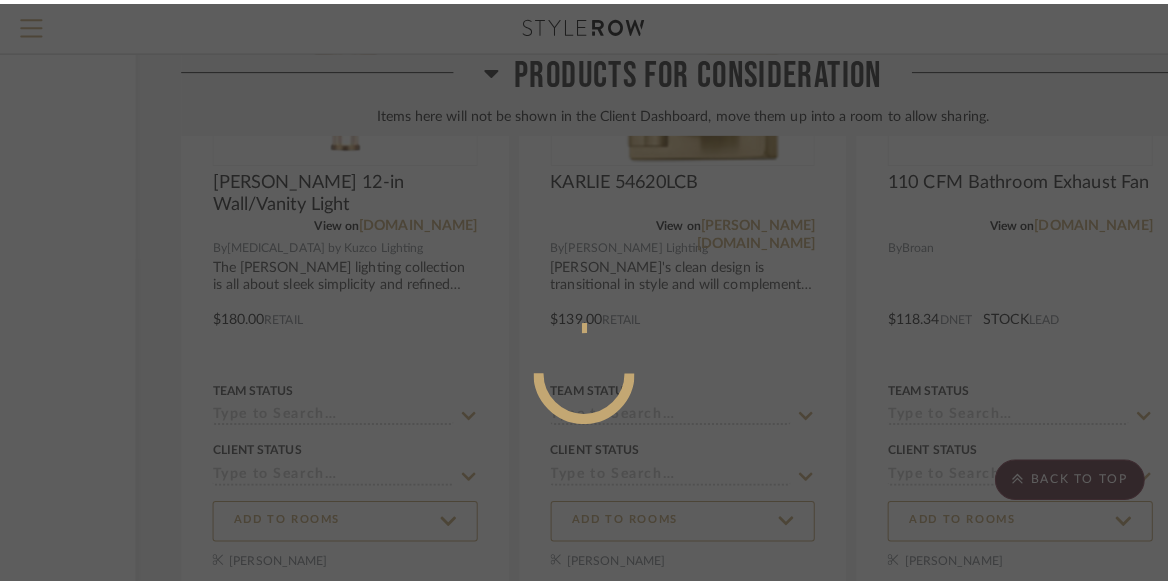 scroll, scrollTop: 0, scrollLeft: 0, axis: both 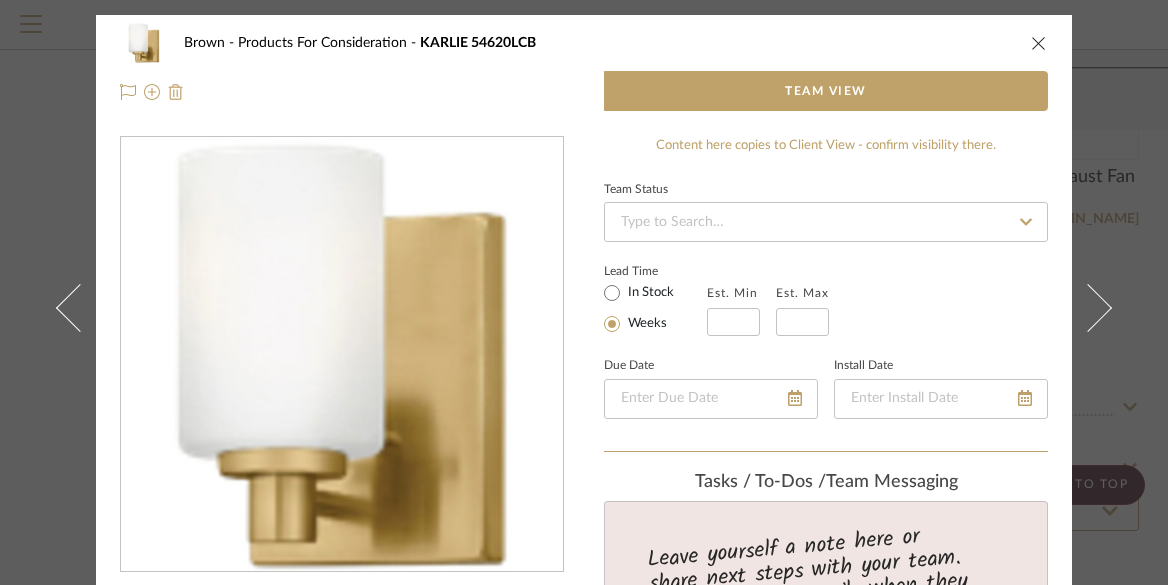 click at bounding box center [176, 92] 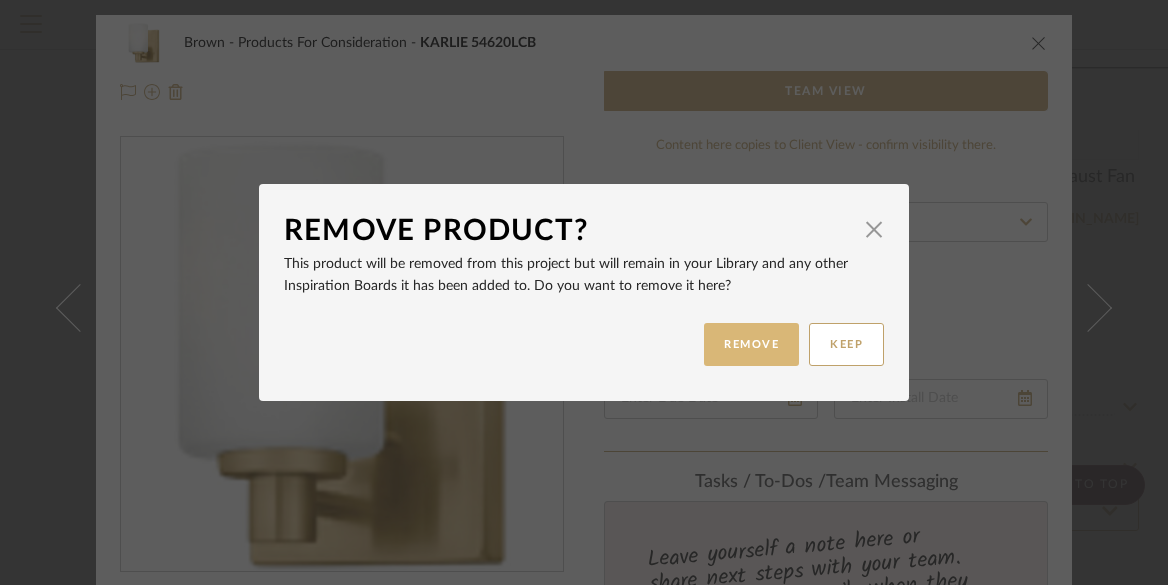 click on "REMOVE" at bounding box center (751, 344) 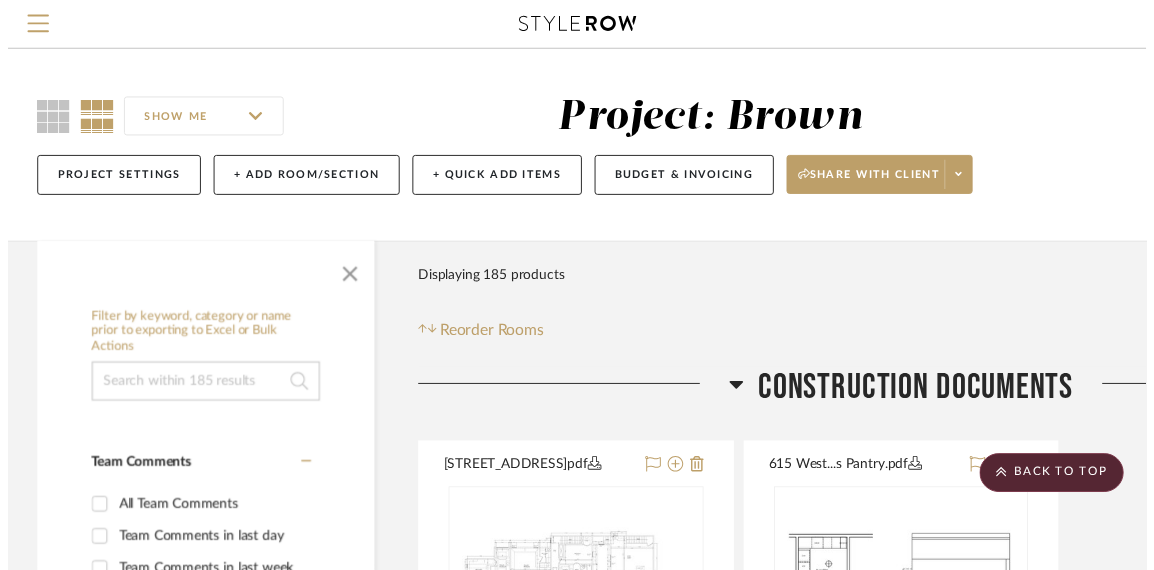 scroll, scrollTop: 42259, scrollLeft: 242, axis: both 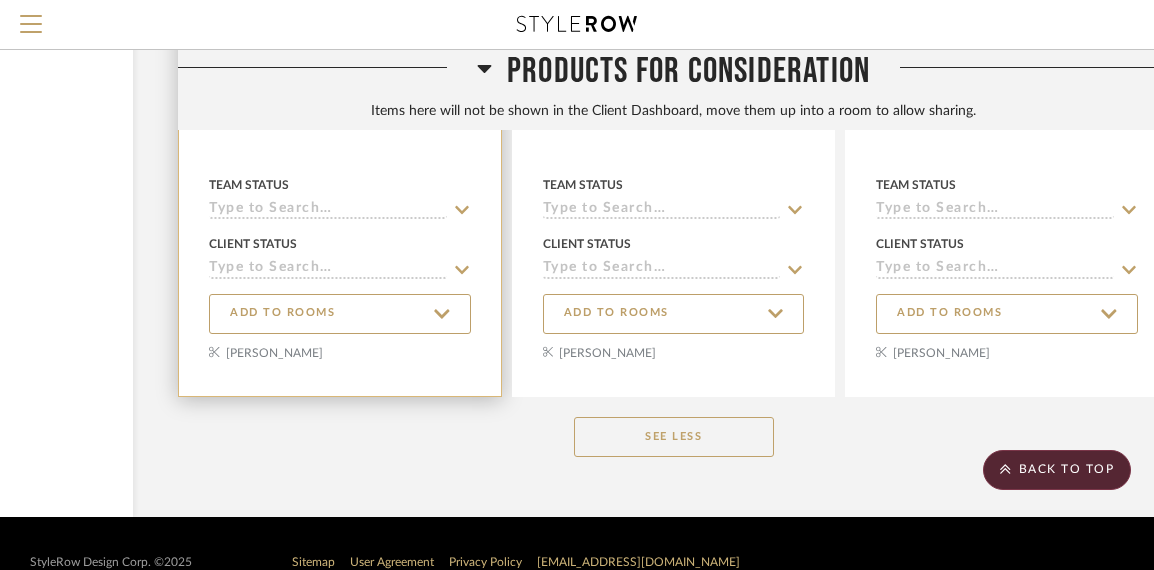 click at bounding box center (340, 29) 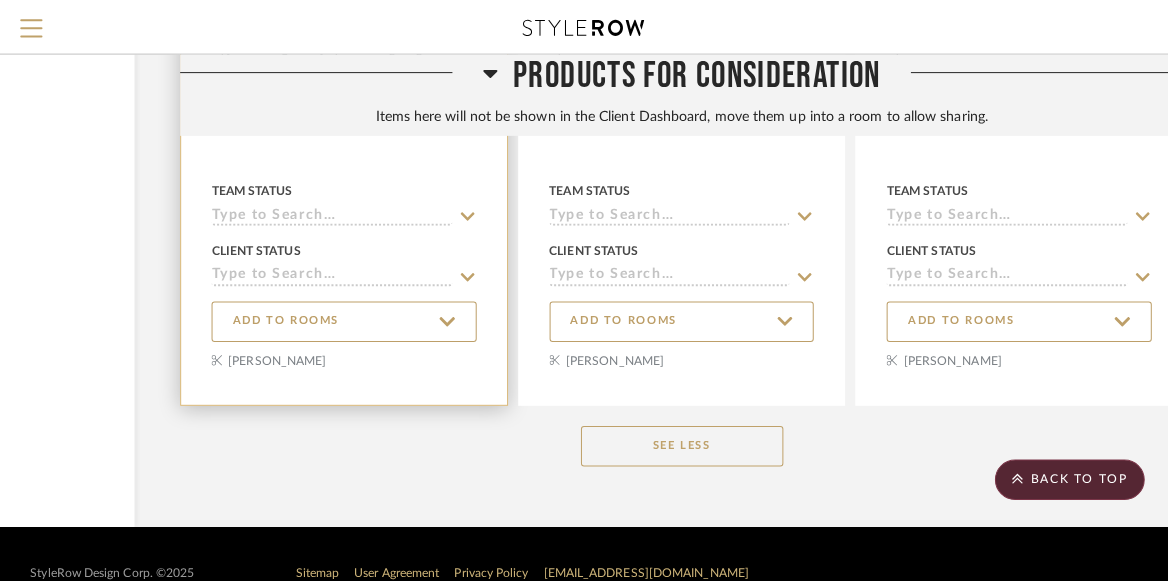 scroll, scrollTop: 0, scrollLeft: 0, axis: both 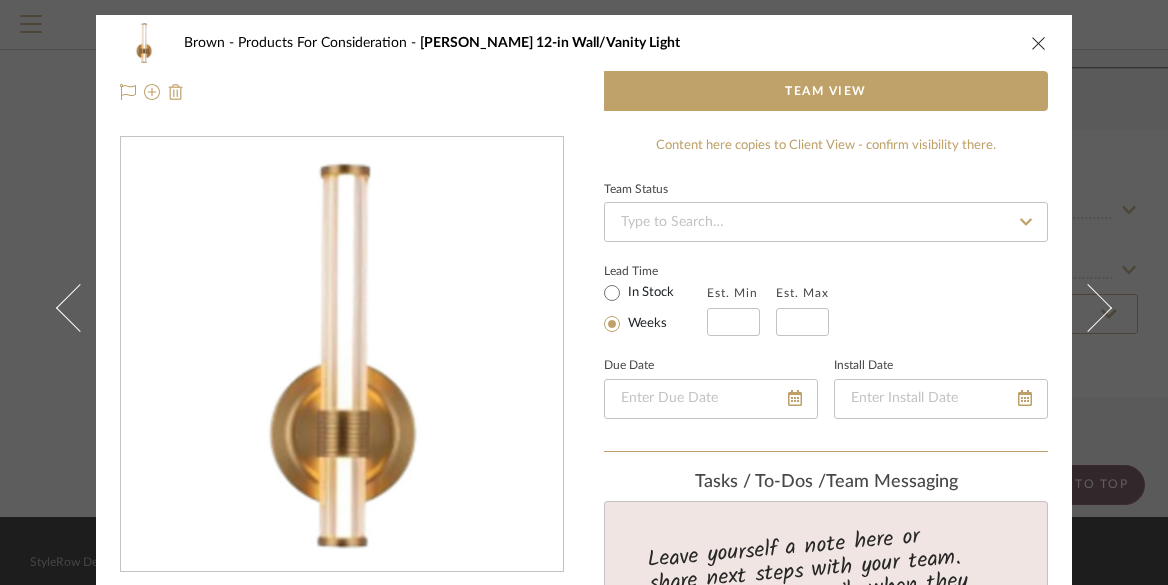 click at bounding box center [176, 92] 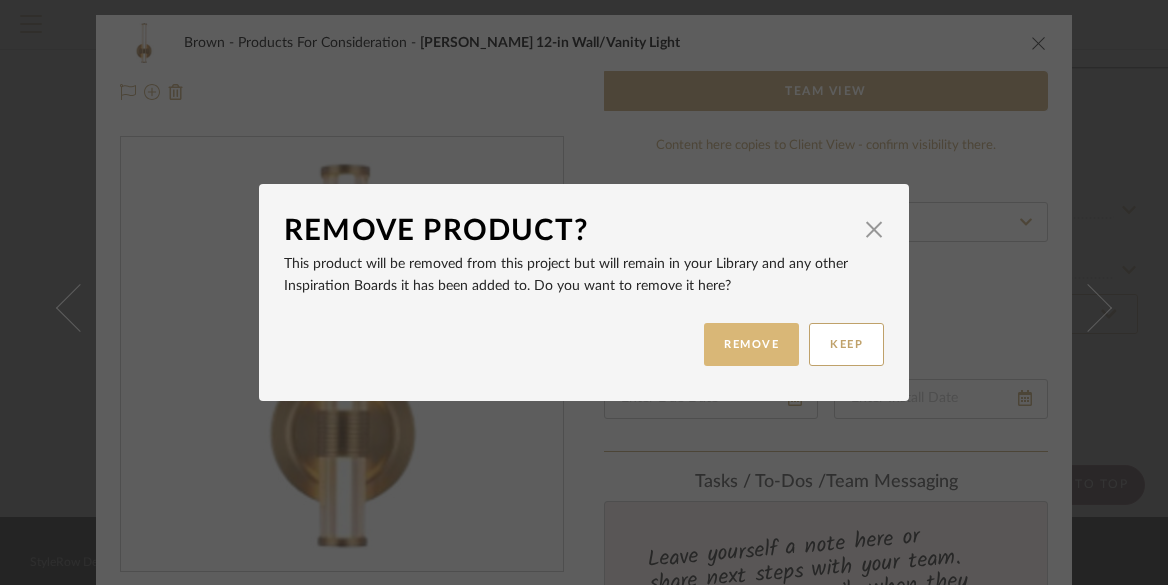 click on "REMOVE" at bounding box center (751, 344) 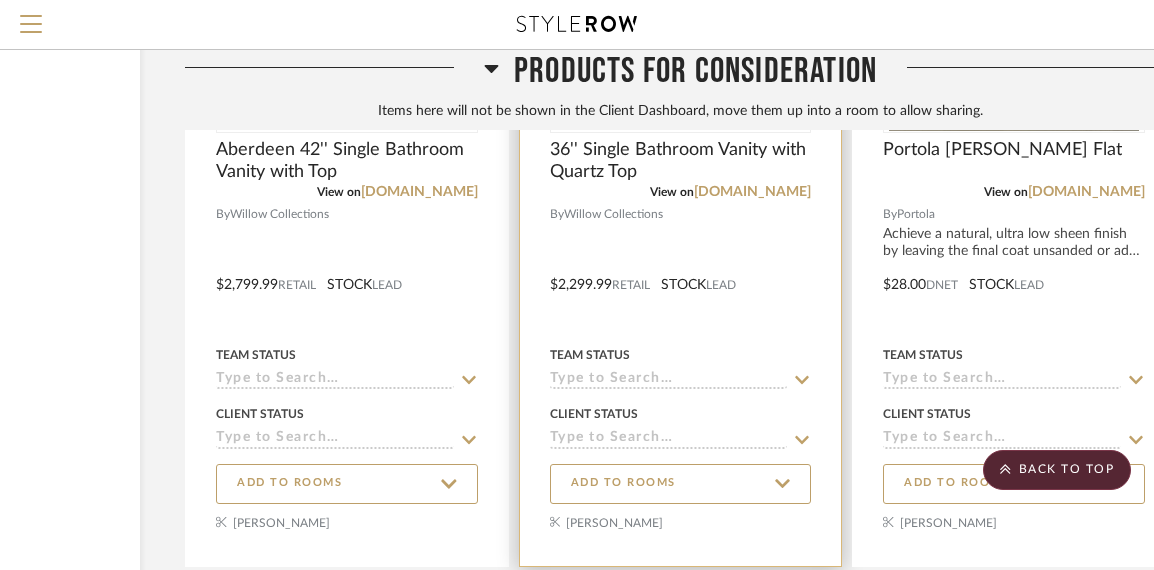 scroll, scrollTop: 40050, scrollLeft: 236, axis: both 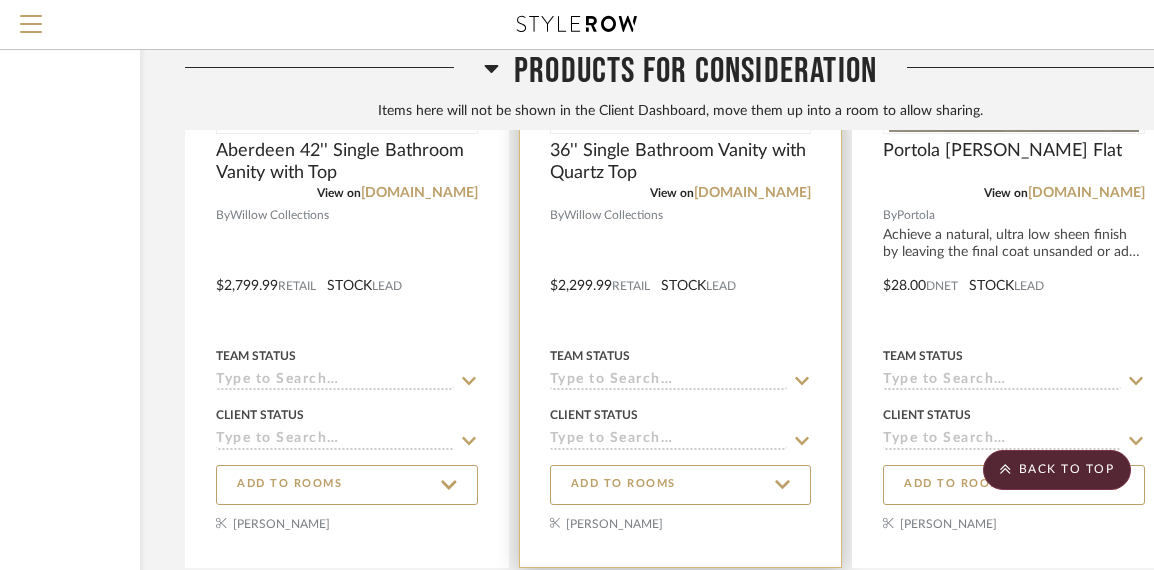 click at bounding box center (681, 200) 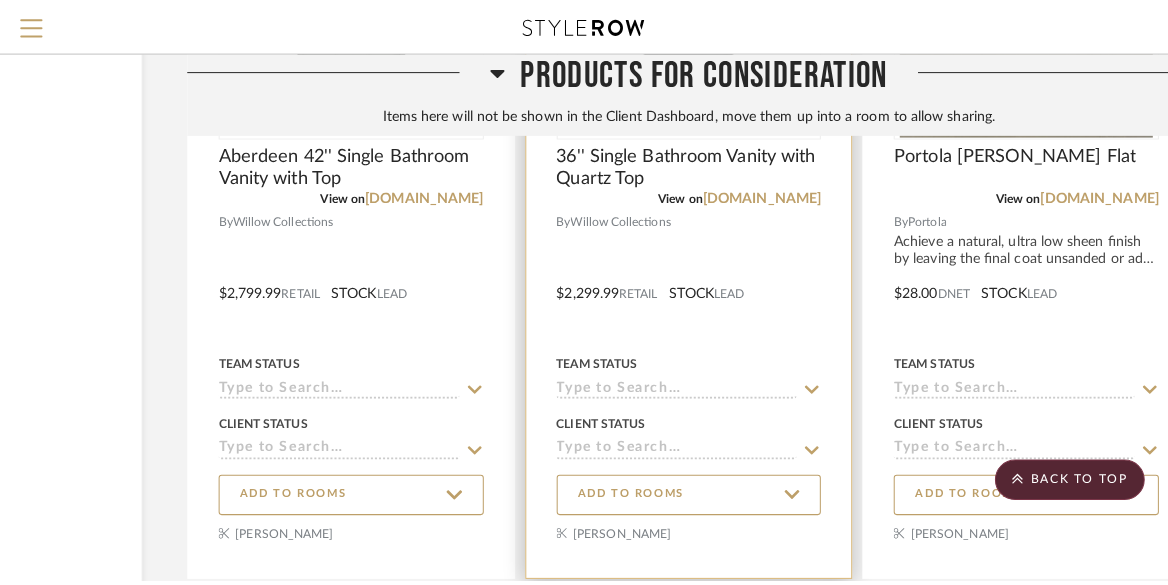 scroll, scrollTop: 0, scrollLeft: 0, axis: both 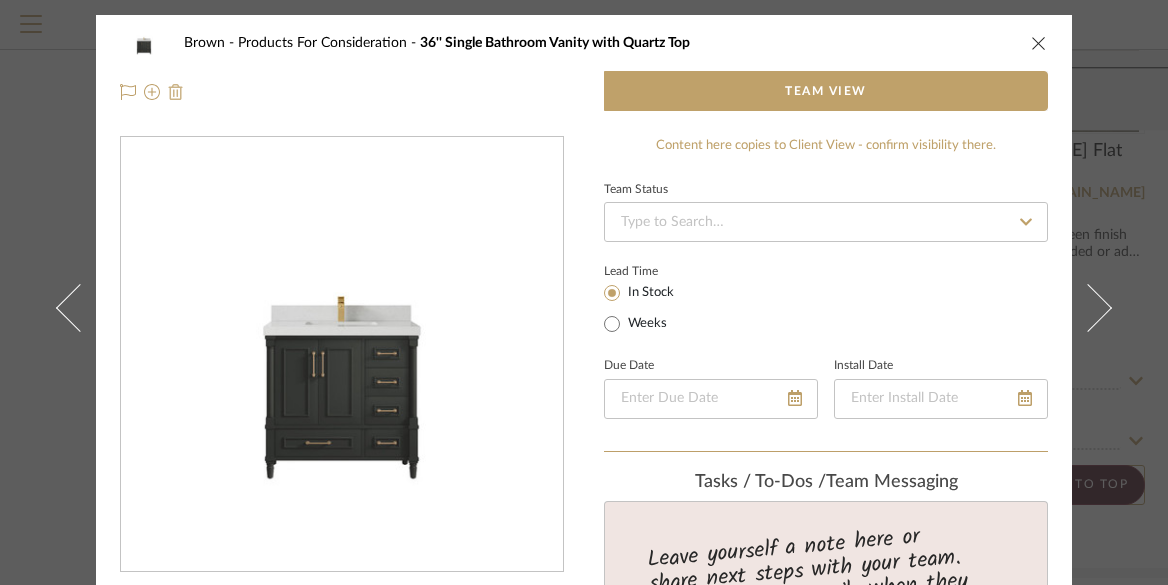 click at bounding box center [176, 92] 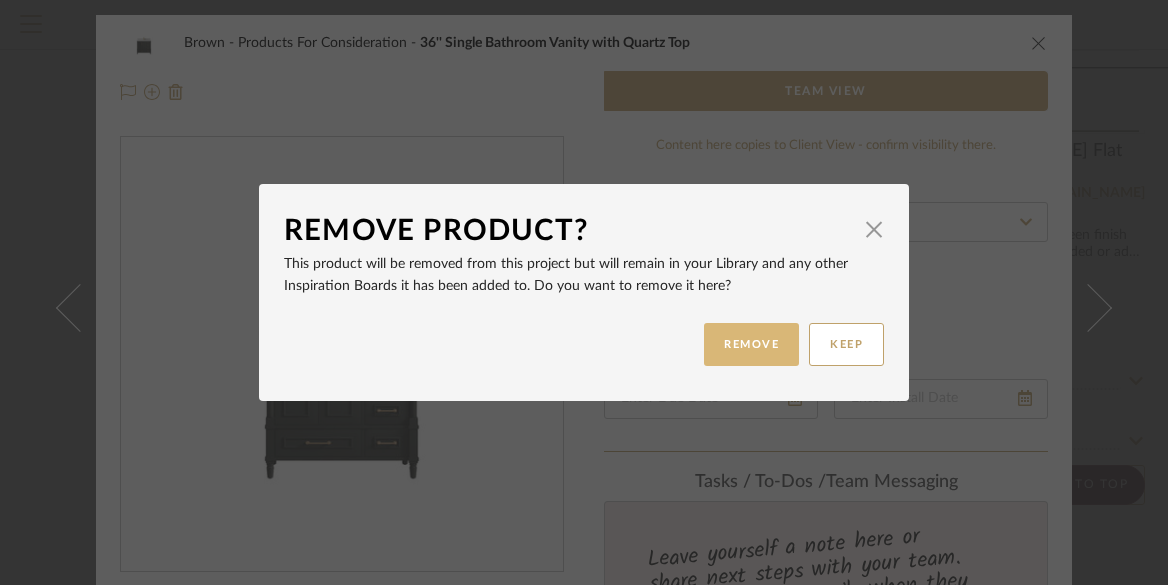 click on "REMOVE" at bounding box center (751, 344) 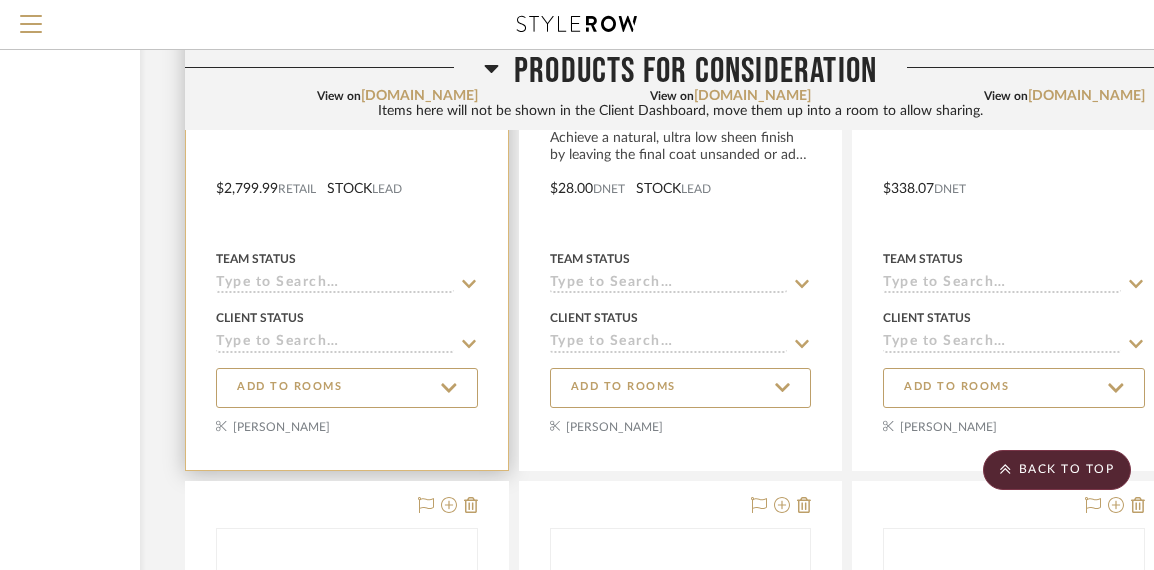 scroll, scrollTop: 40154, scrollLeft: 236, axis: both 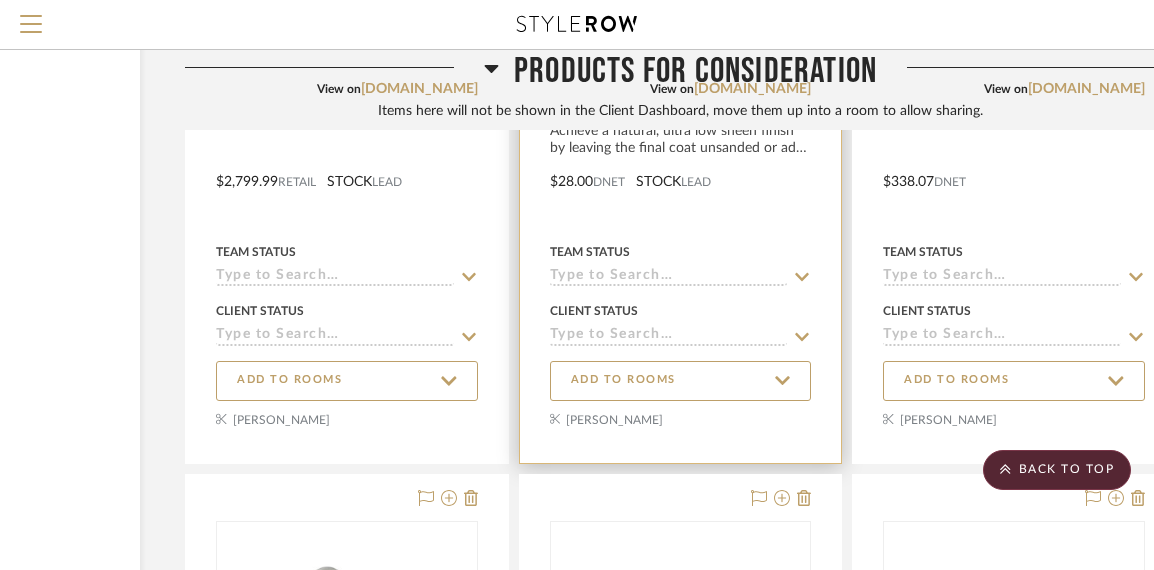 click at bounding box center (681, 96) 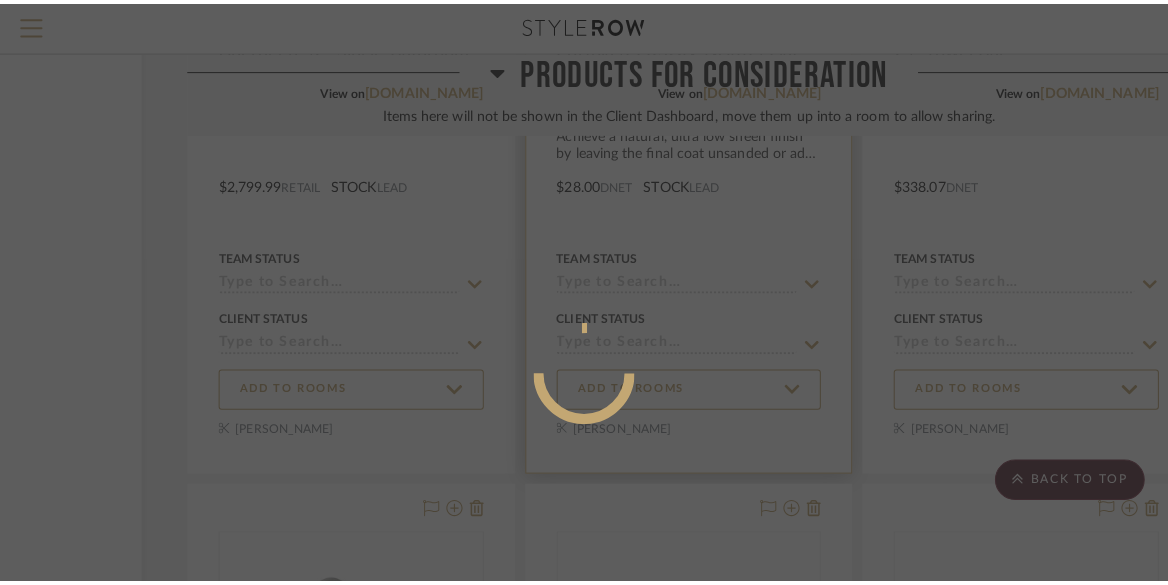 scroll, scrollTop: 0, scrollLeft: 0, axis: both 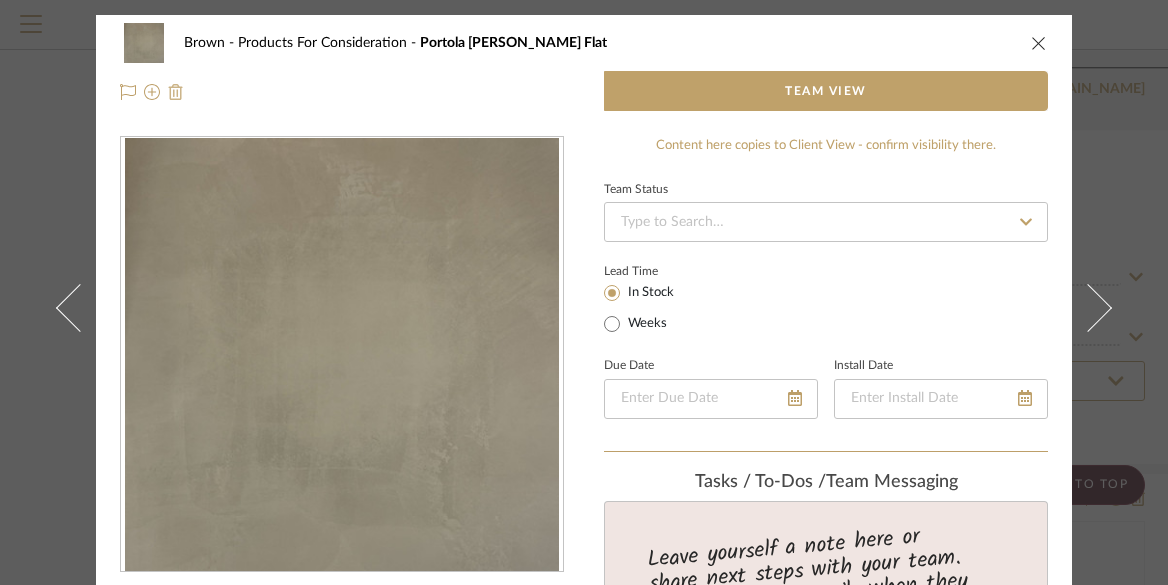 click at bounding box center [176, 92] 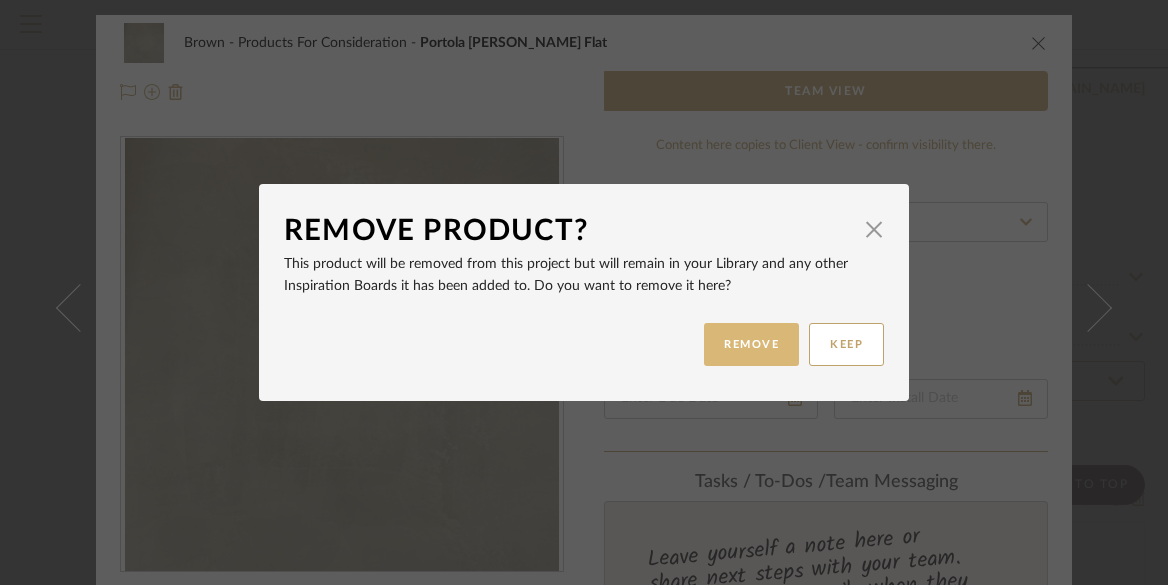 click on "REMOVE" at bounding box center (751, 344) 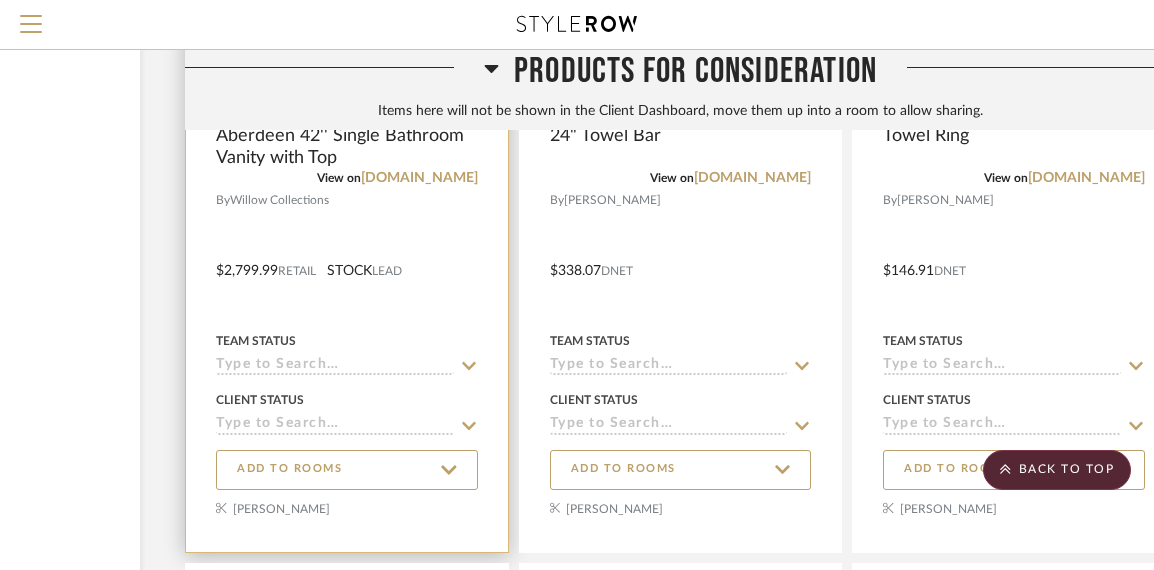 scroll, scrollTop: 40074, scrollLeft: 236, axis: both 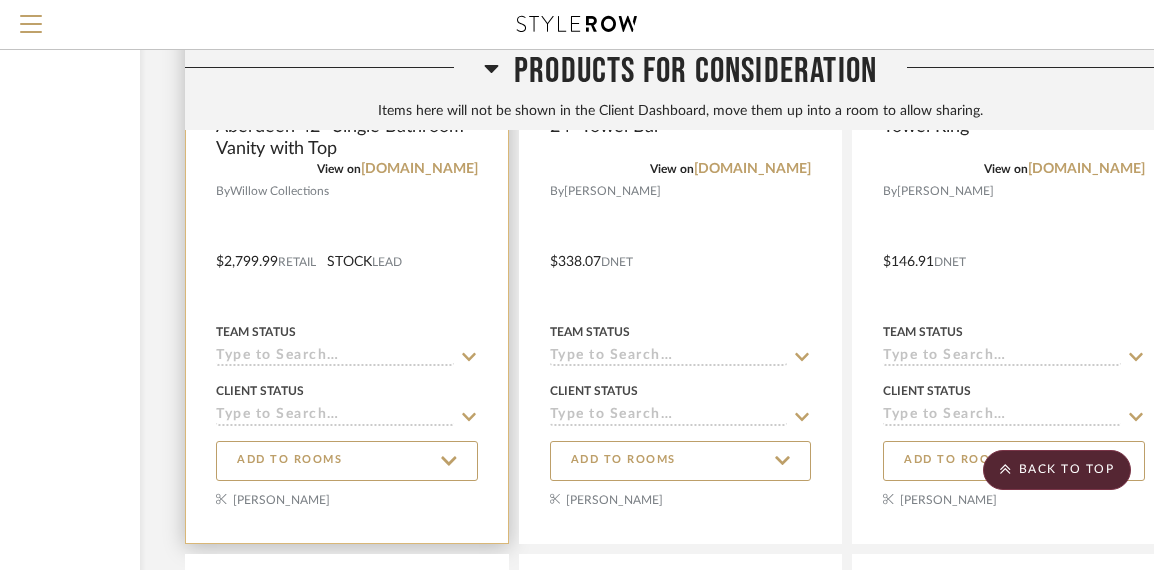 click at bounding box center [347, 176] 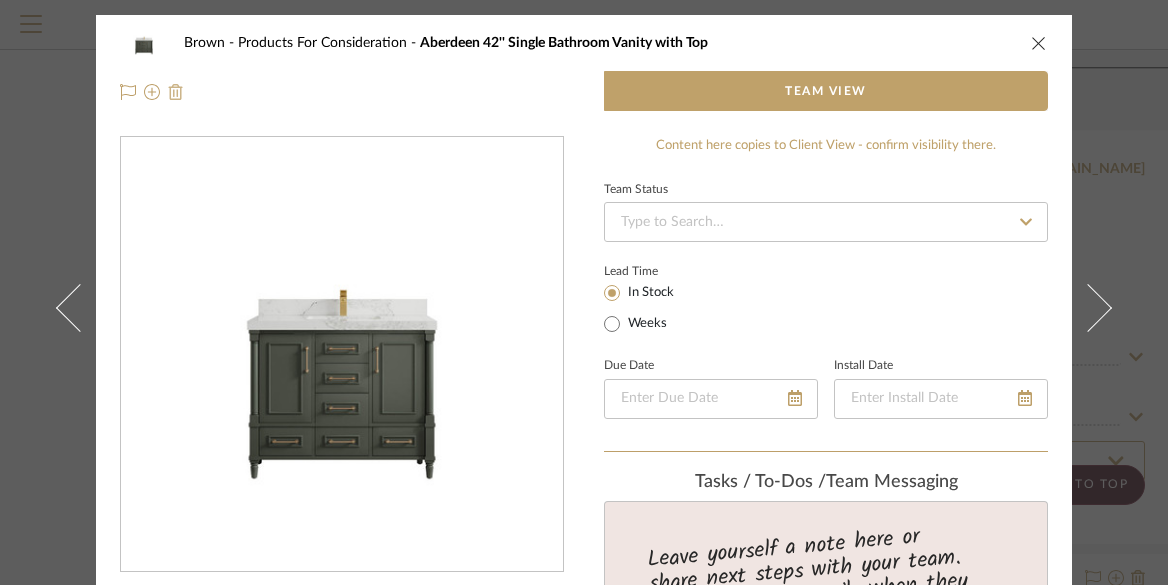 scroll, scrollTop: 0, scrollLeft: 1, axis: horizontal 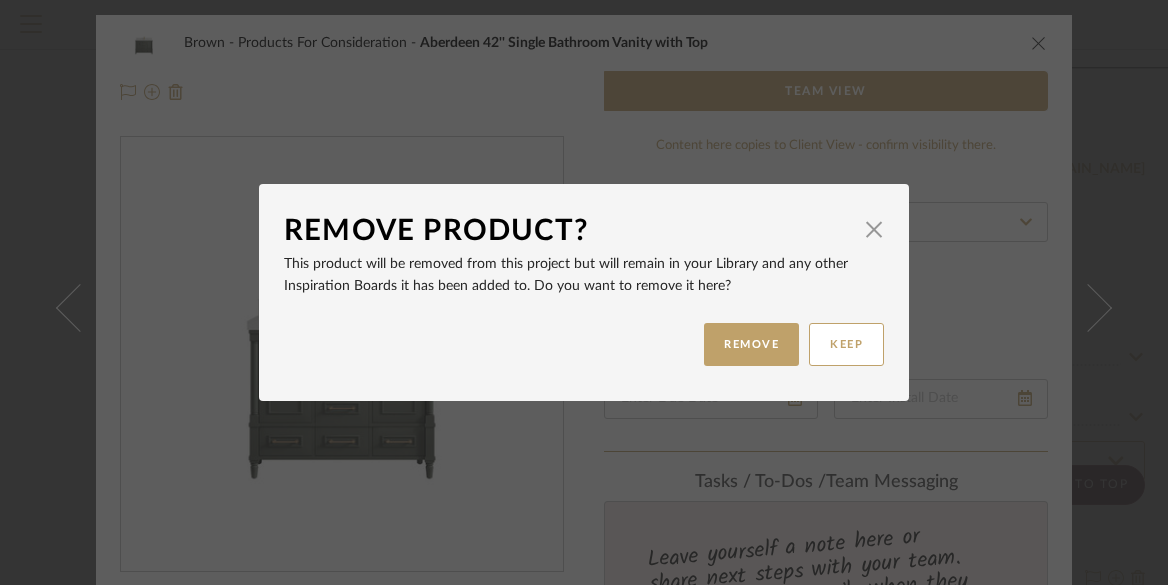 click on "REMOVE" at bounding box center (751, 344) 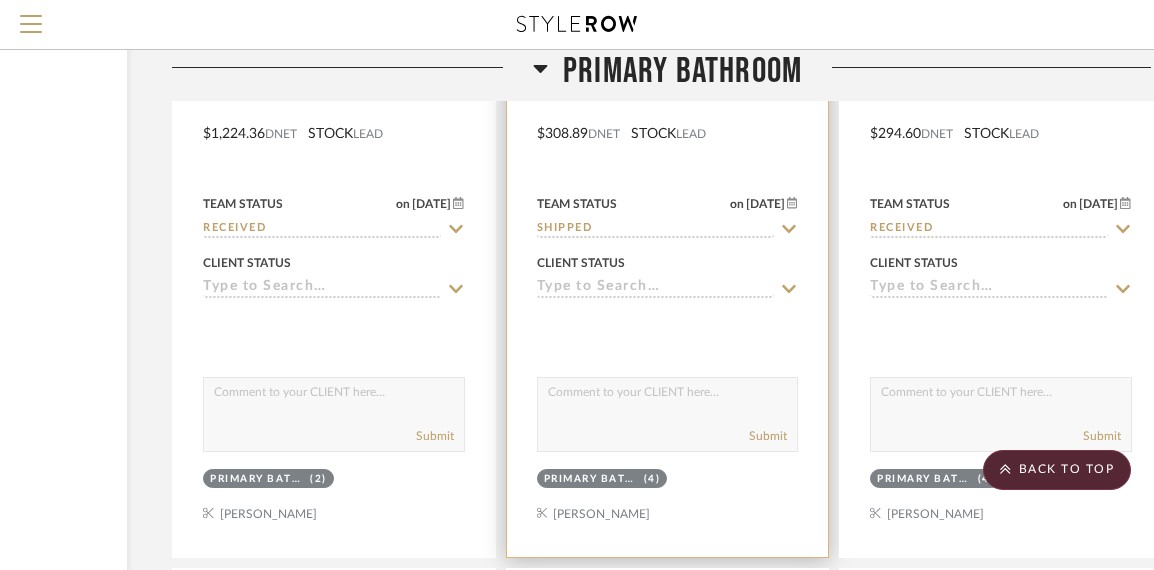 scroll, scrollTop: 13123, scrollLeft: 251, axis: both 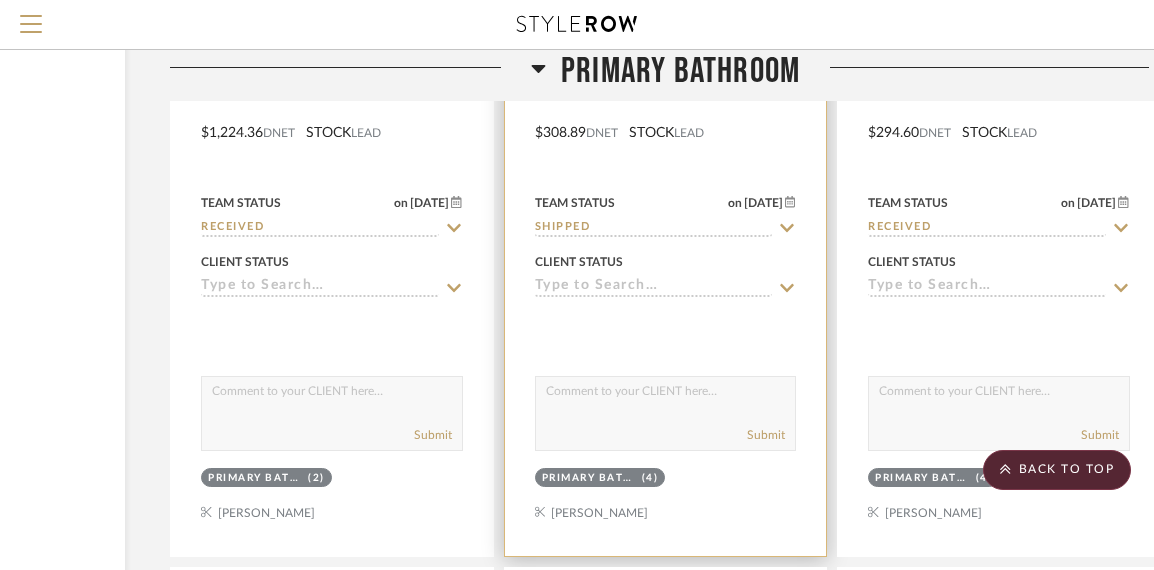 click at bounding box center [666, 118] 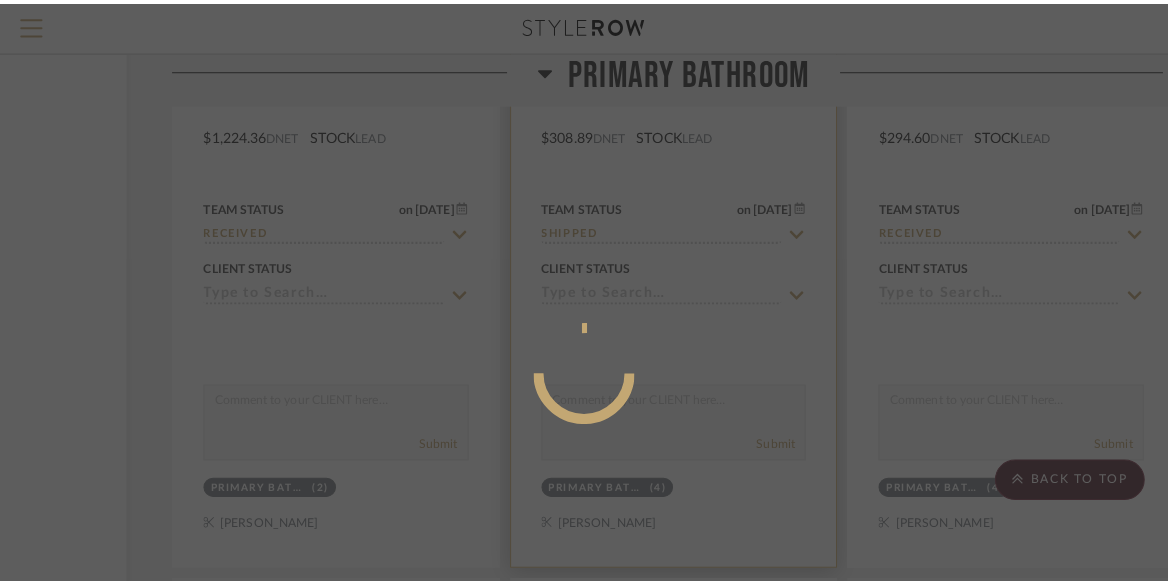 scroll, scrollTop: 0, scrollLeft: 0, axis: both 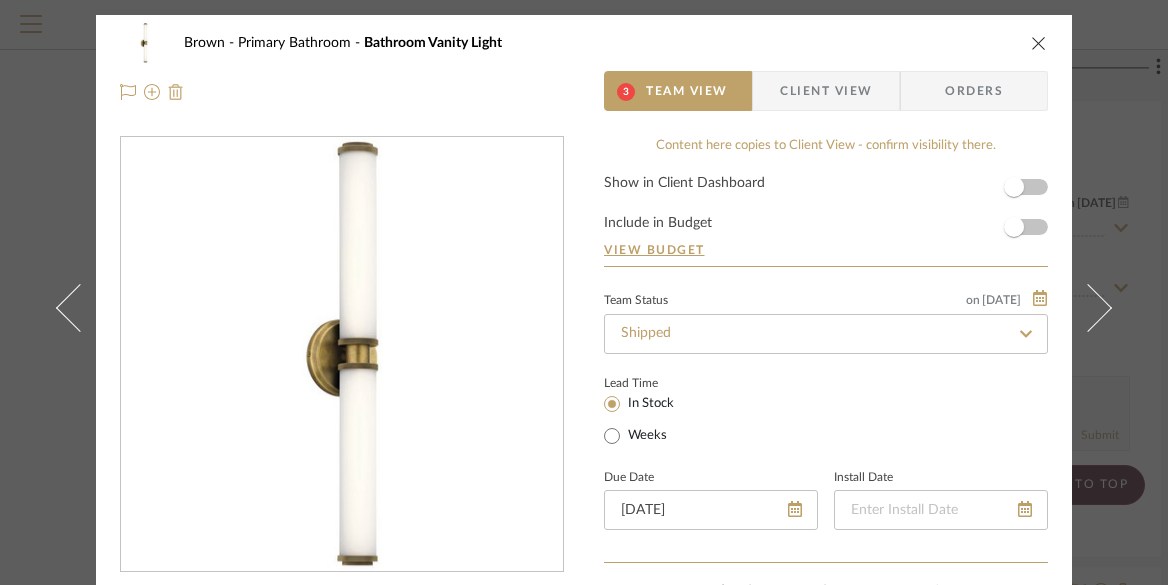 click at bounding box center [176, 92] 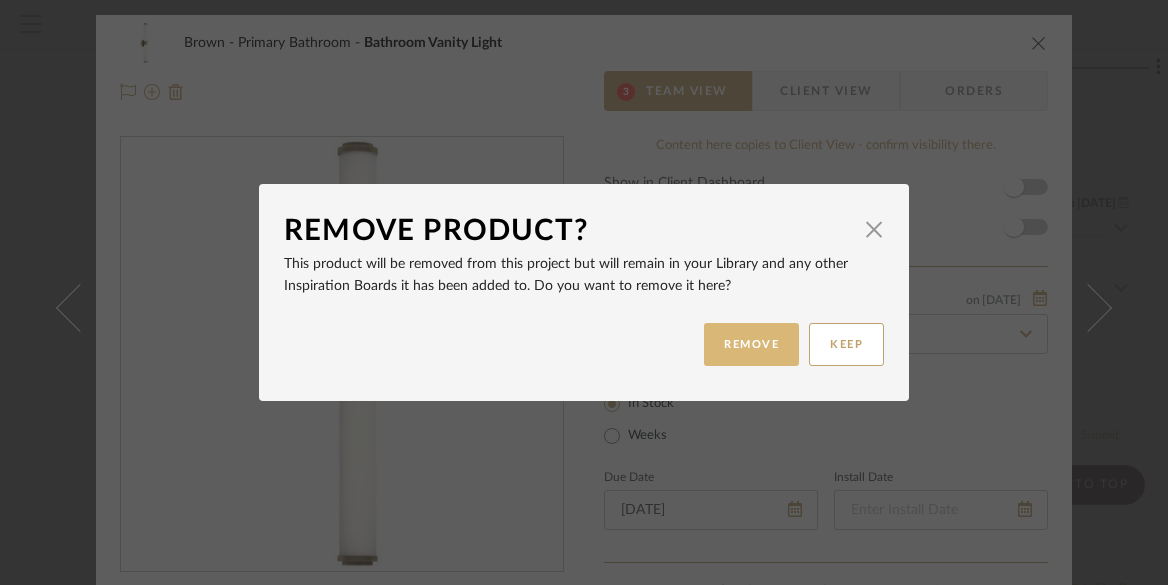 click on "REMOVE" at bounding box center [751, 344] 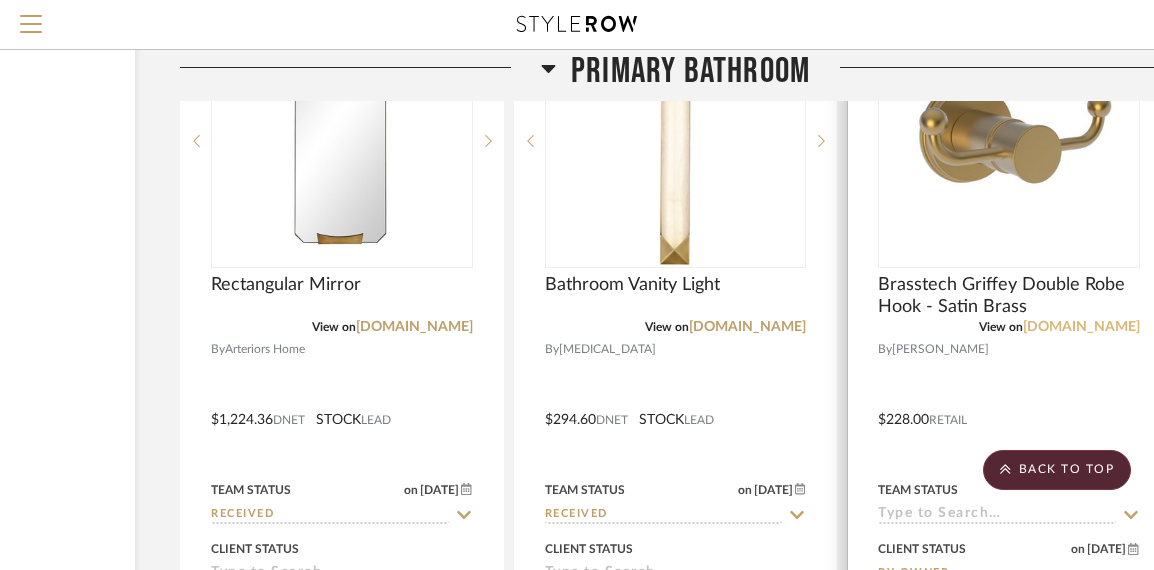 scroll, scrollTop: 12834, scrollLeft: 241, axis: both 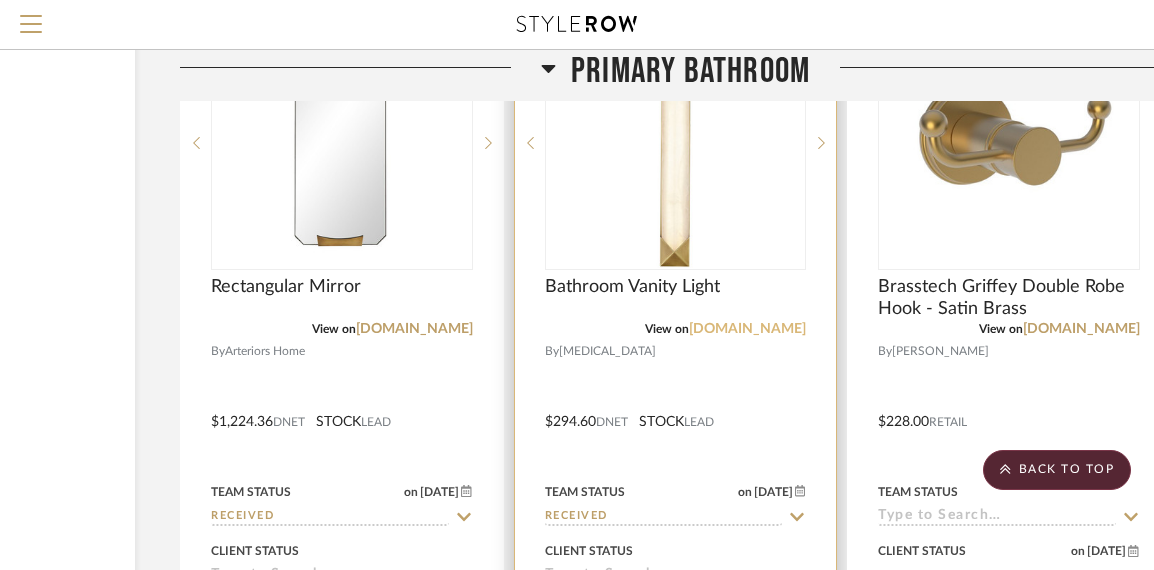 click on "[DOMAIN_NAME]" at bounding box center [747, 329] 